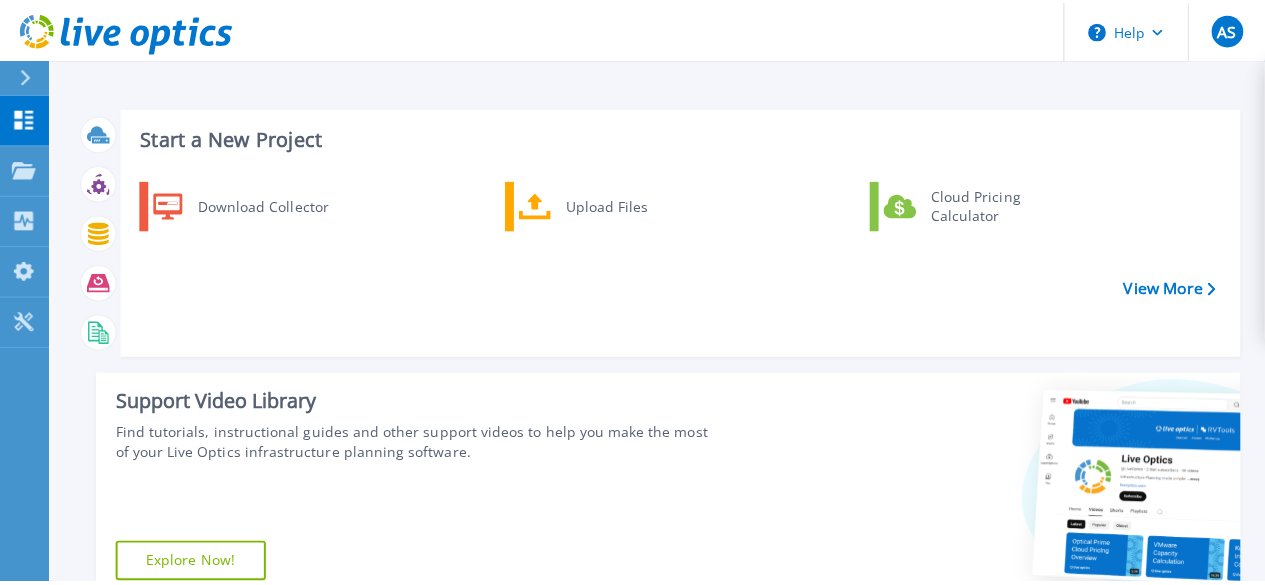 scroll, scrollTop: 0, scrollLeft: 0, axis: both 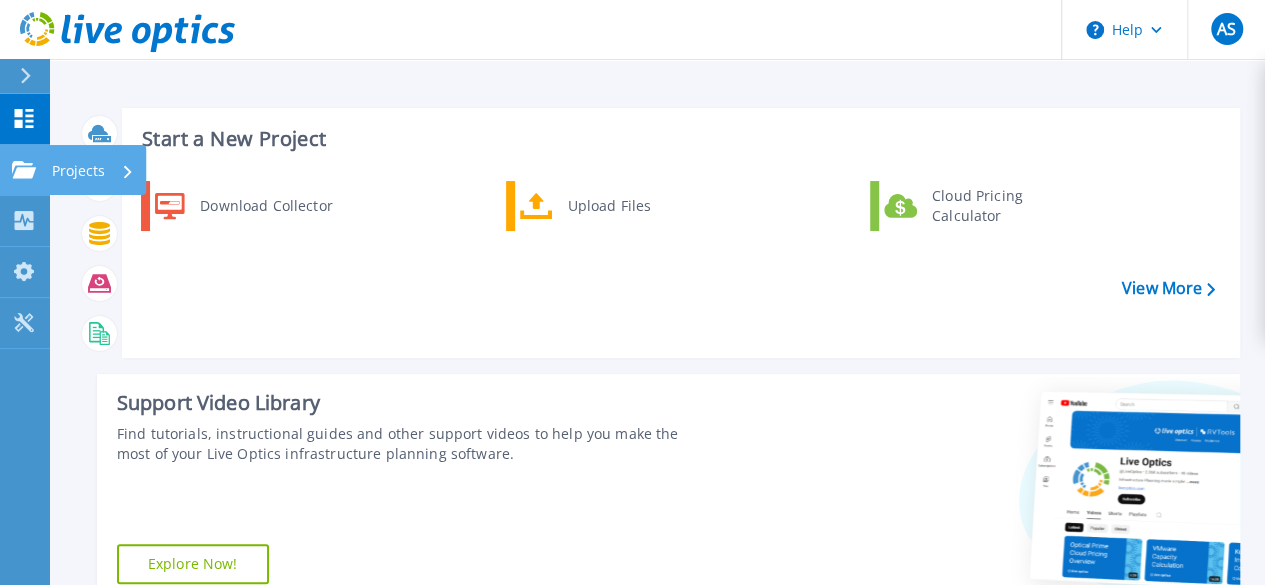 click at bounding box center (24, 170) 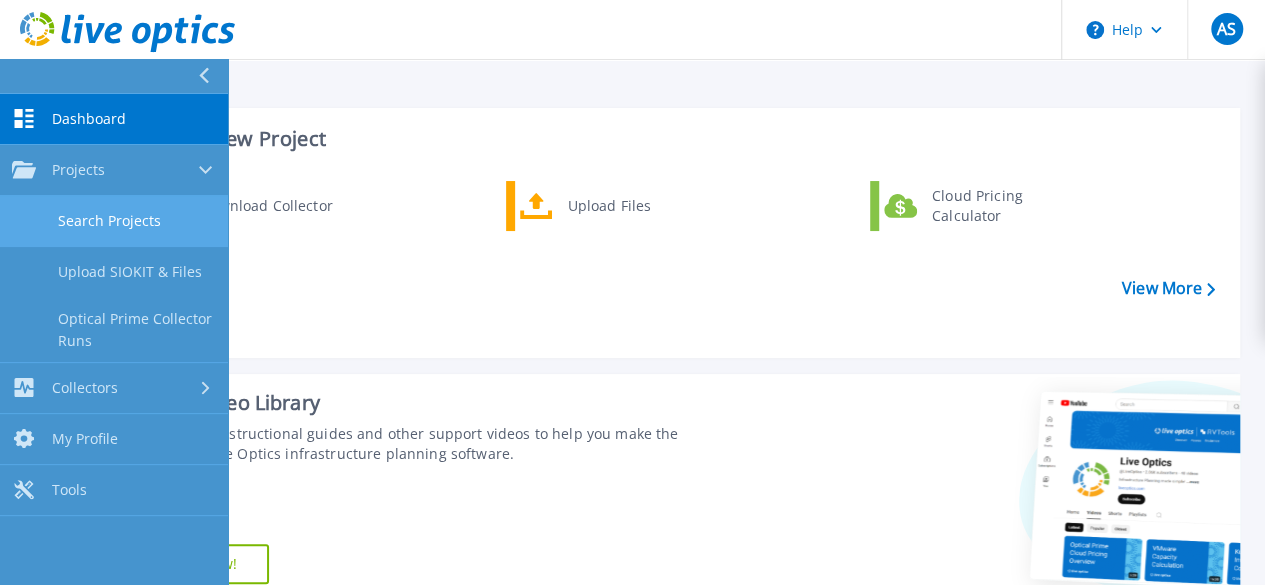 click on "Search Projects" at bounding box center [114, 221] 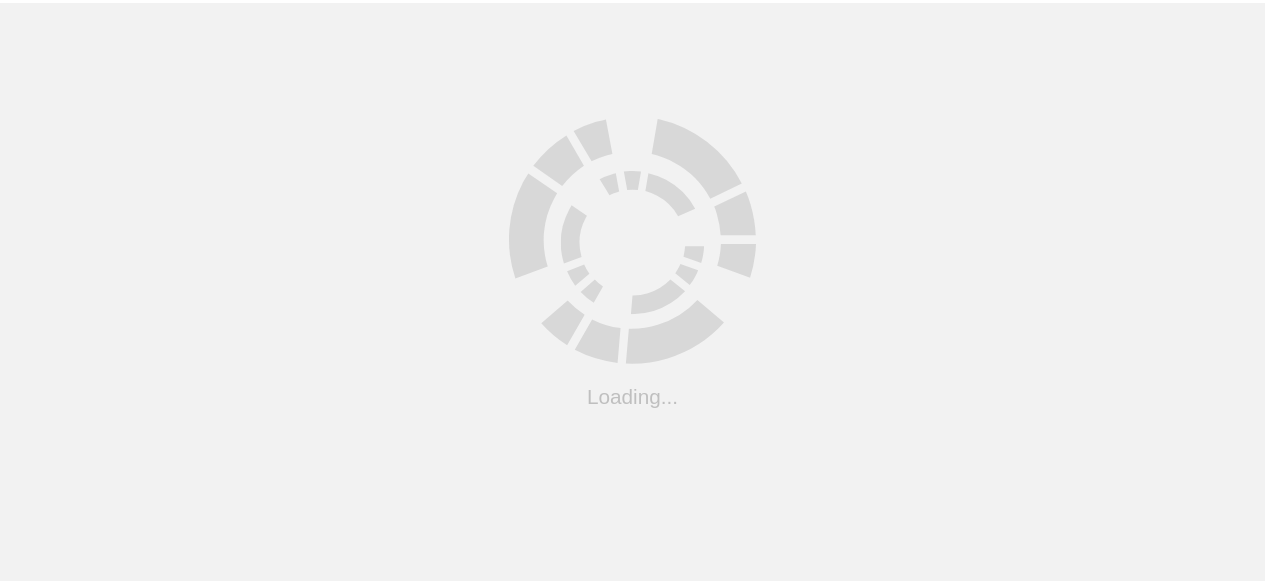 scroll, scrollTop: 0, scrollLeft: 0, axis: both 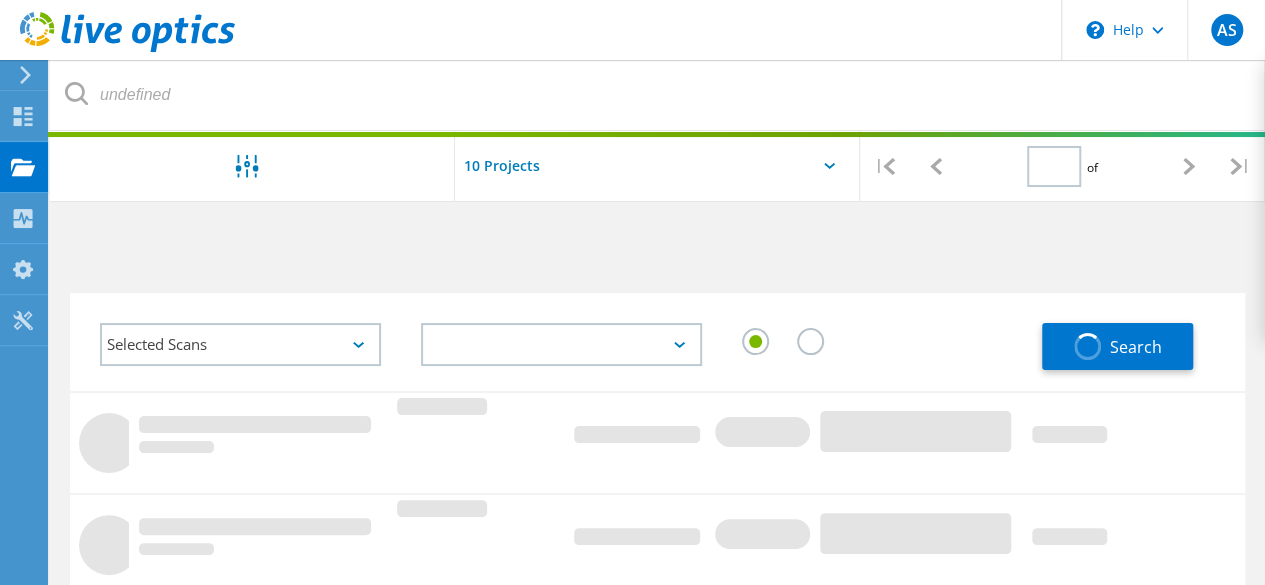 type on "1" 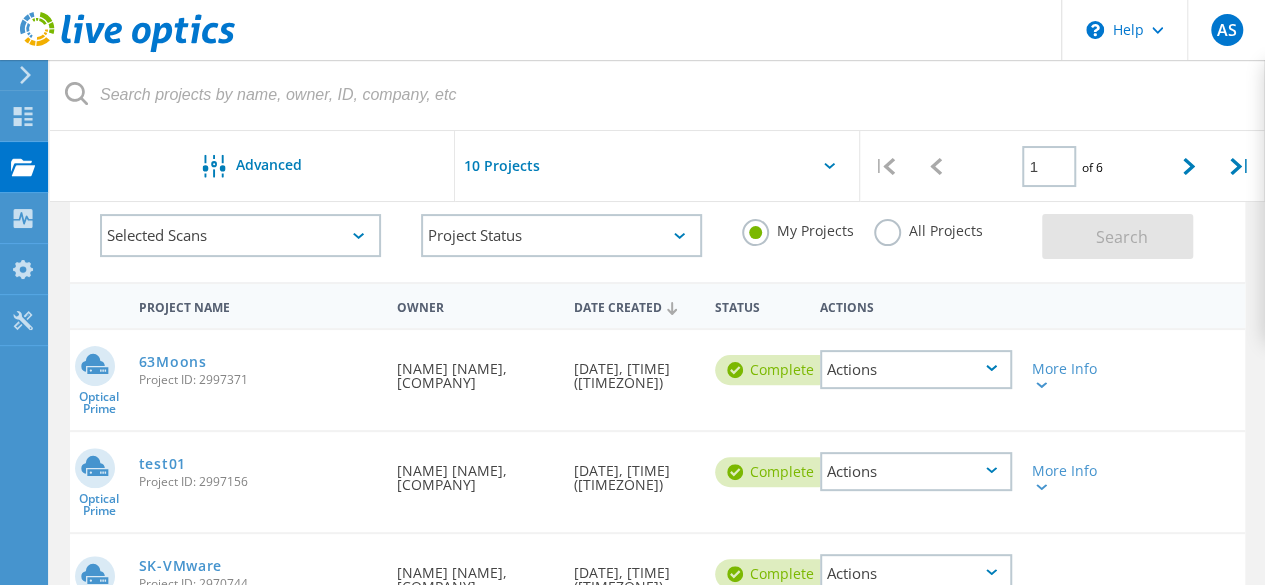scroll, scrollTop: 154, scrollLeft: 0, axis: vertical 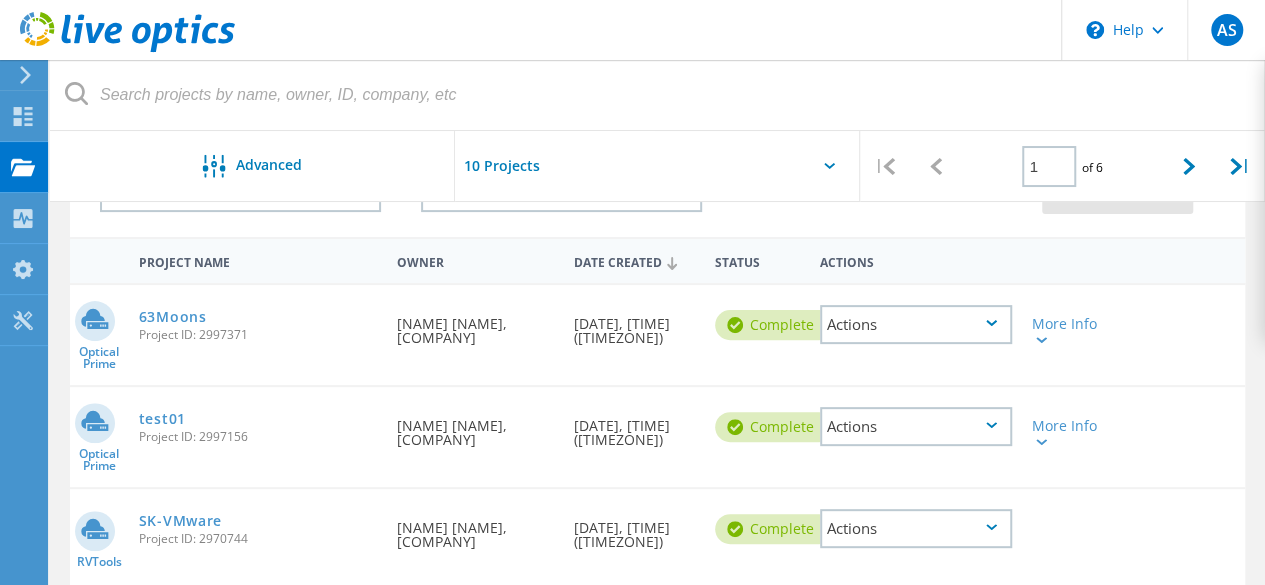 click on "Actions" 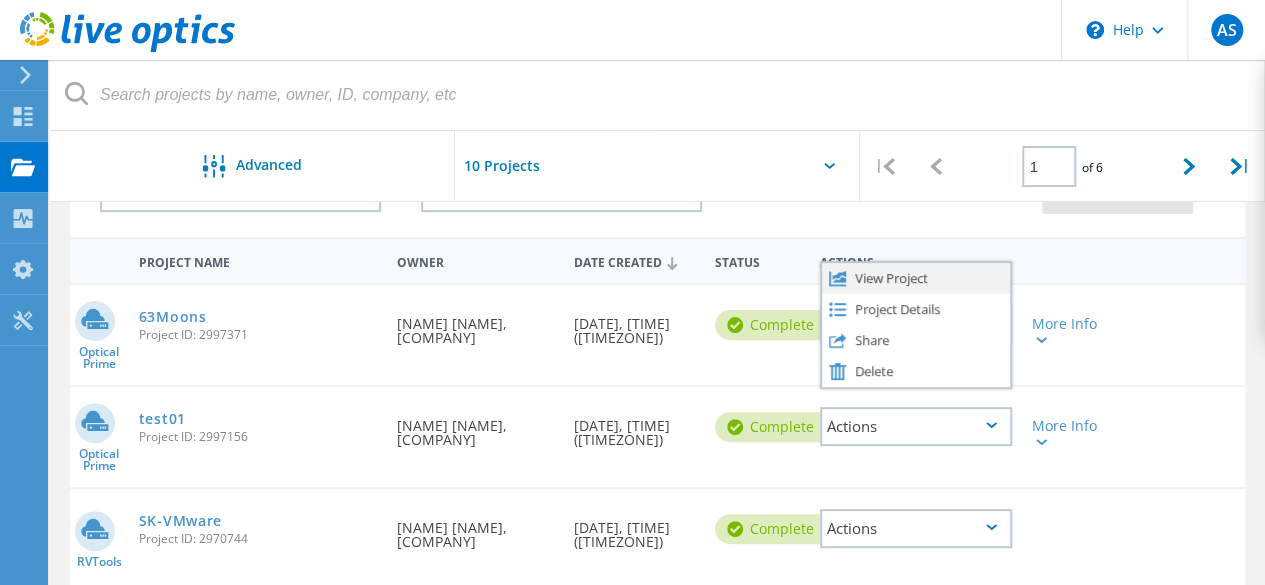 click on "View Project" 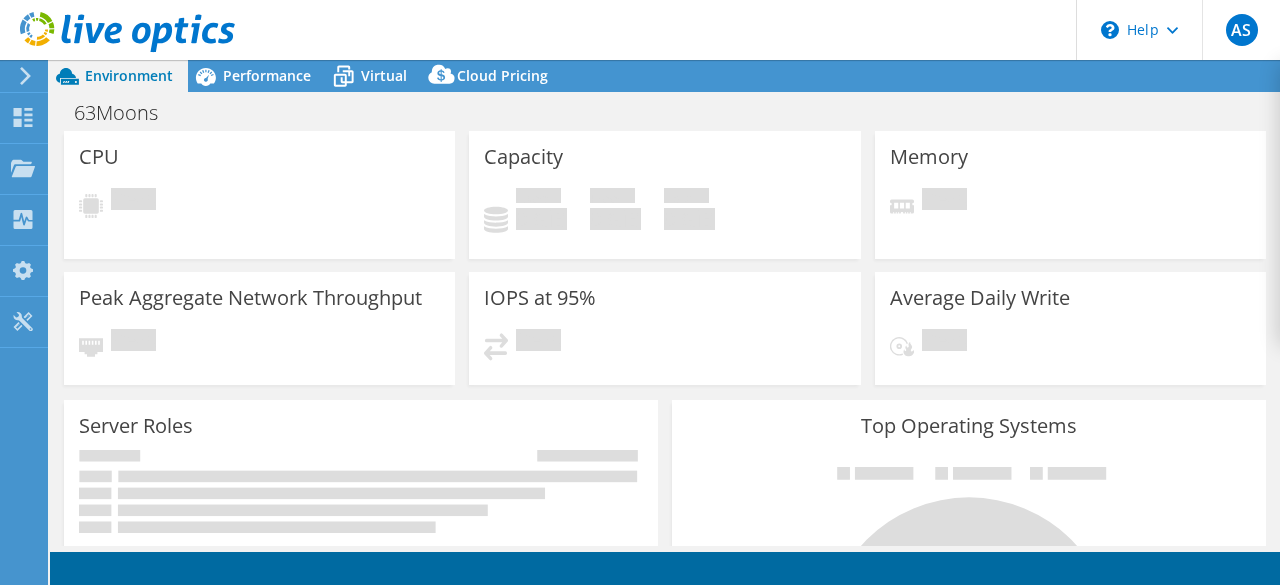 scroll, scrollTop: 0, scrollLeft: 0, axis: both 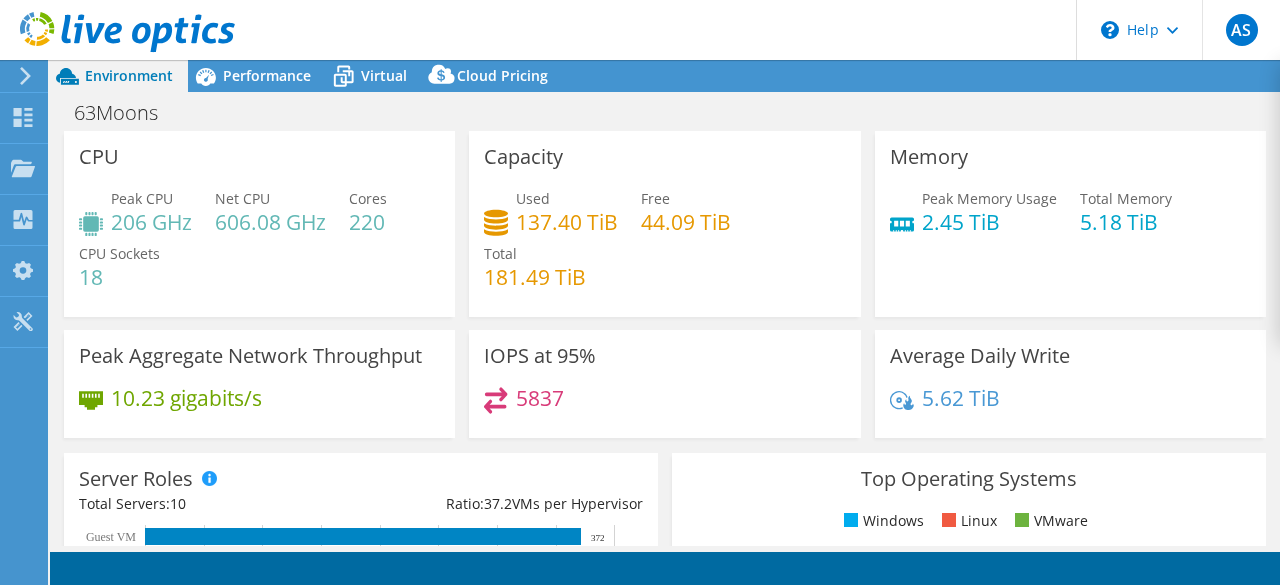 select on "Mumbai" 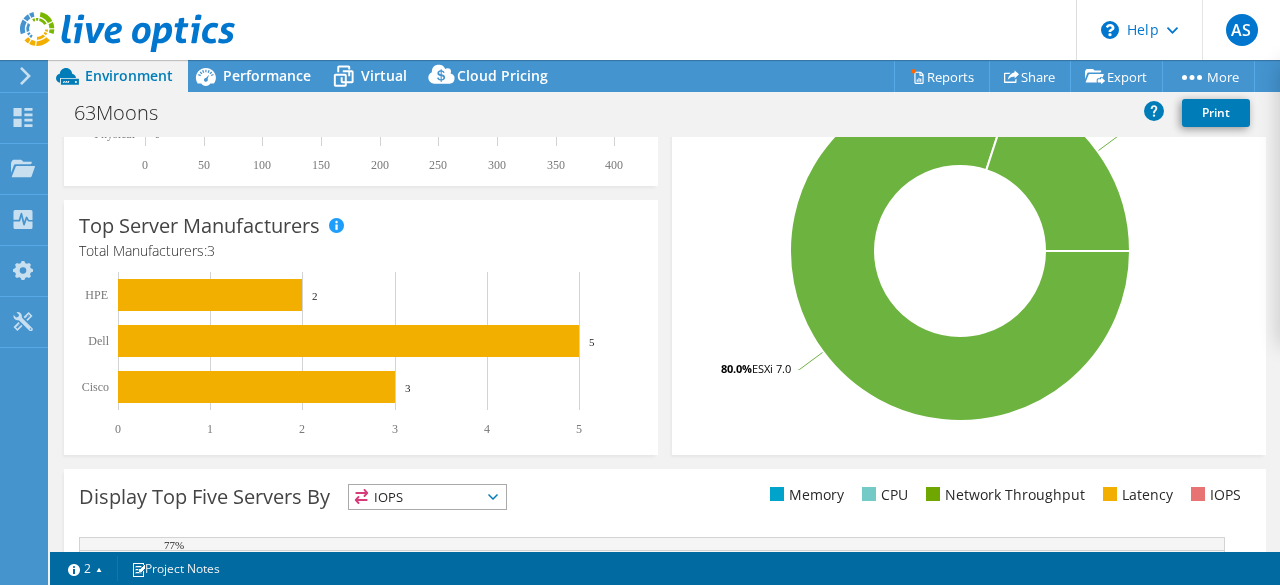 scroll, scrollTop: 0, scrollLeft: 0, axis: both 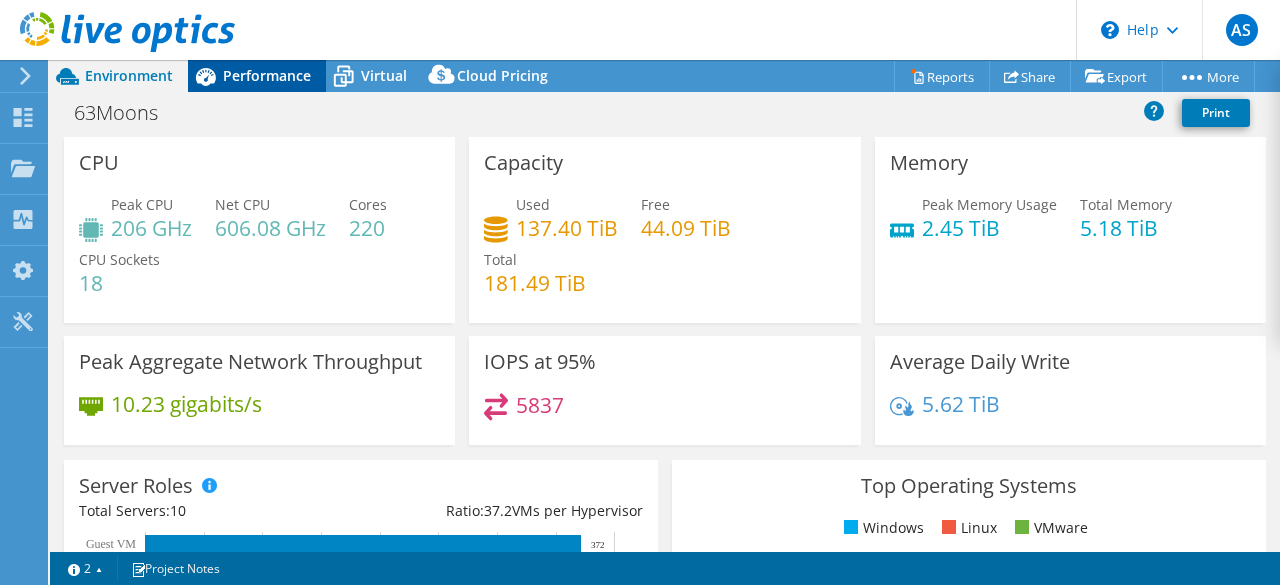 click on "Performance" at bounding box center [267, 75] 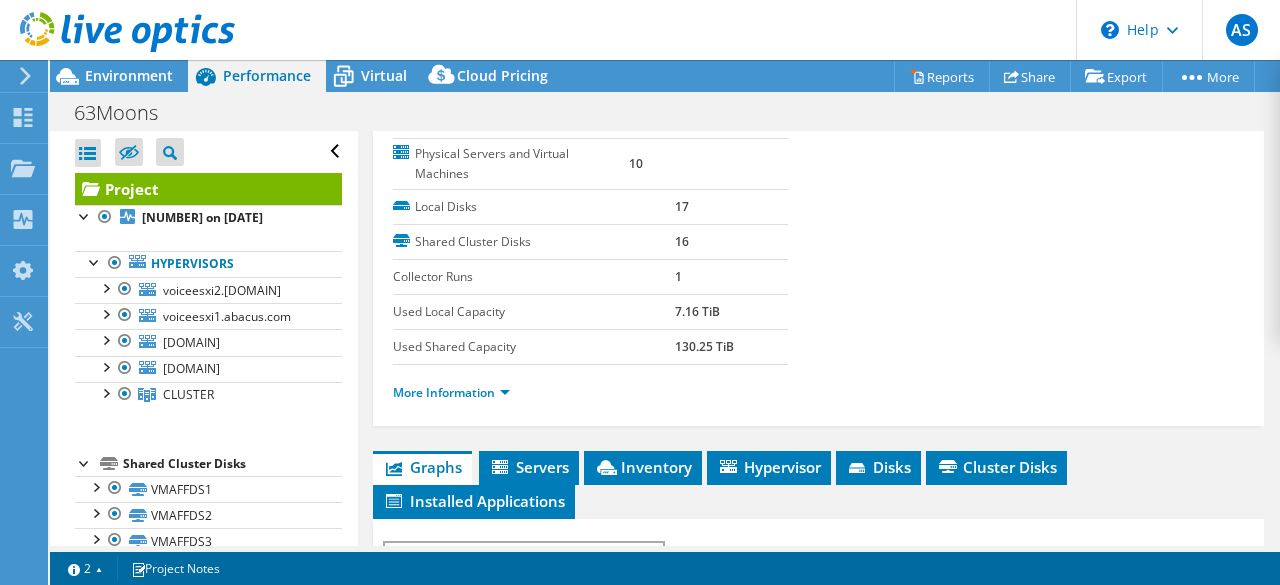 scroll, scrollTop: 274, scrollLeft: 0, axis: vertical 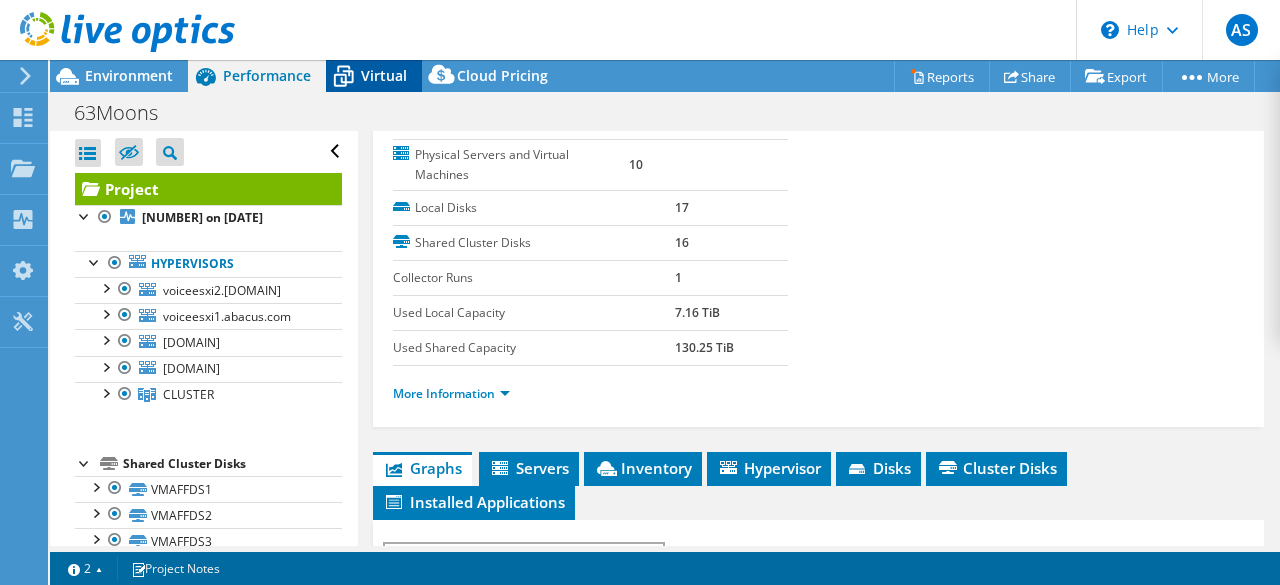 click on "Virtual" at bounding box center [374, 76] 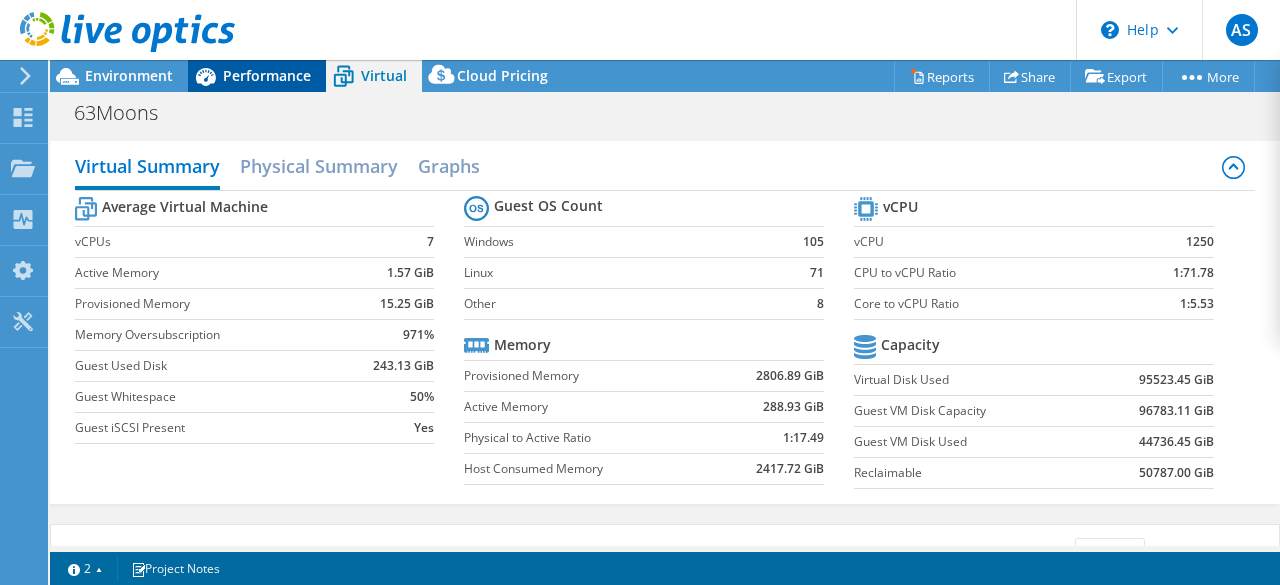 click on "Performance" at bounding box center (267, 75) 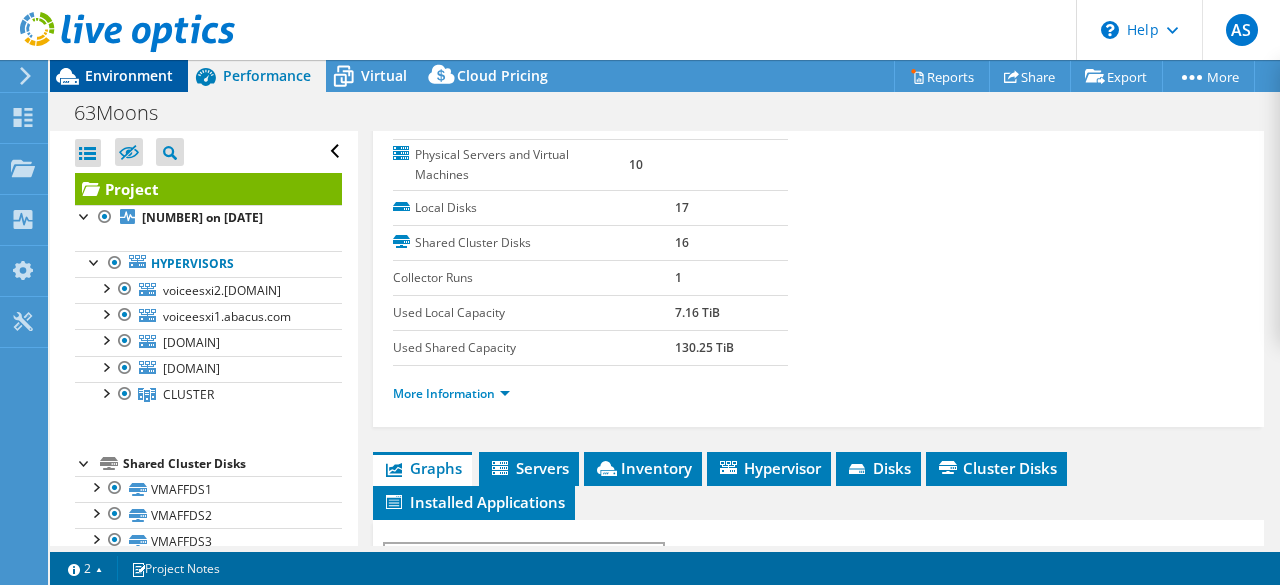 click on "Environment" at bounding box center (129, 75) 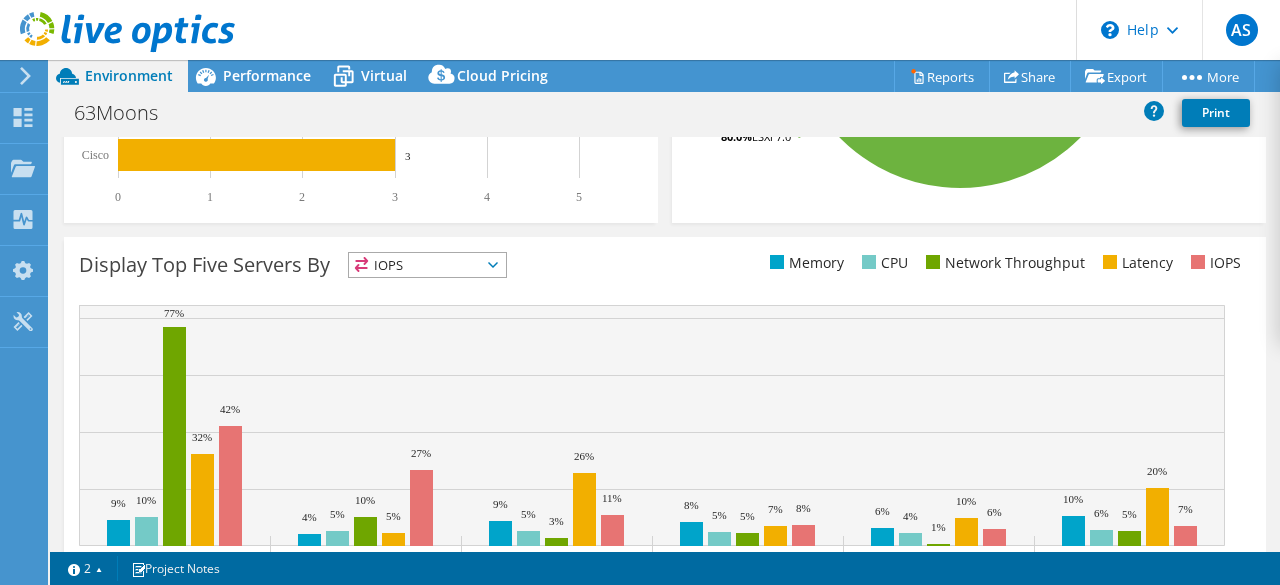 scroll, scrollTop: 803, scrollLeft: 0, axis: vertical 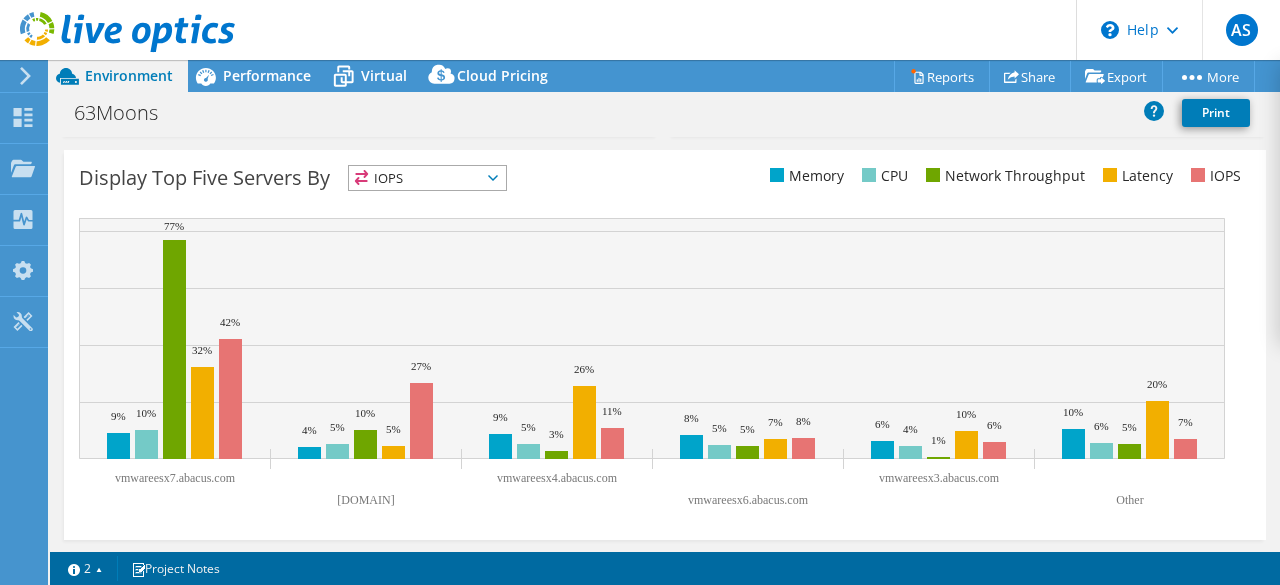 click on "IOPS" at bounding box center [427, 178] 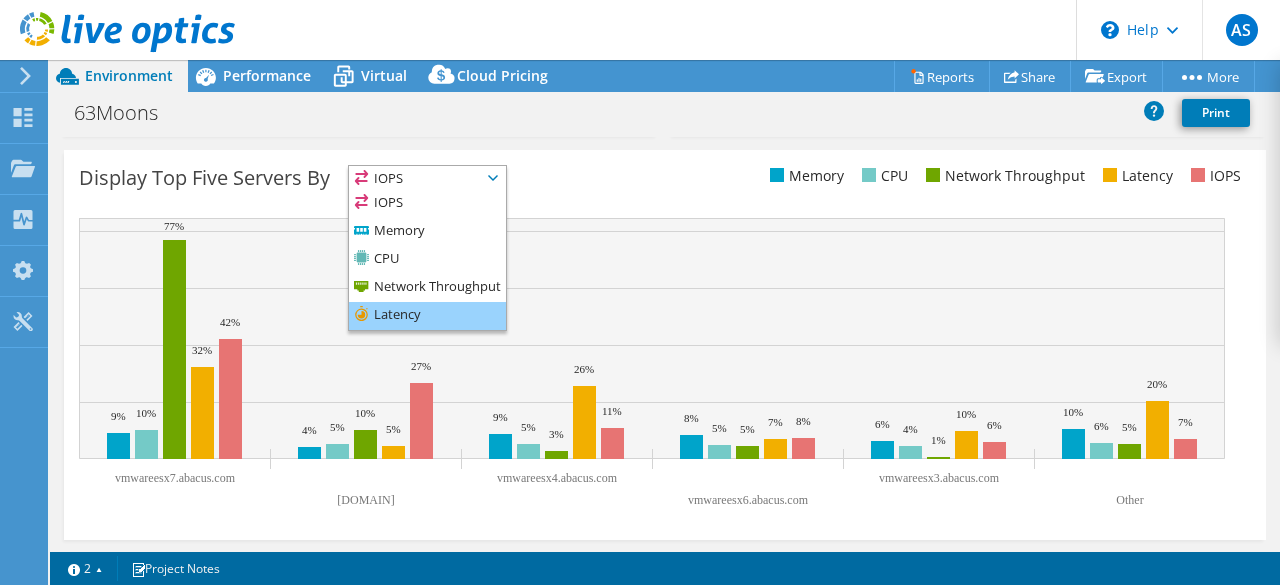 click on "Latency" at bounding box center [427, 316] 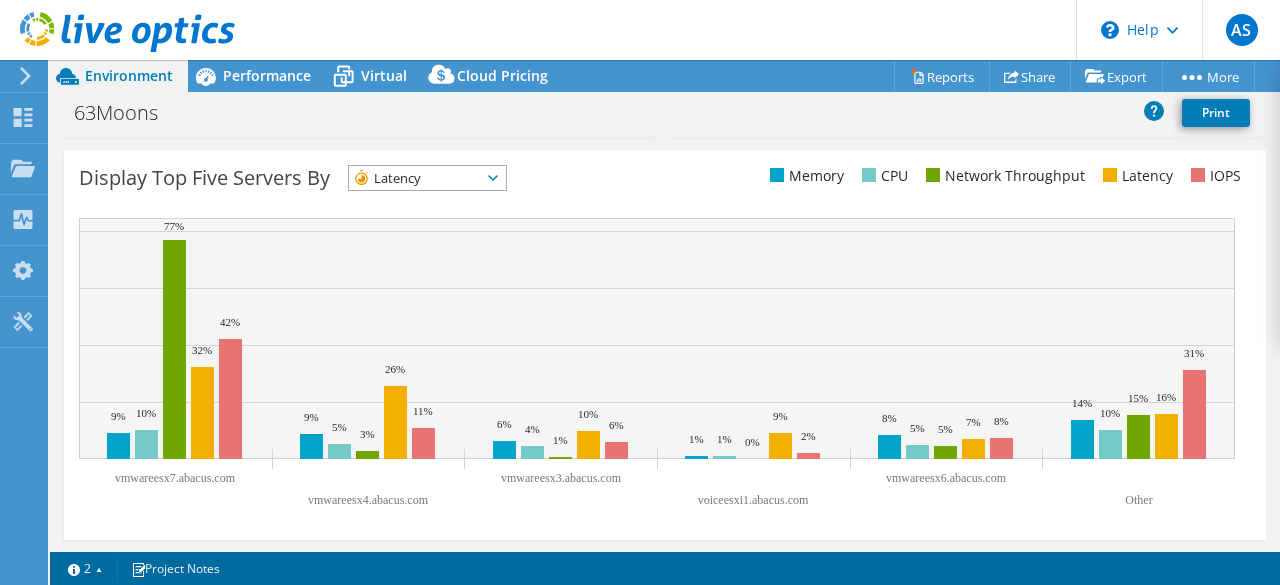 click on "Latency" at bounding box center (415, 178) 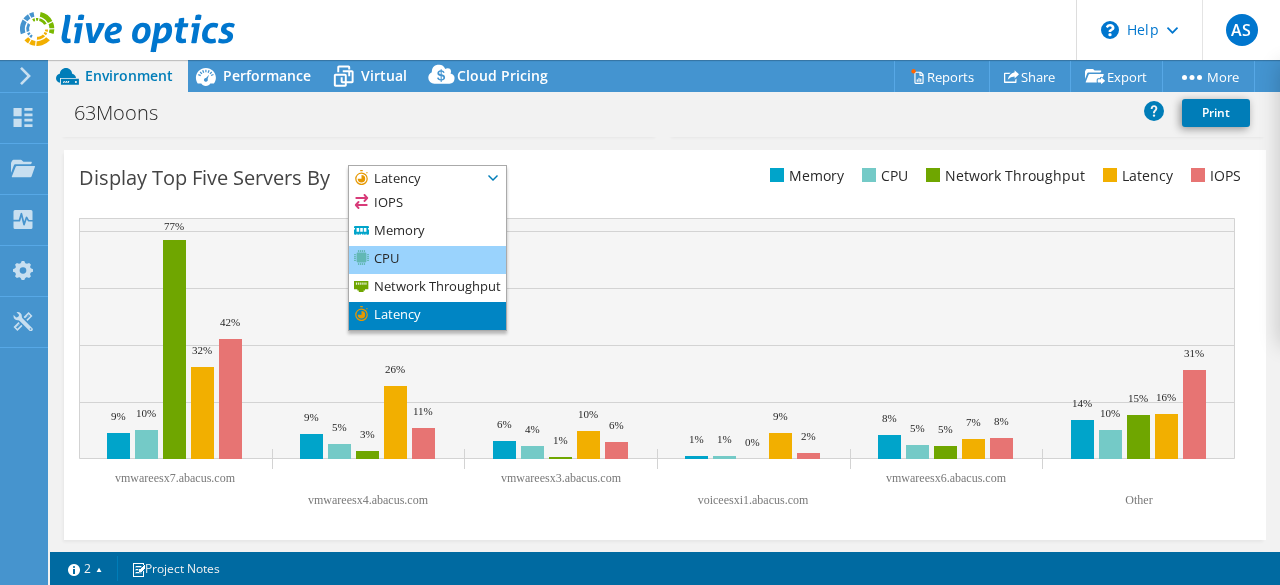 click on "CPU" at bounding box center [427, 260] 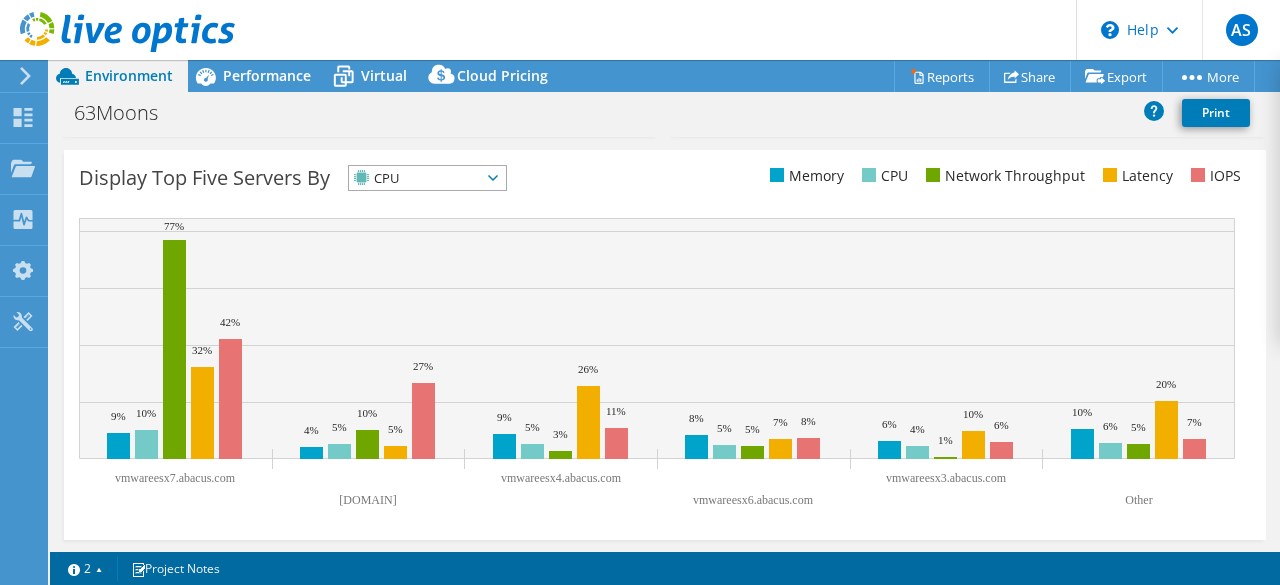 click on "CPU" at bounding box center [415, 178] 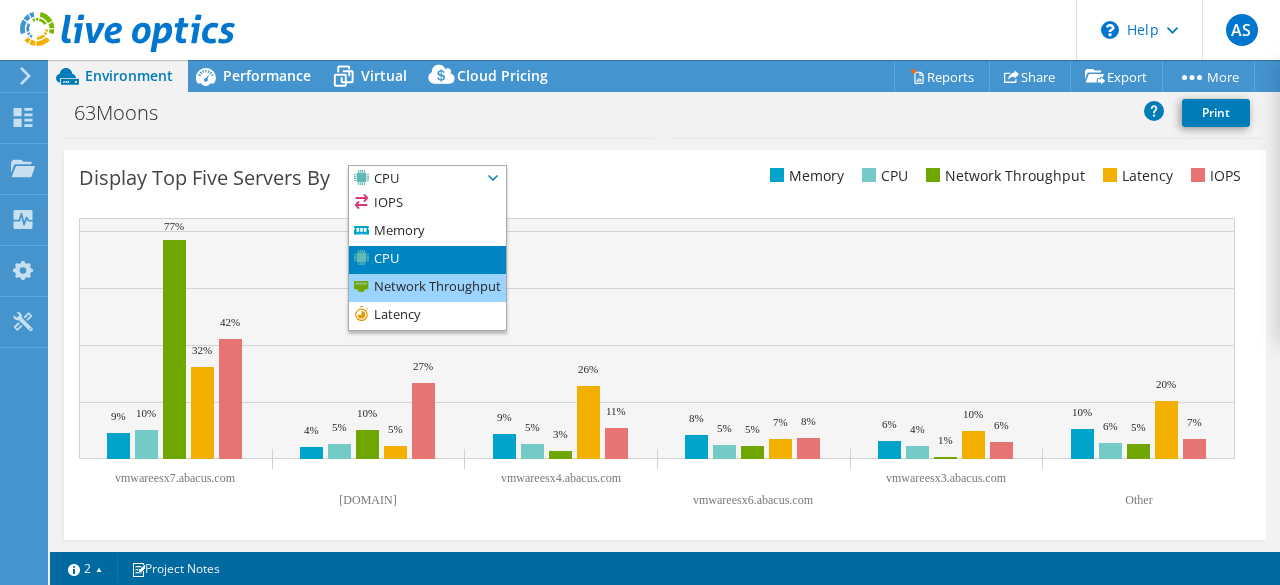 click on "Network Throughput" at bounding box center (427, 288) 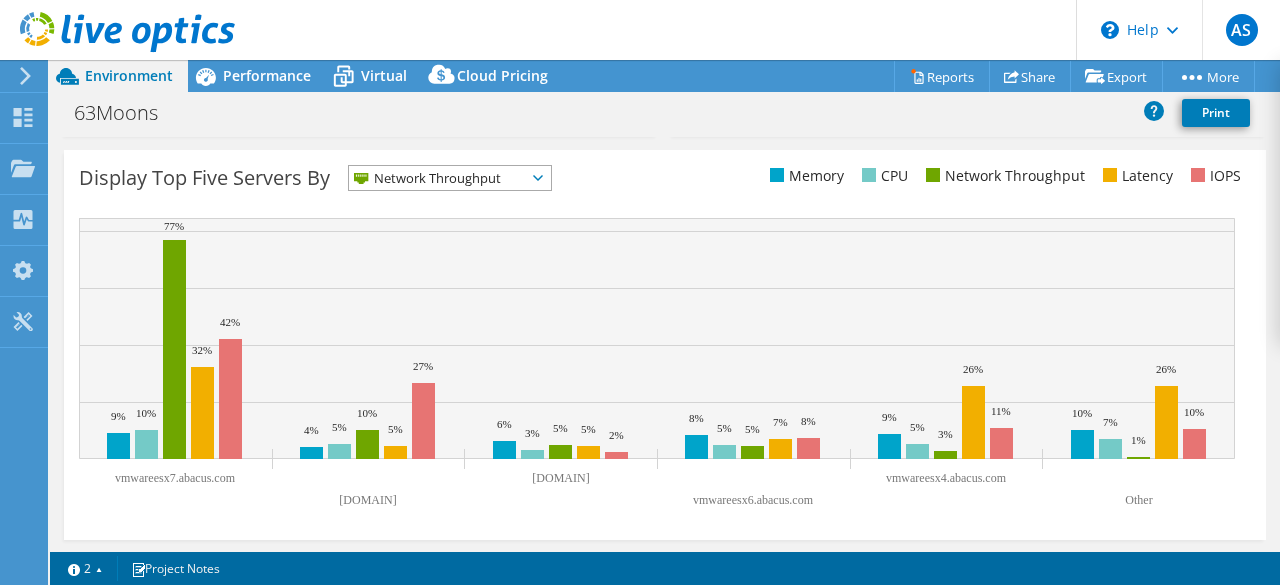 click on "Network Throughput" at bounding box center [437, 178] 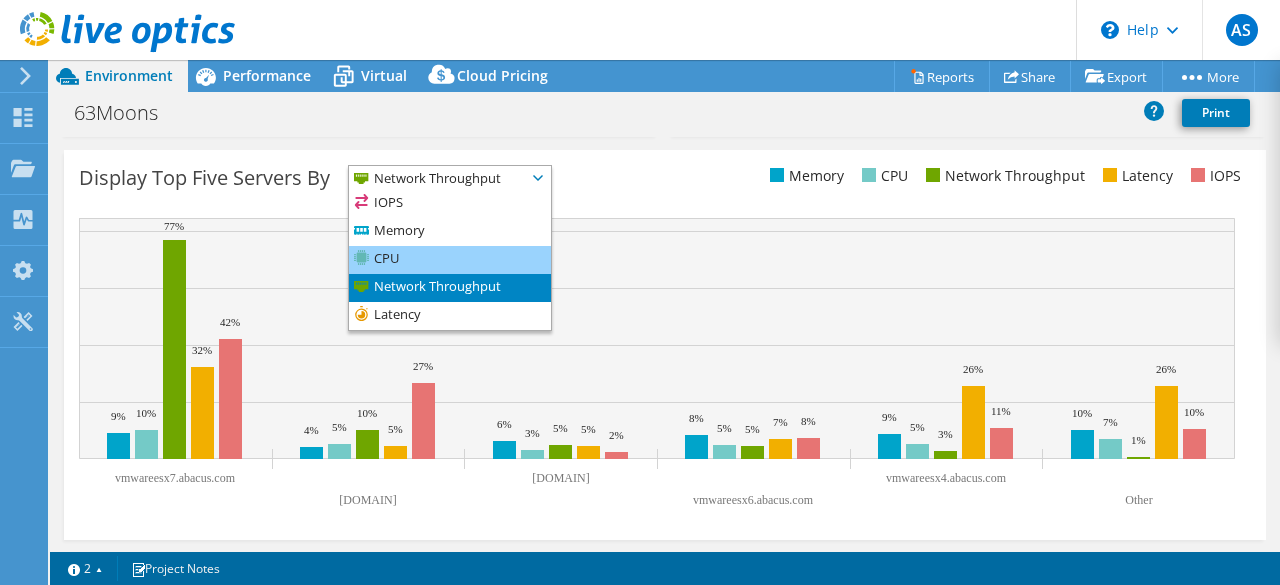 click on "CPU" at bounding box center (450, 260) 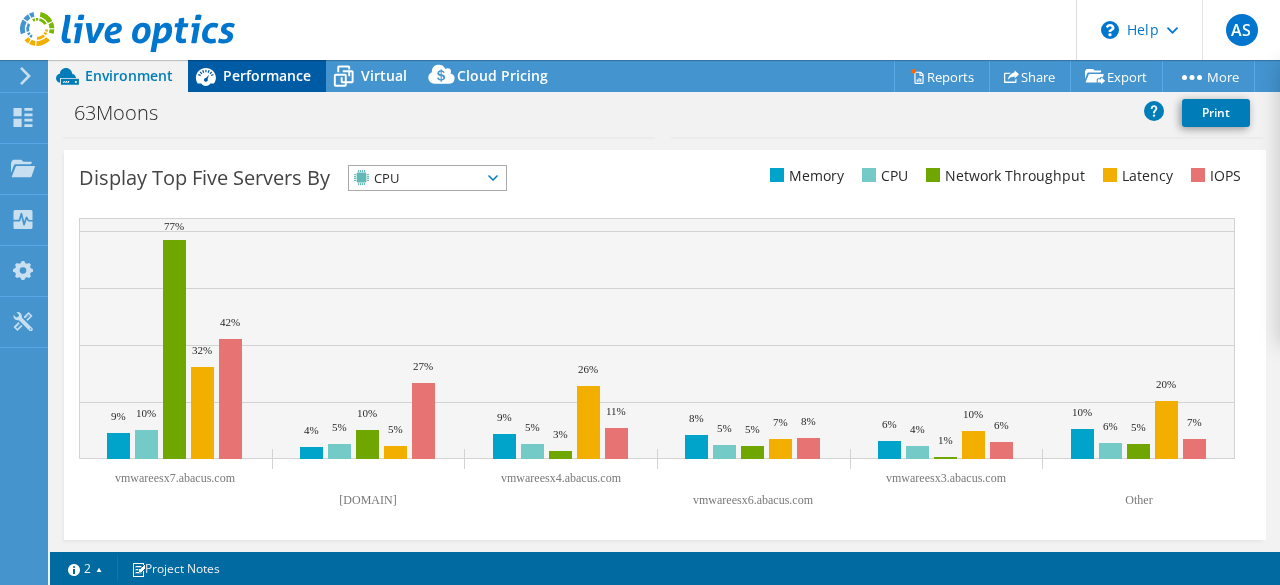 click on "Performance" at bounding box center [267, 75] 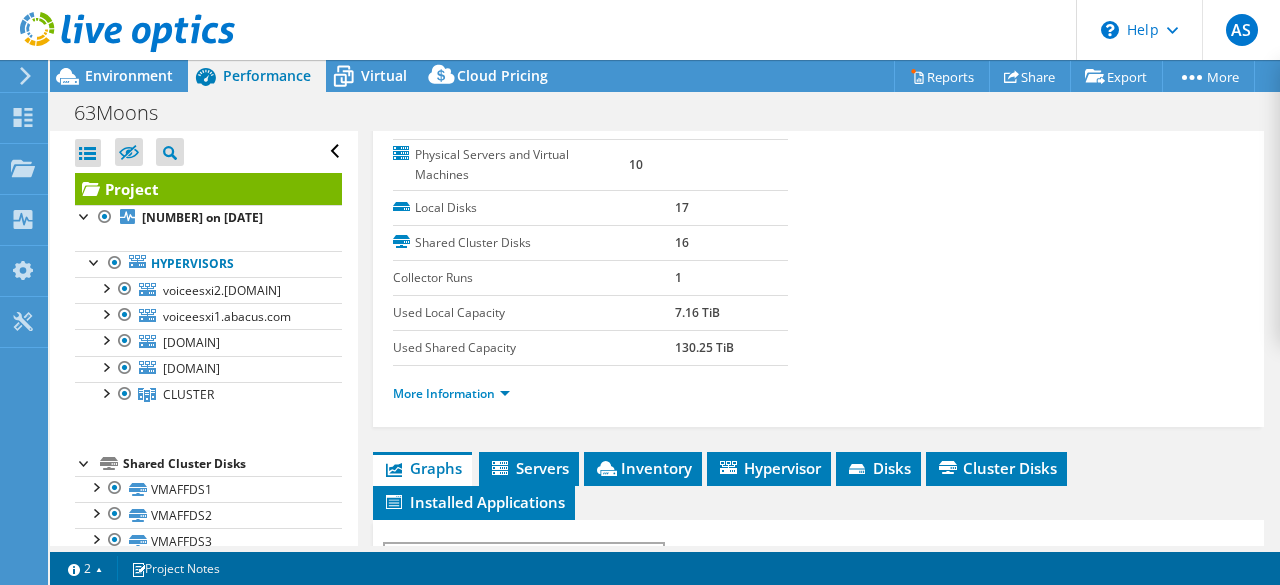 scroll, scrollTop: 0, scrollLeft: 0, axis: both 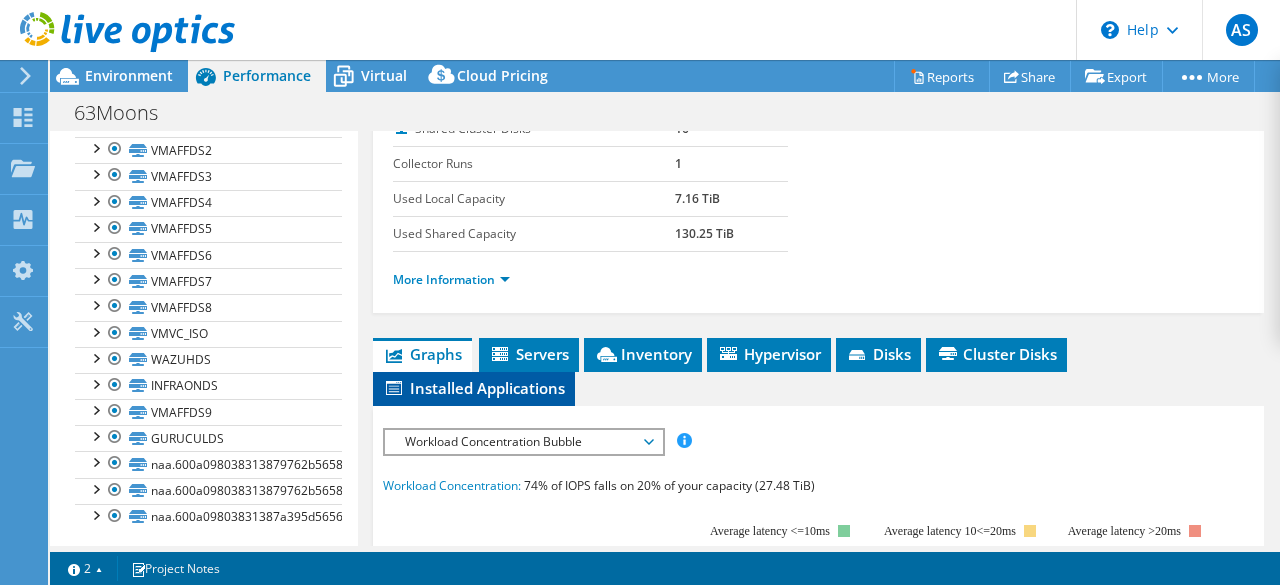click on "Installed Applications" at bounding box center (474, 388) 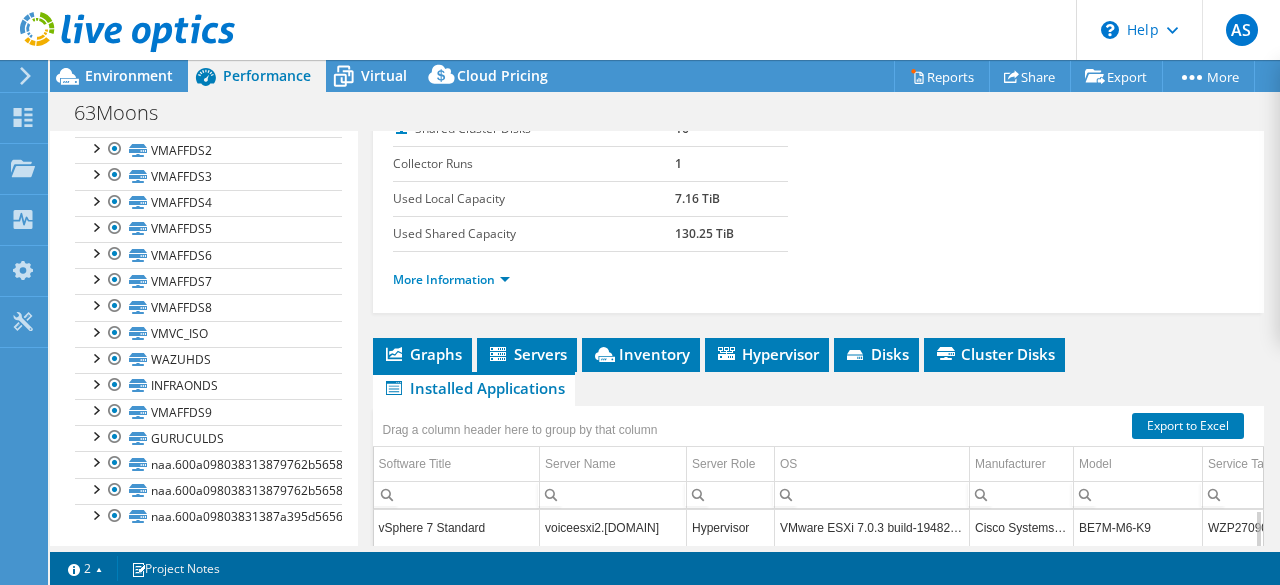 scroll, scrollTop: 585, scrollLeft: 0, axis: vertical 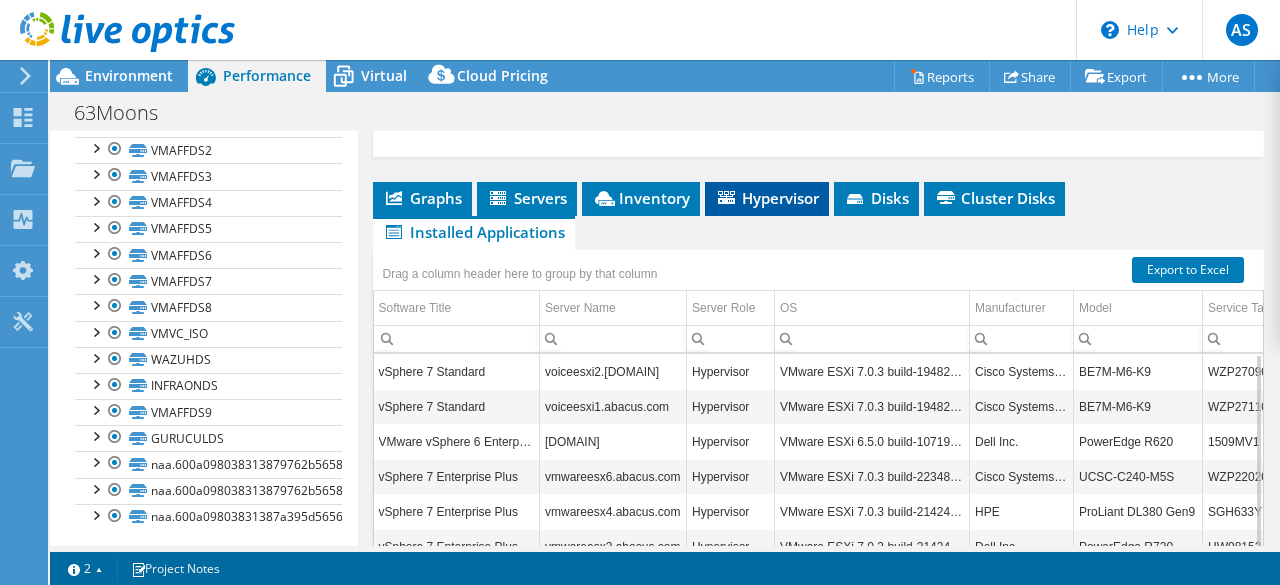 click on "Hypervisor" at bounding box center (767, 199) 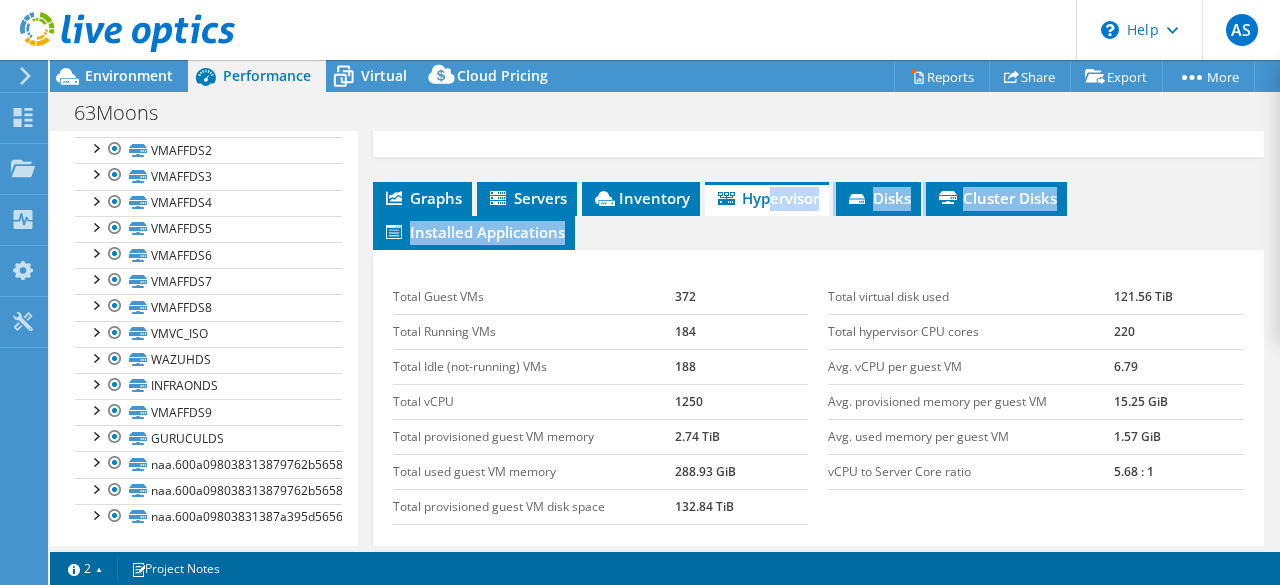 drag, startPoint x: 773, startPoint y: 227, endPoint x: 723, endPoint y: 393, distance: 173.36667 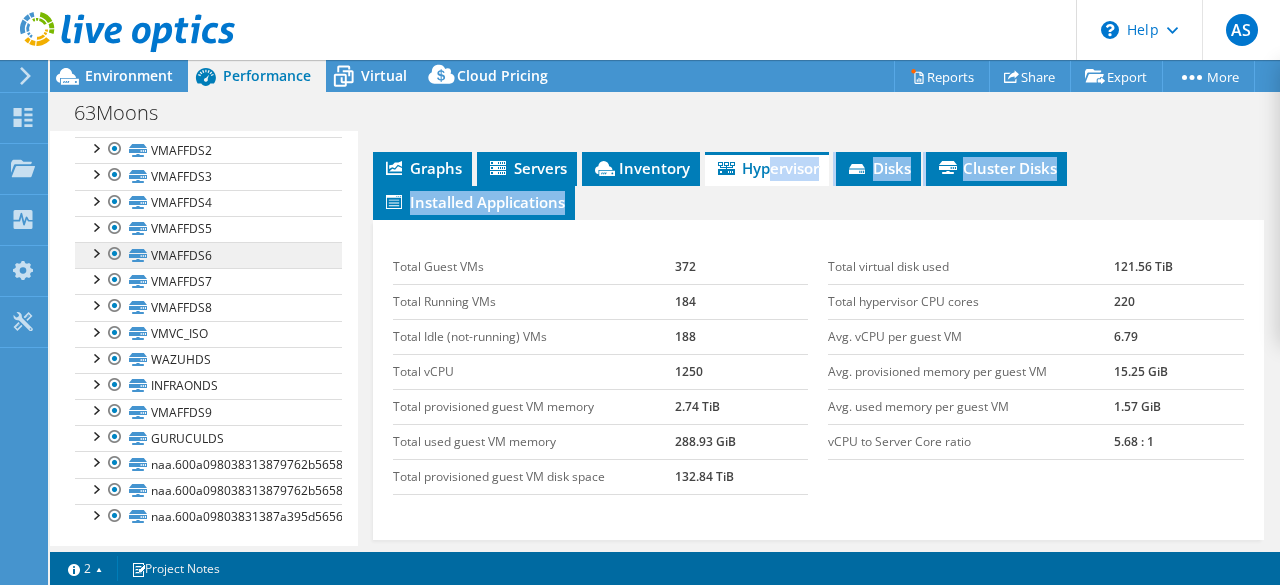scroll, scrollTop: 0, scrollLeft: 0, axis: both 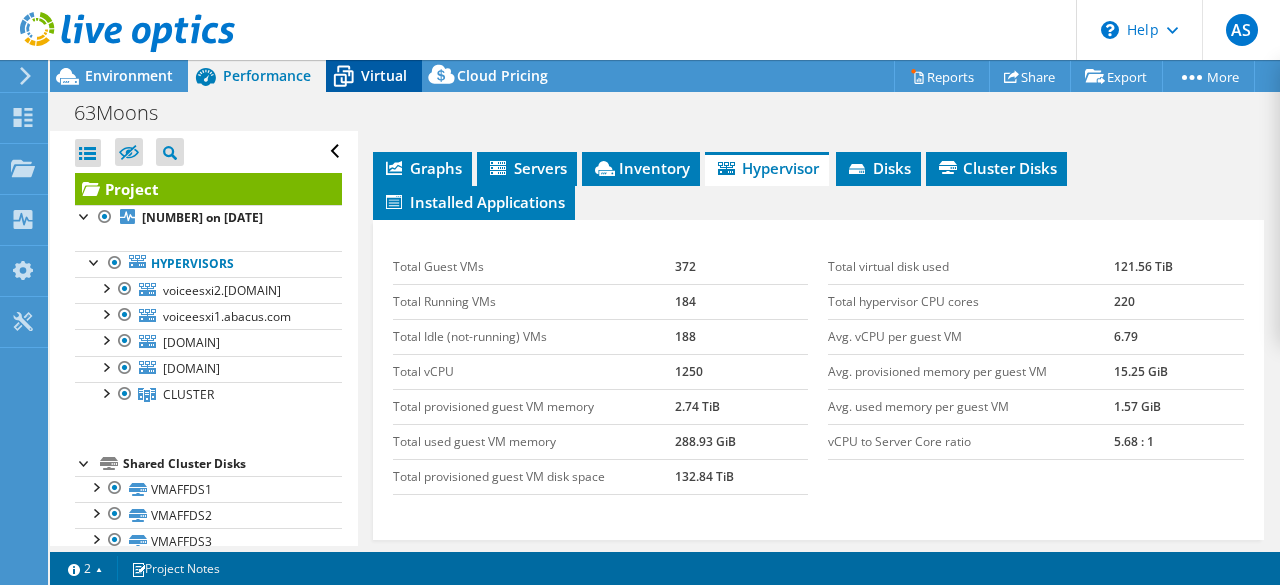 click 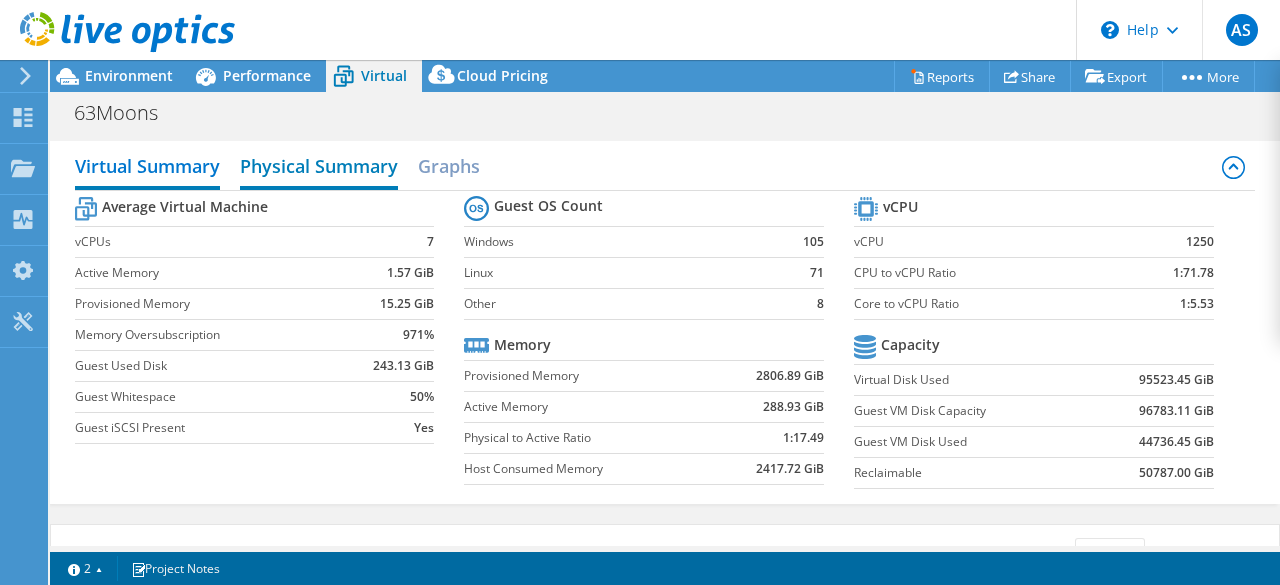 click on "Physical Summary" at bounding box center (319, 168) 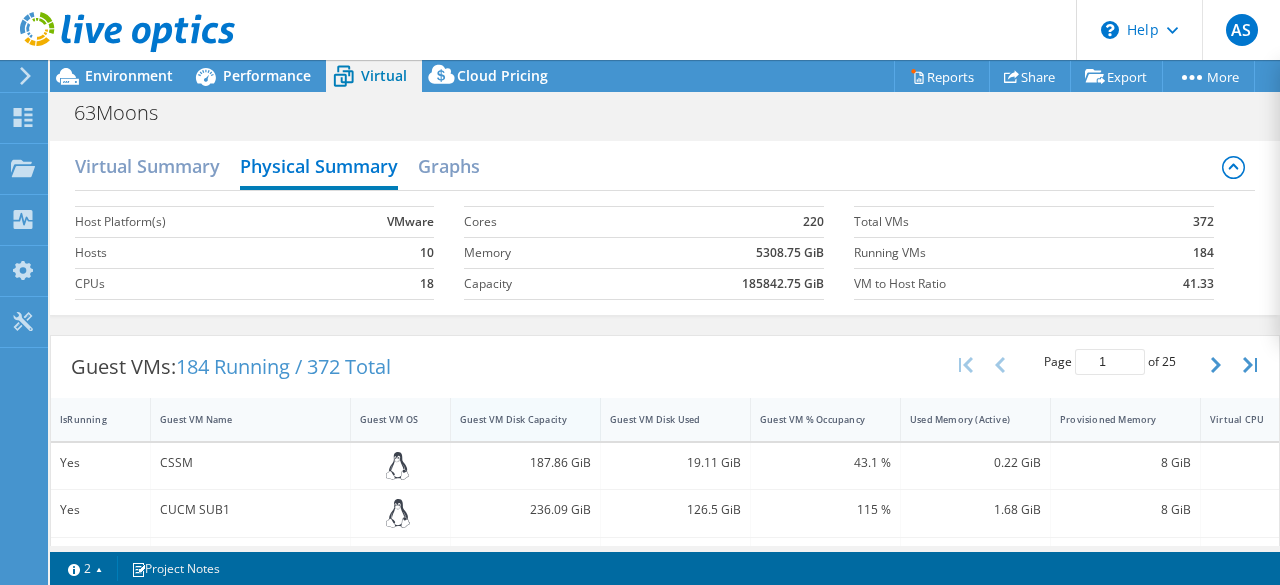 scroll, scrollTop: 10, scrollLeft: 0, axis: vertical 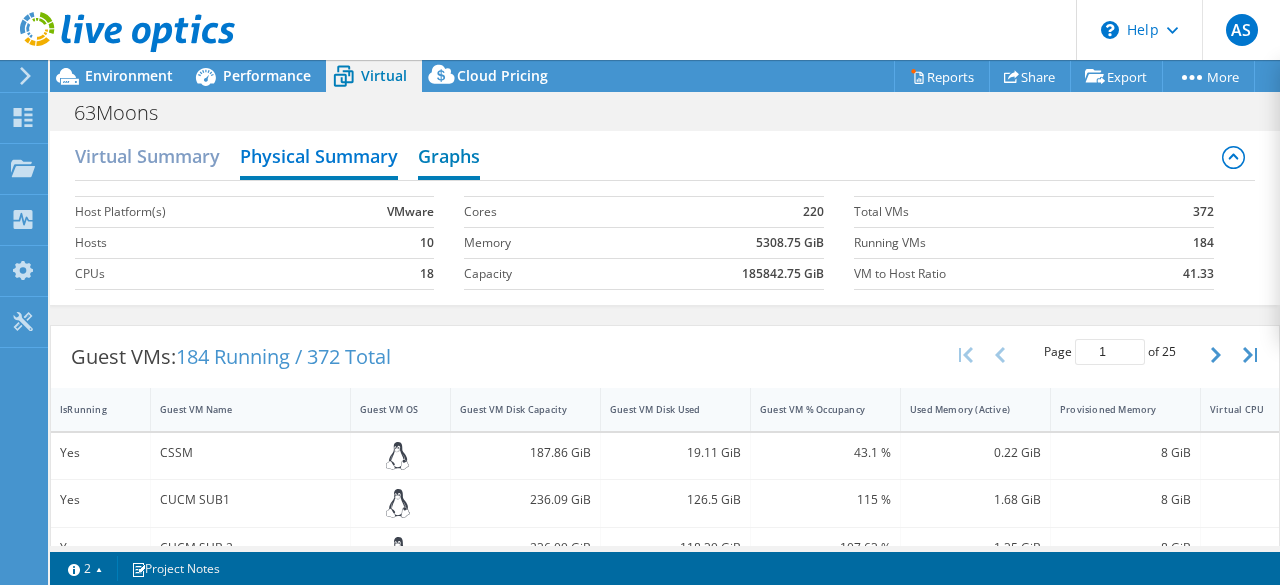 click on "Graphs" at bounding box center (449, 158) 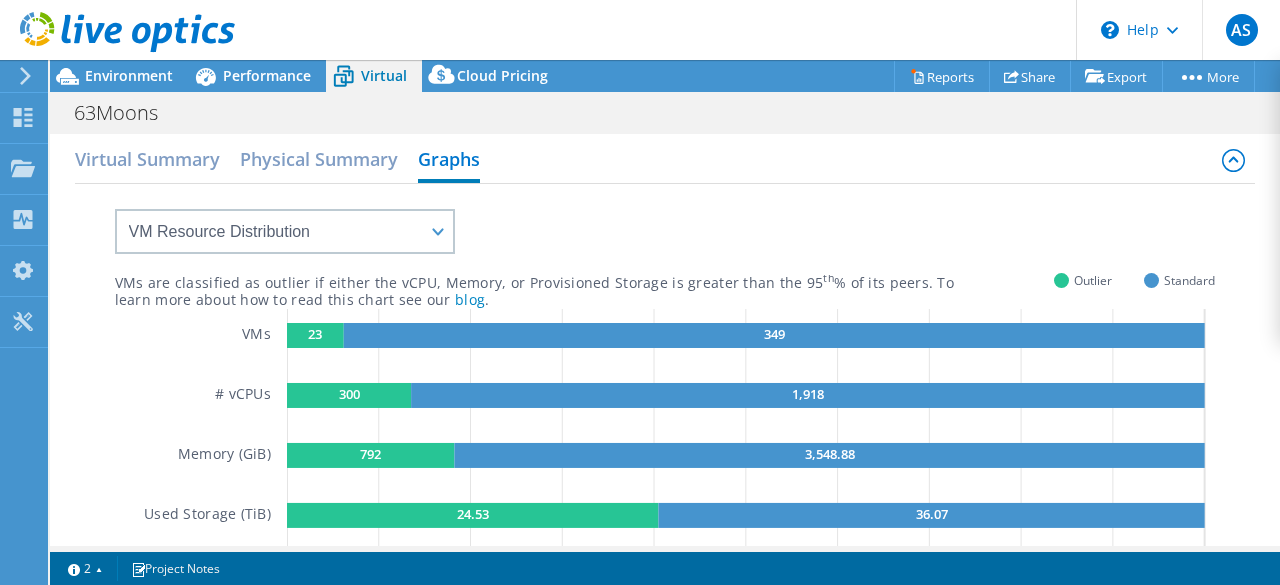 scroll, scrollTop: 0, scrollLeft: 0, axis: both 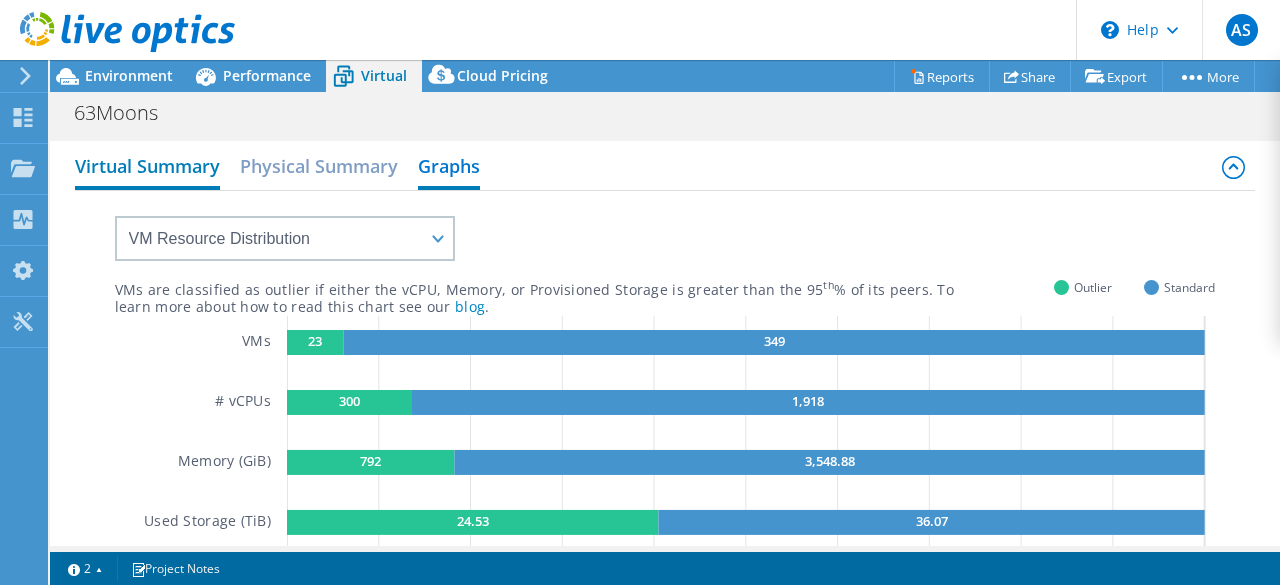 click on "Virtual Summary" at bounding box center (147, 168) 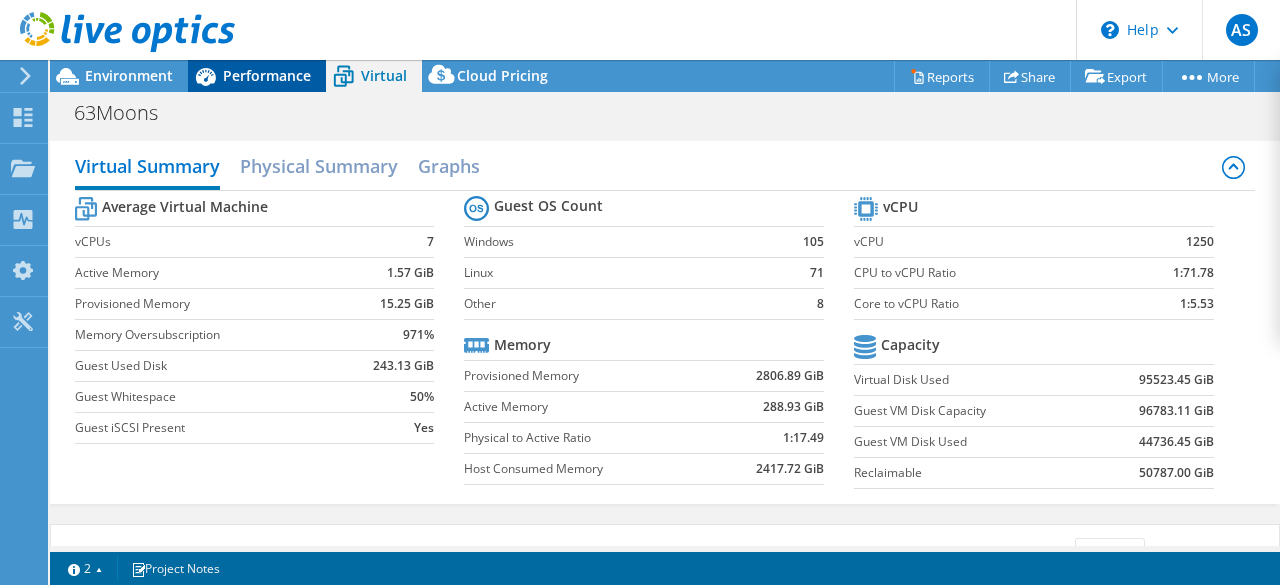 click on "Performance" at bounding box center [257, 76] 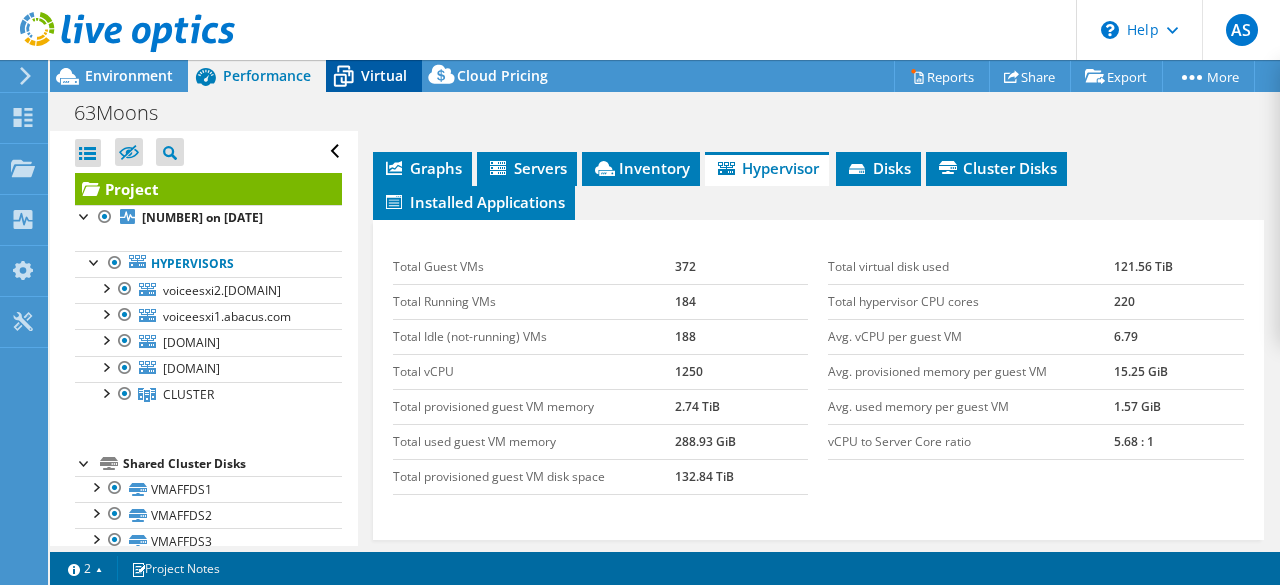 click 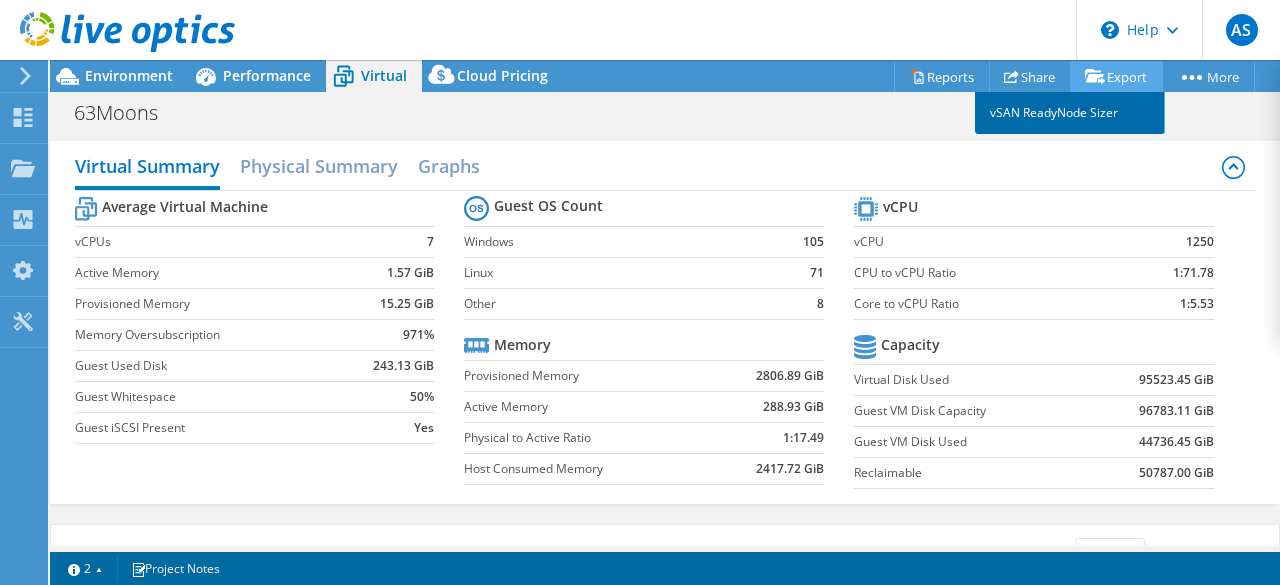 click on "vSAN ReadyNode Sizer" at bounding box center [1070, 113] 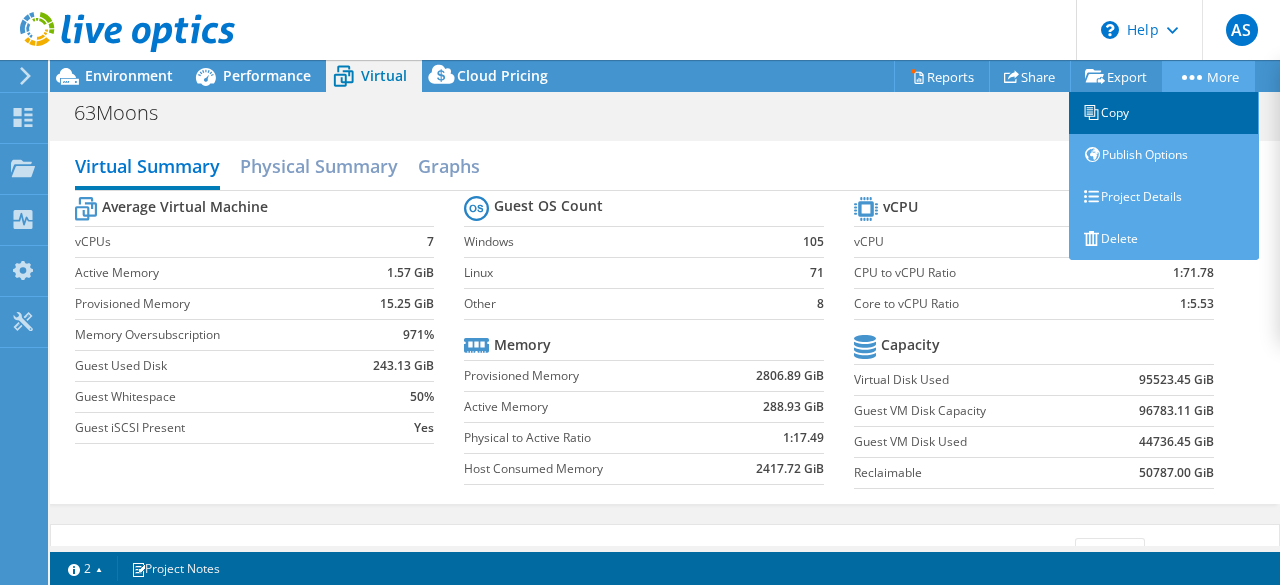 click on "Copy" at bounding box center (1164, 113) 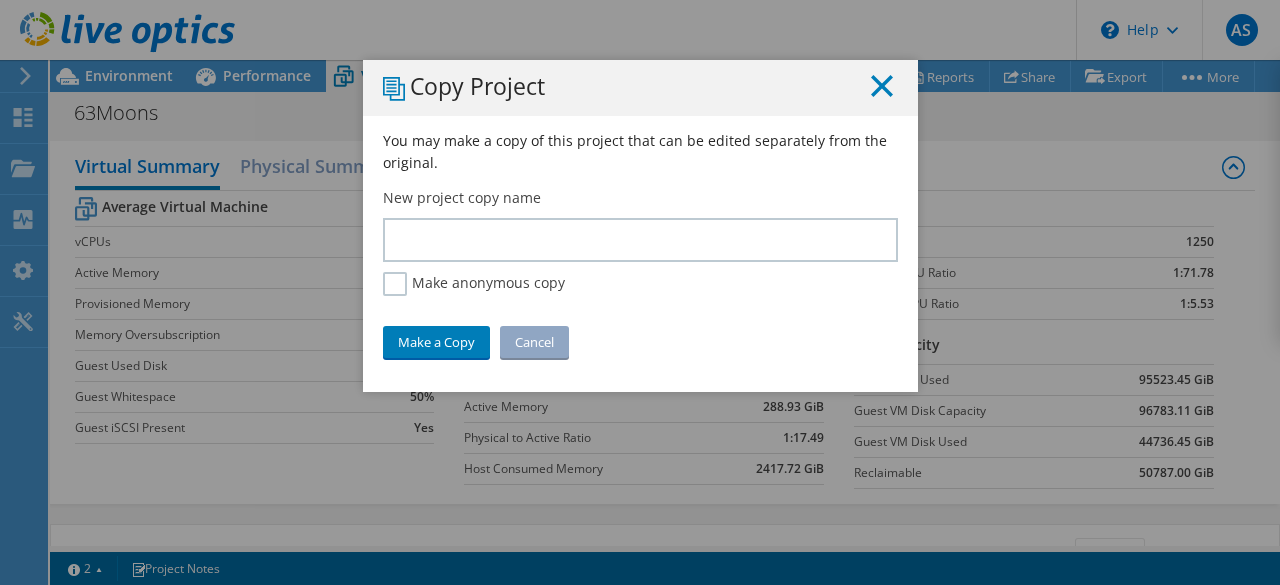 click 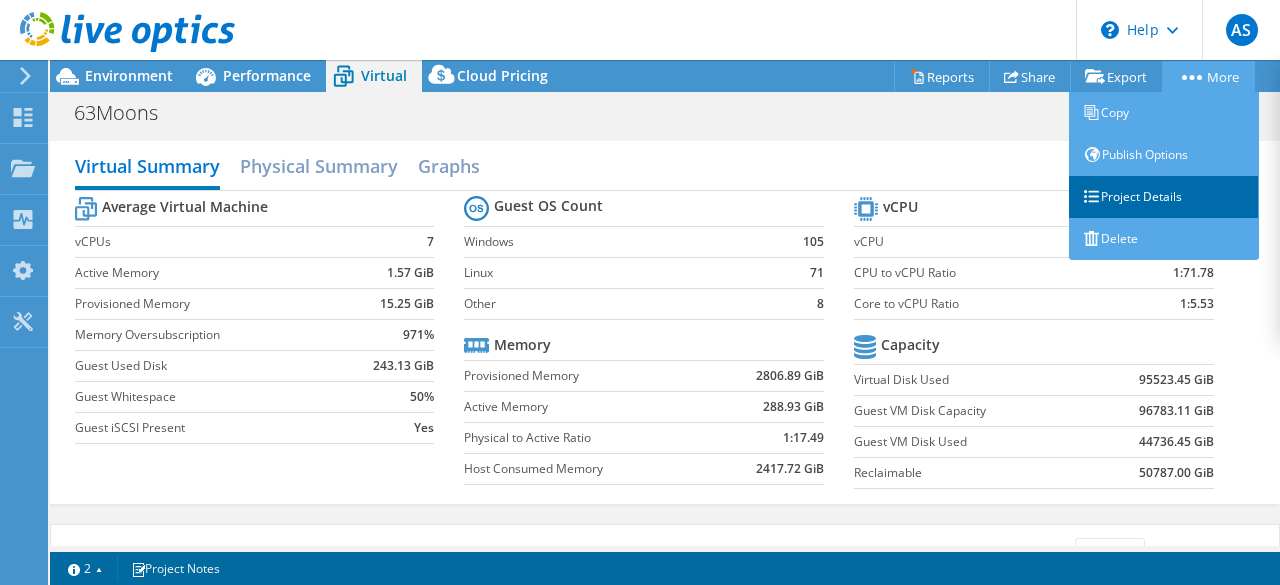 click on "Project Details" at bounding box center (1164, 197) 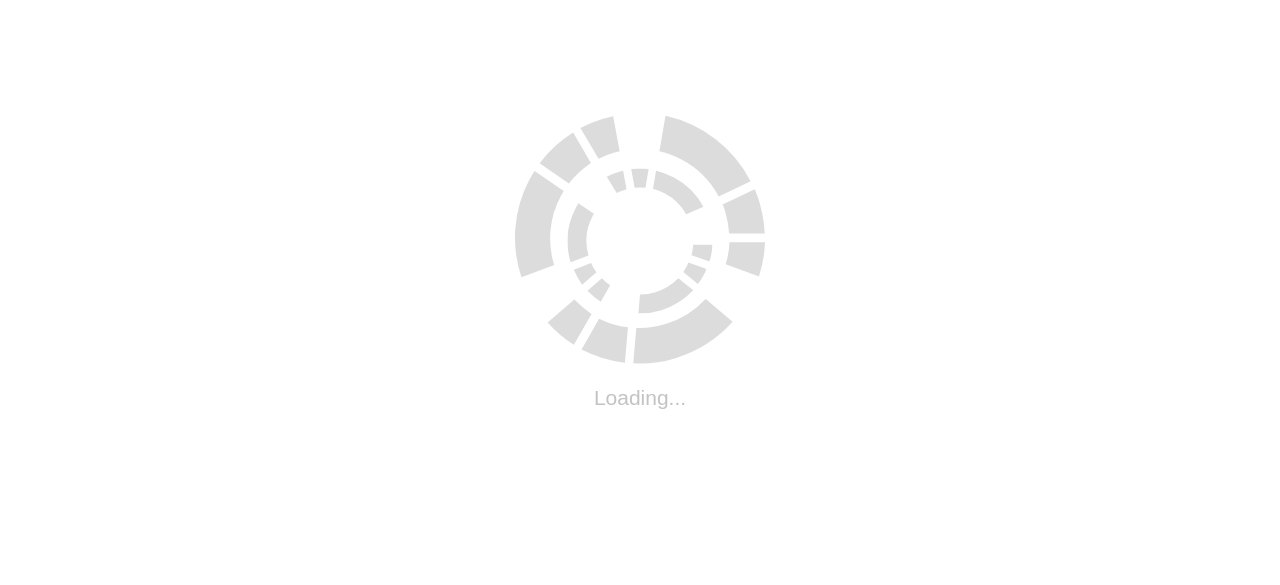 scroll, scrollTop: 0, scrollLeft: 0, axis: both 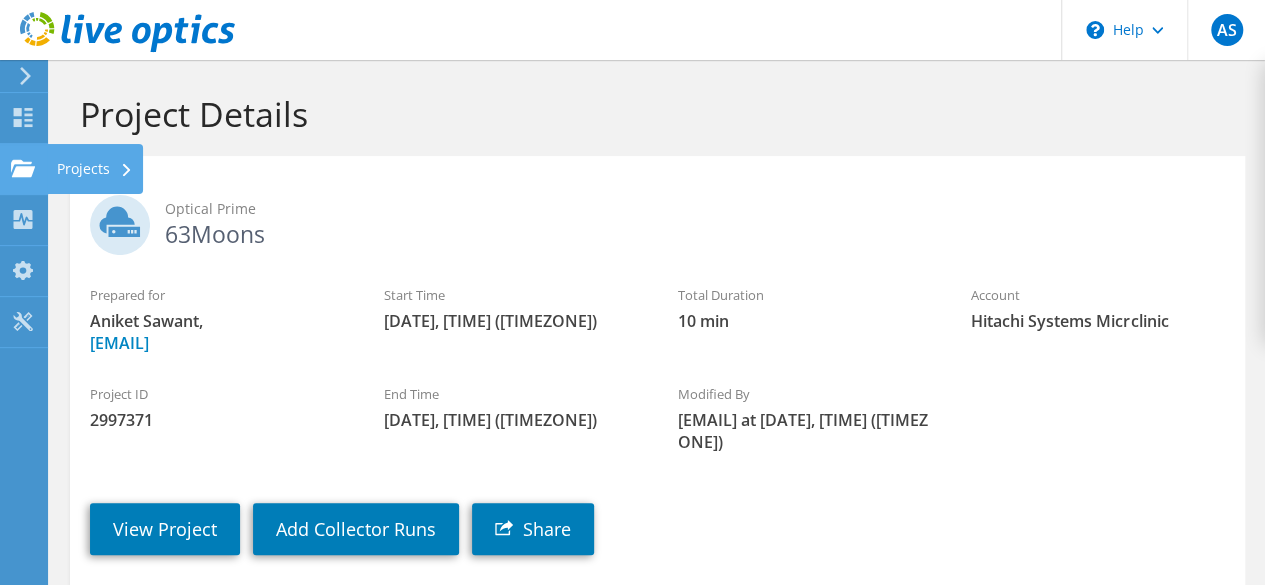click on "Projects" at bounding box center (95, 169) 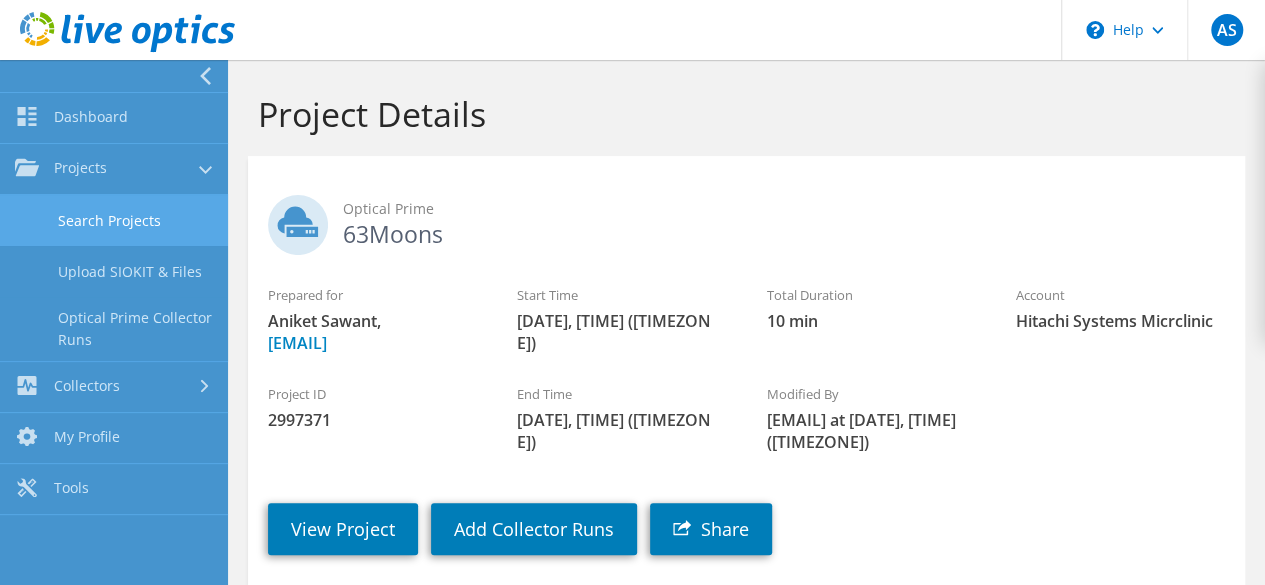click on "Search Projects" at bounding box center [114, 220] 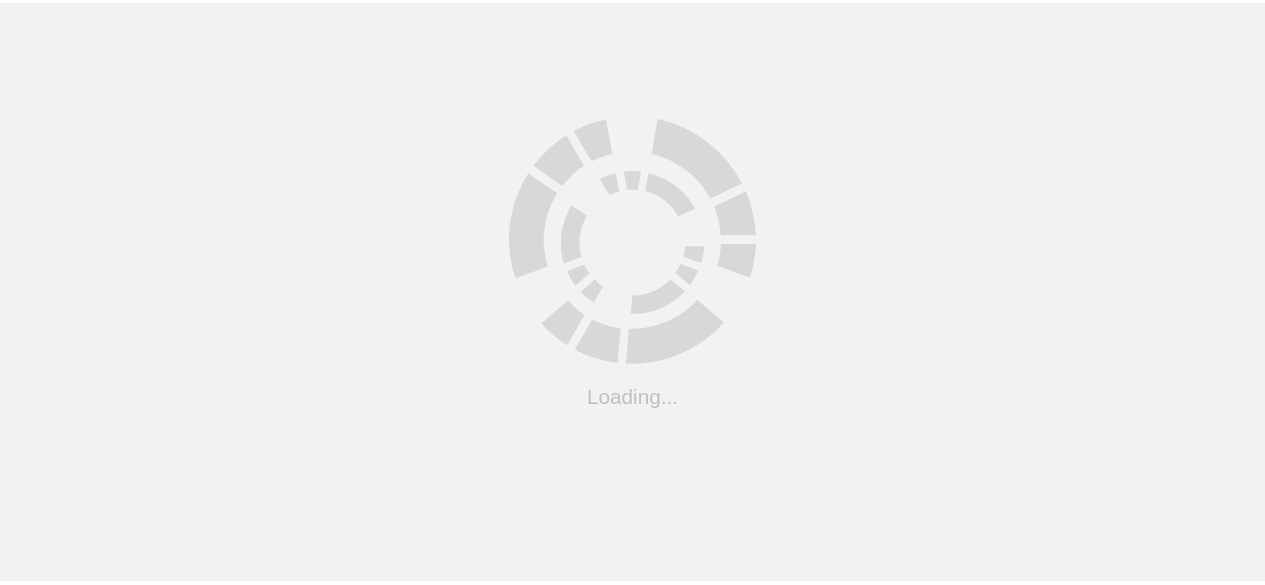 scroll, scrollTop: 0, scrollLeft: 0, axis: both 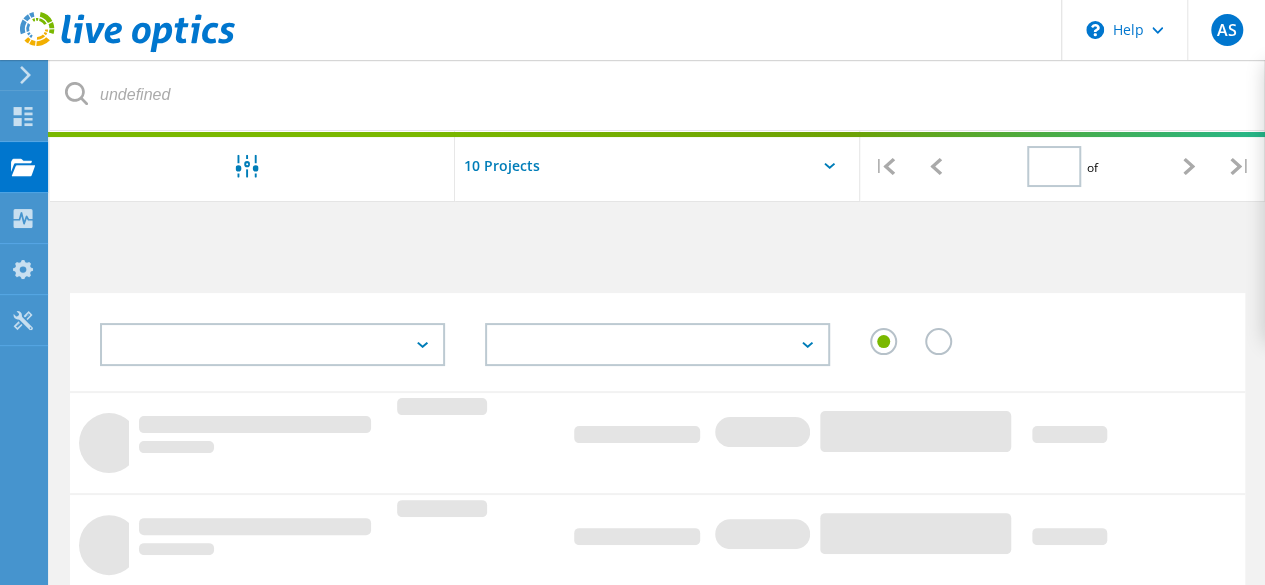 type on "1" 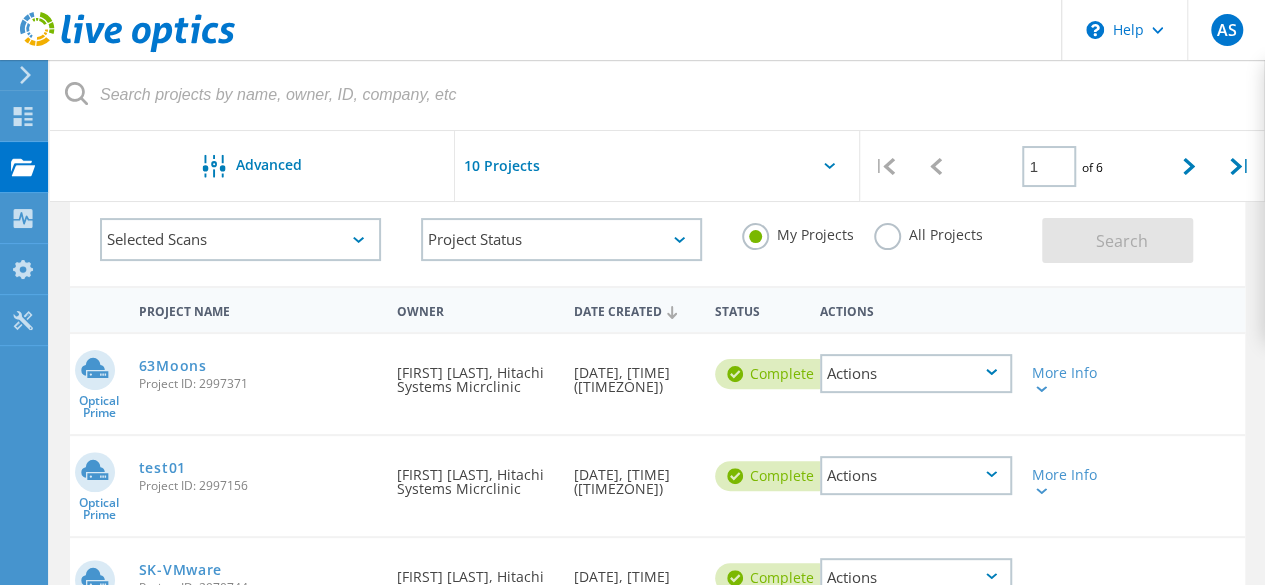 scroll, scrollTop: 112, scrollLeft: 0, axis: vertical 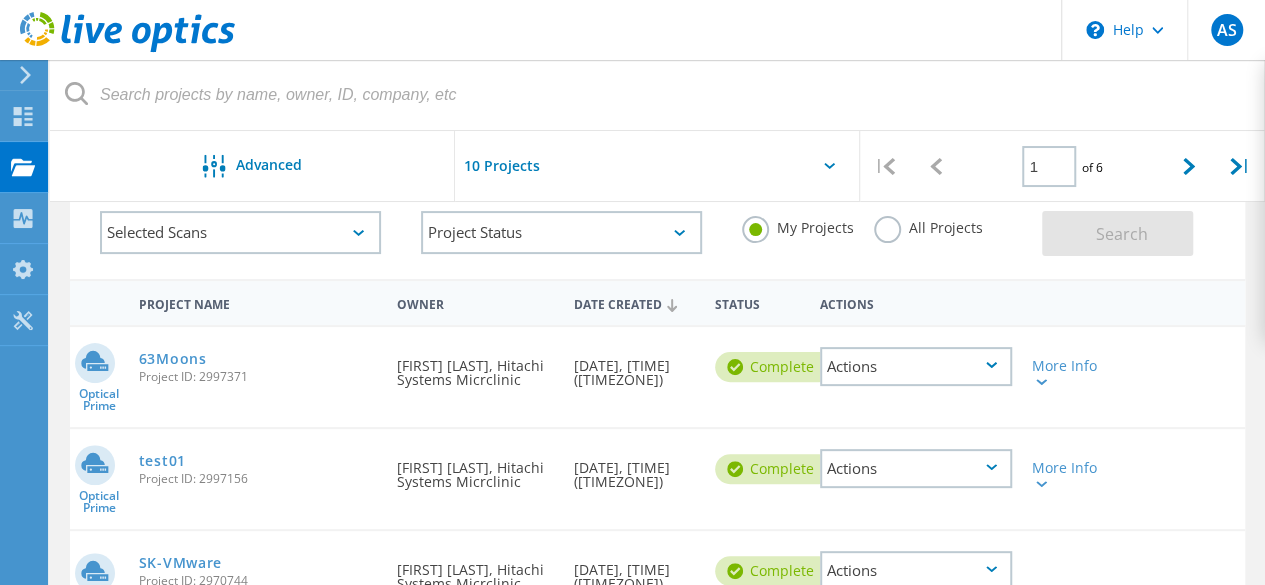 click on "Actions" 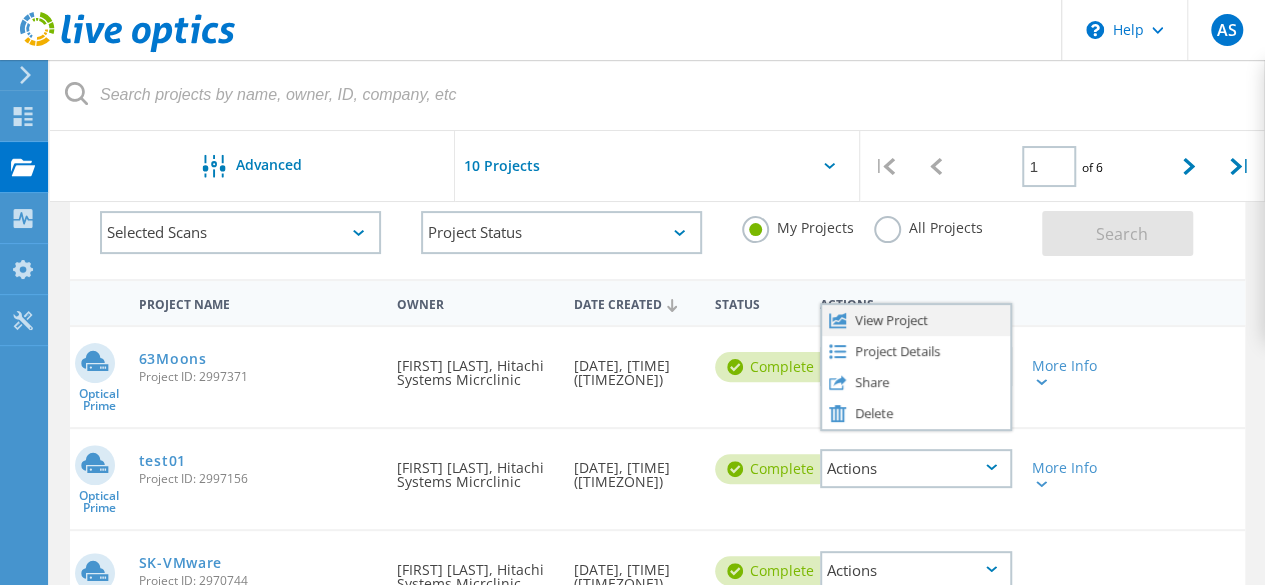 click on "View Project" 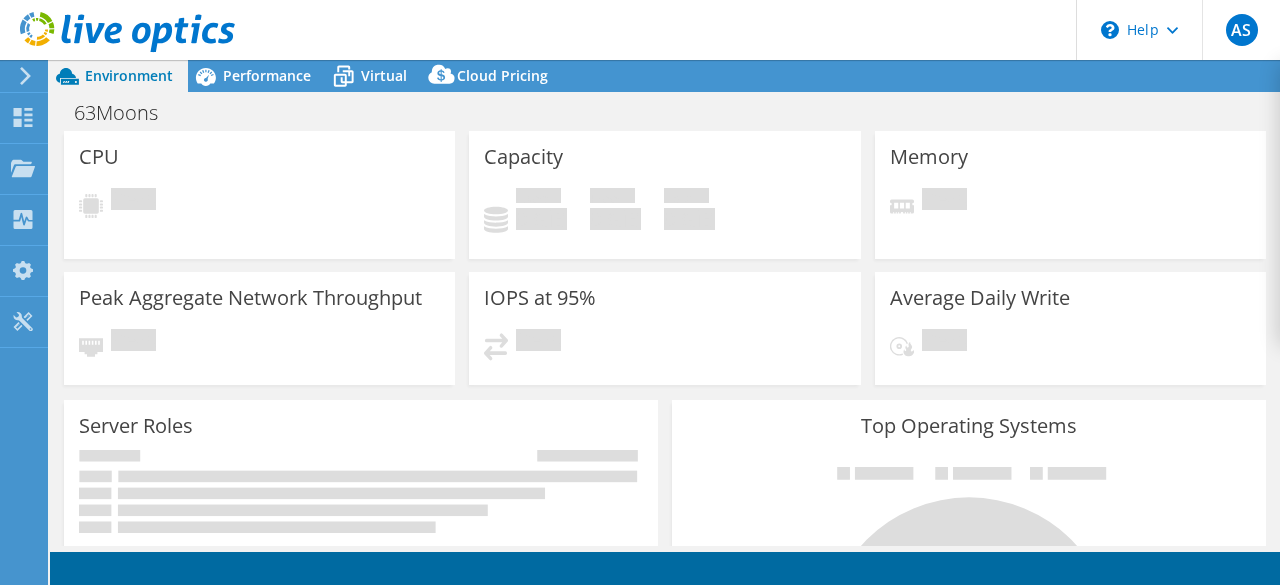 scroll, scrollTop: 0, scrollLeft: 0, axis: both 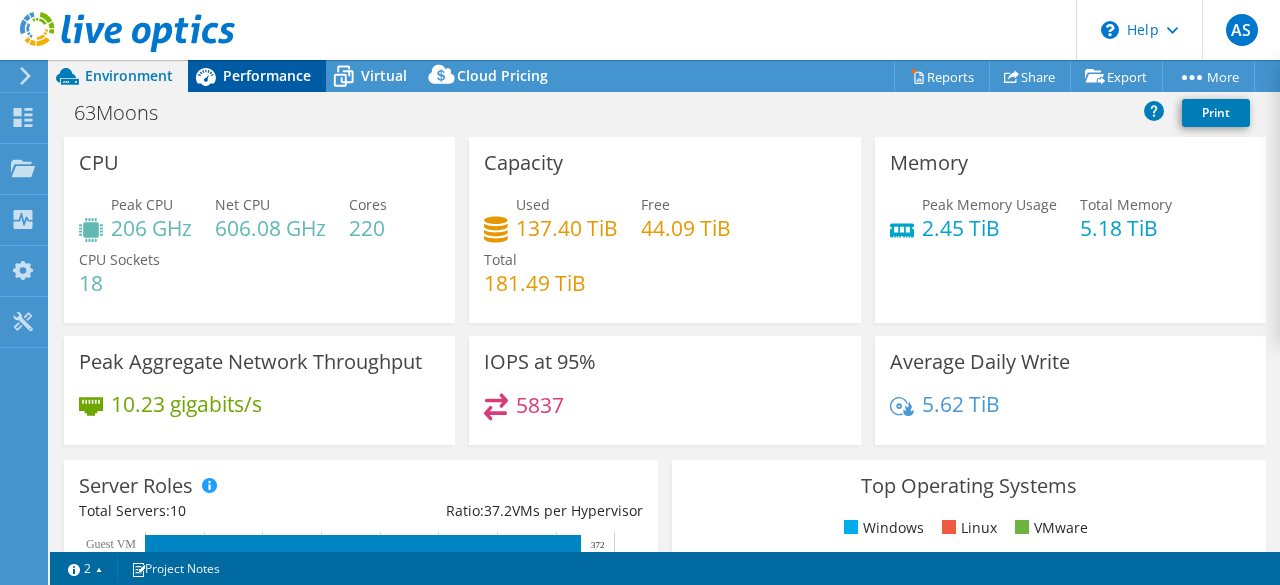 click on "Performance" at bounding box center [257, 76] 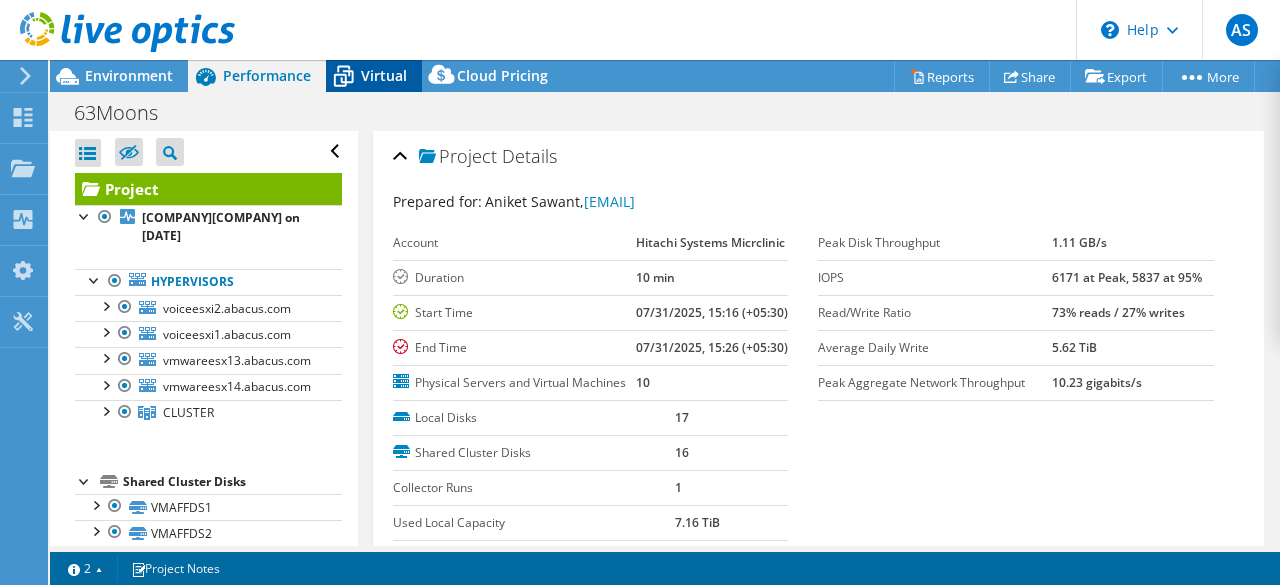 click 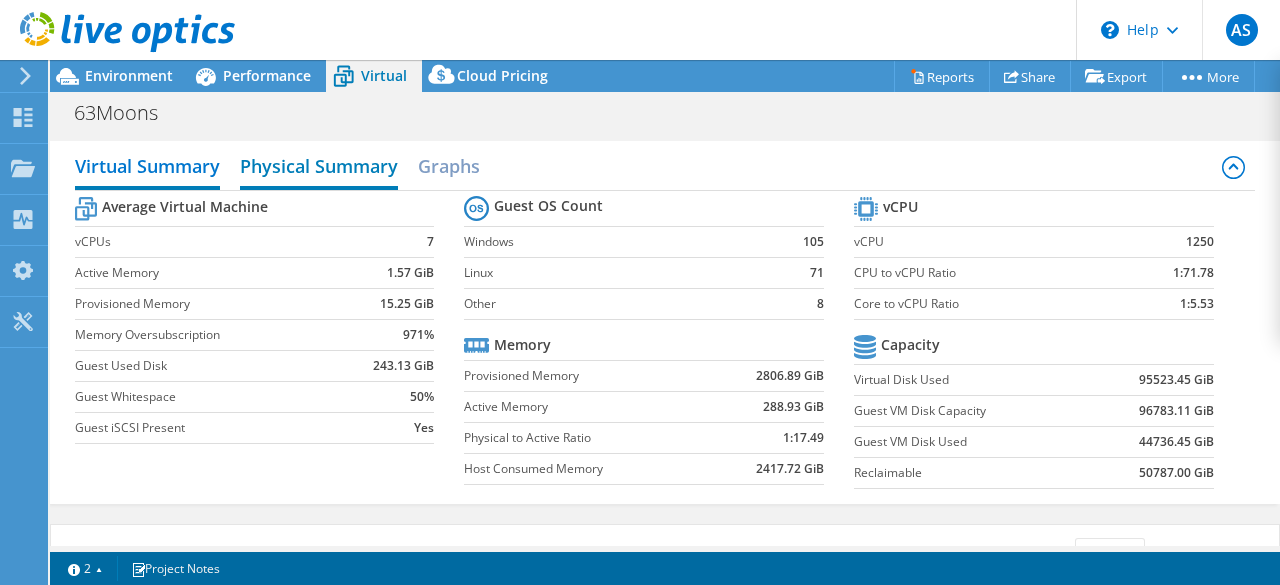 click on "Physical Summary" at bounding box center (319, 168) 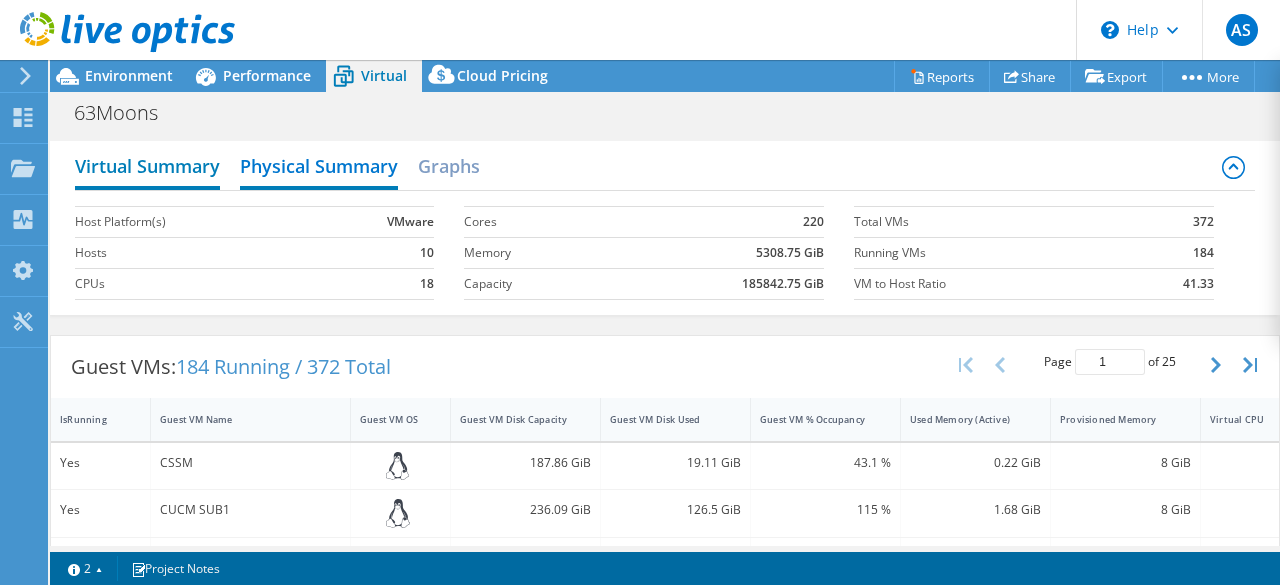 click on "Virtual Summary" at bounding box center [147, 168] 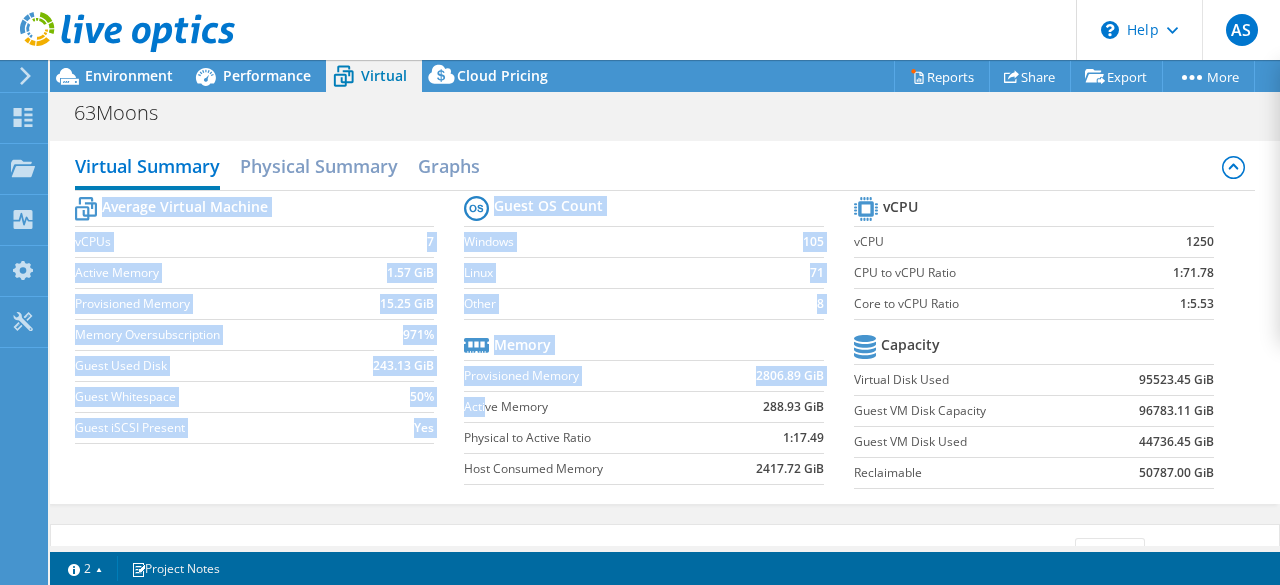 drag, startPoint x: 72, startPoint y: 238, endPoint x: 480, endPoint y: 390, distance: 435.39407 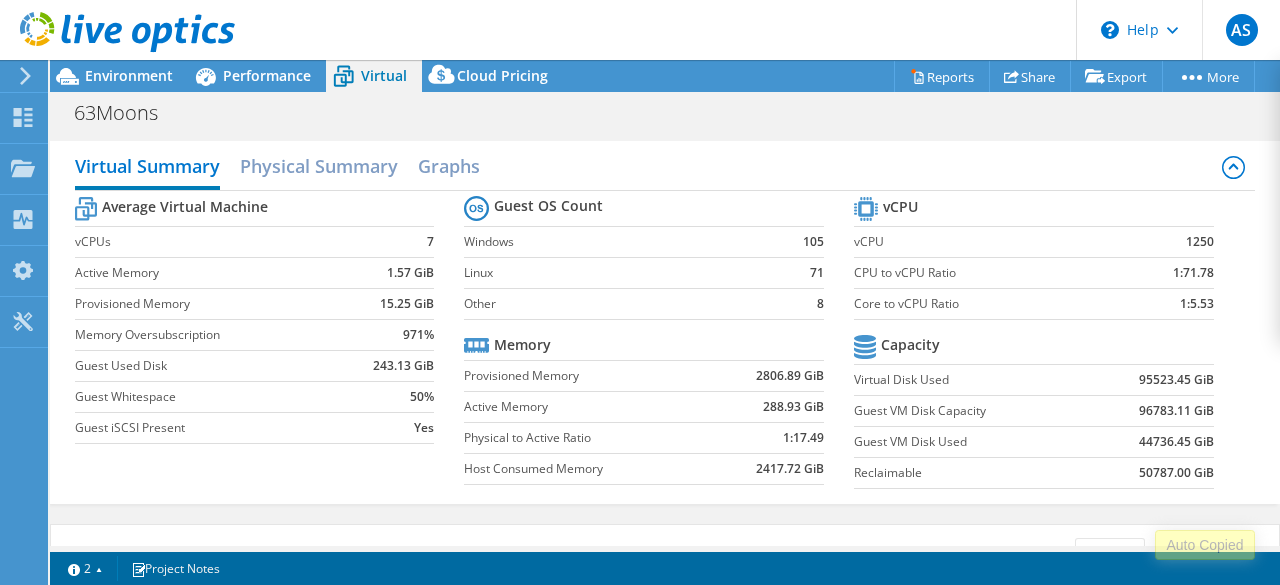click on "Physical to Active Ratio" at bounding box center (587, 438) 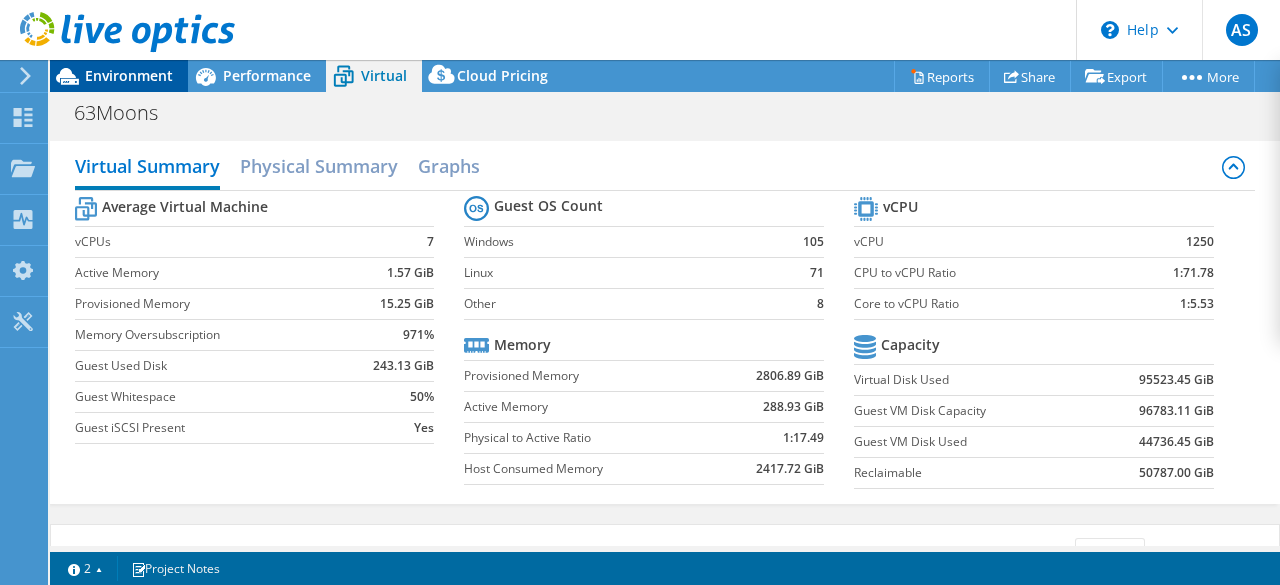 click on "Environment" at bounding box center (129, 75) 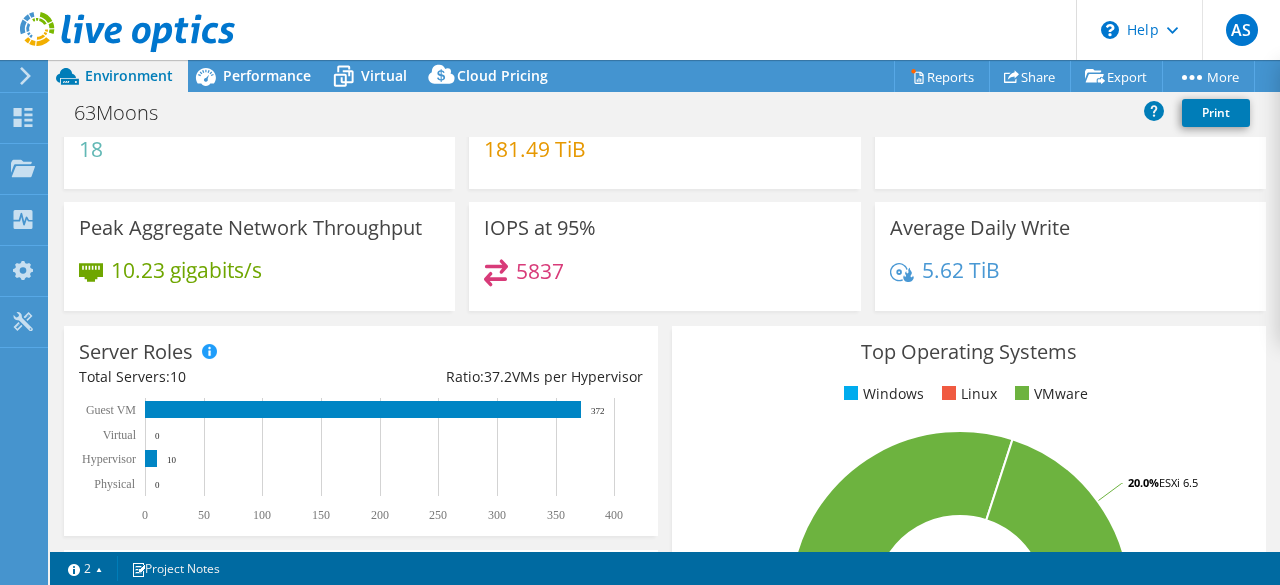 scroll, scrollTop: 0, scrollLeft: 0, axis: both 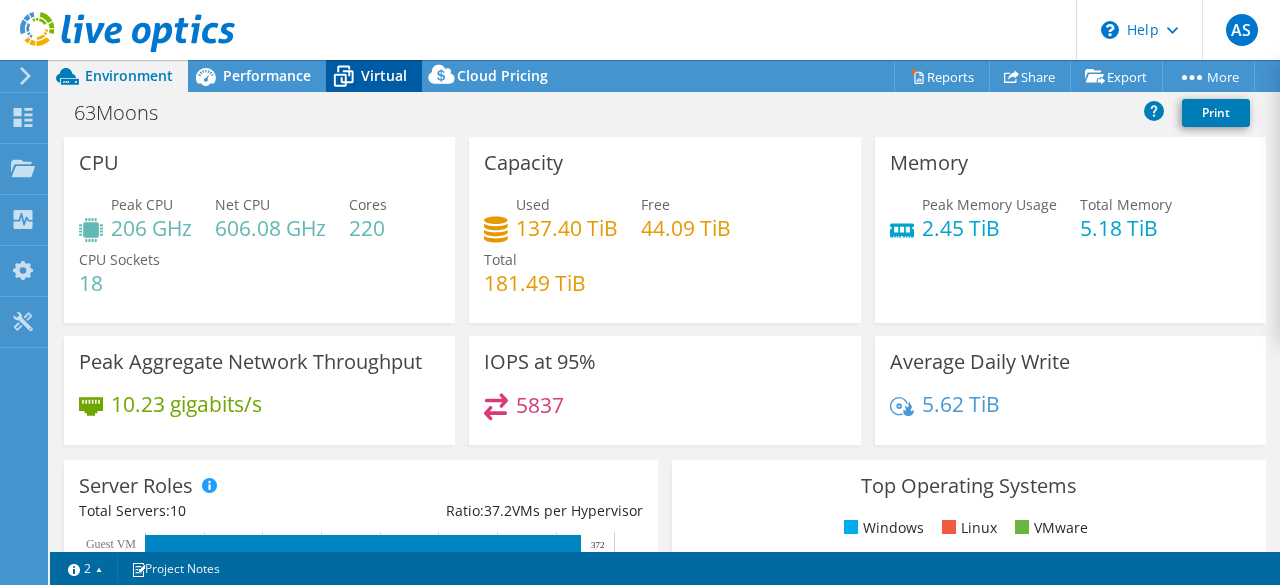 click 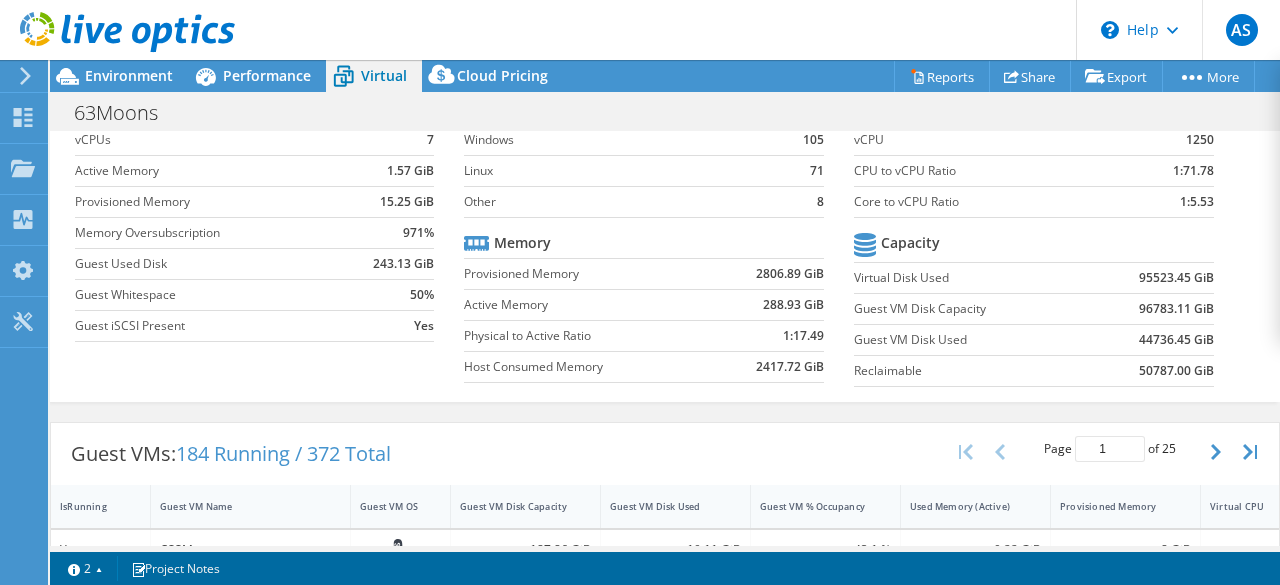 scroll, scrollTop: 99, scrollLeft: 0, axis: vertical 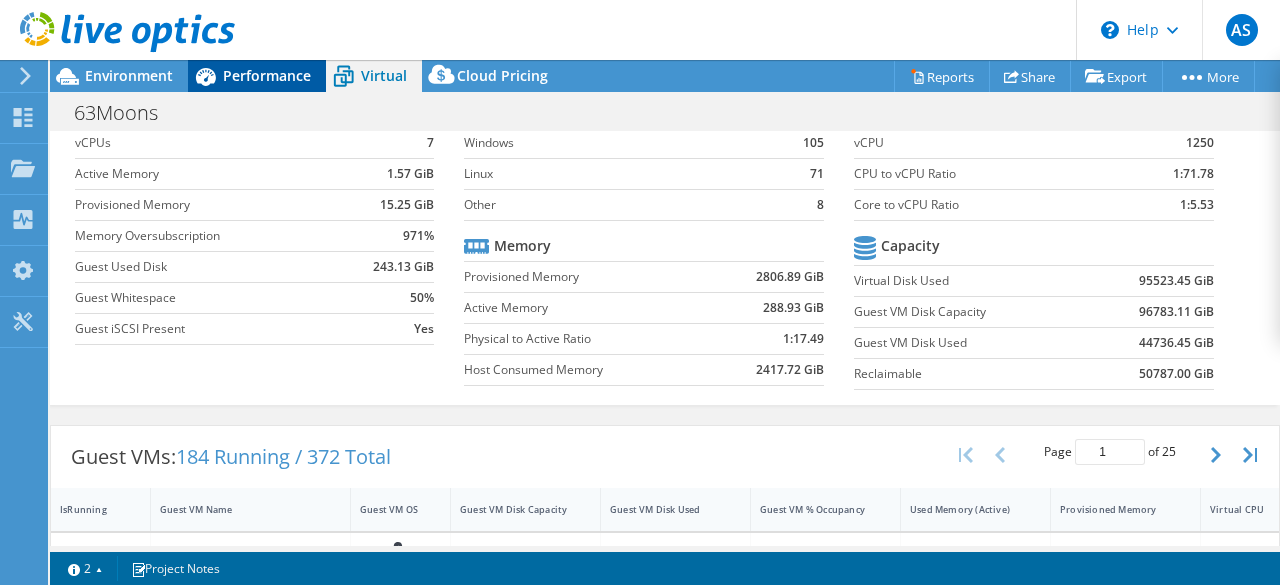 click on "Performance" at bounding box center [267, 75] 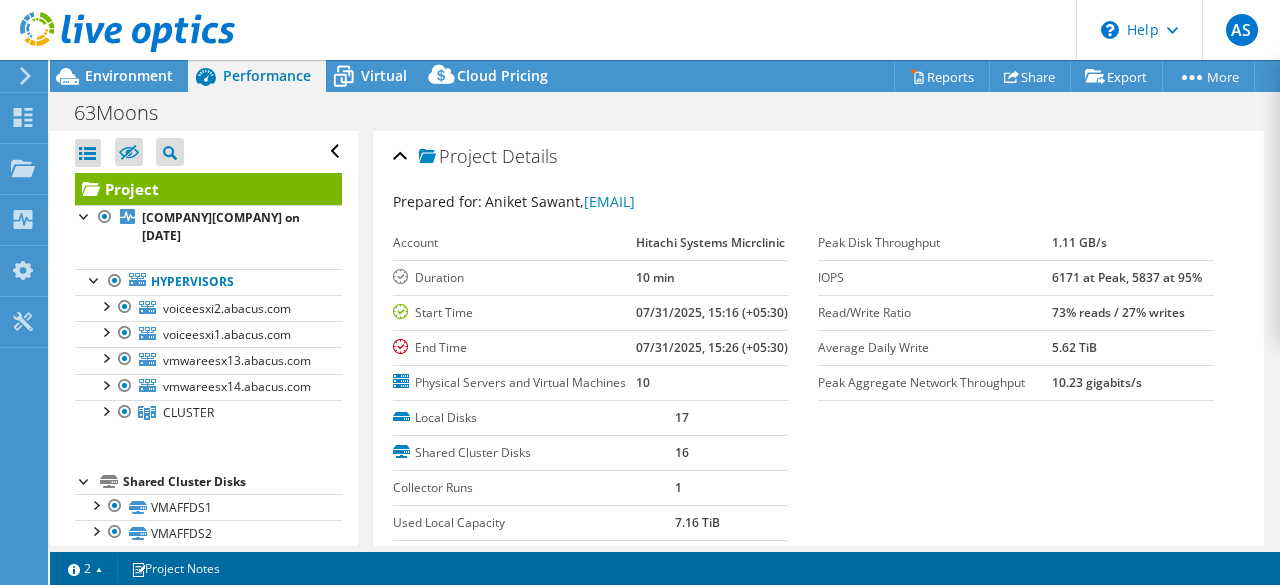 scroll, scrollTop: 0, scrollLeft: 0, axis: both 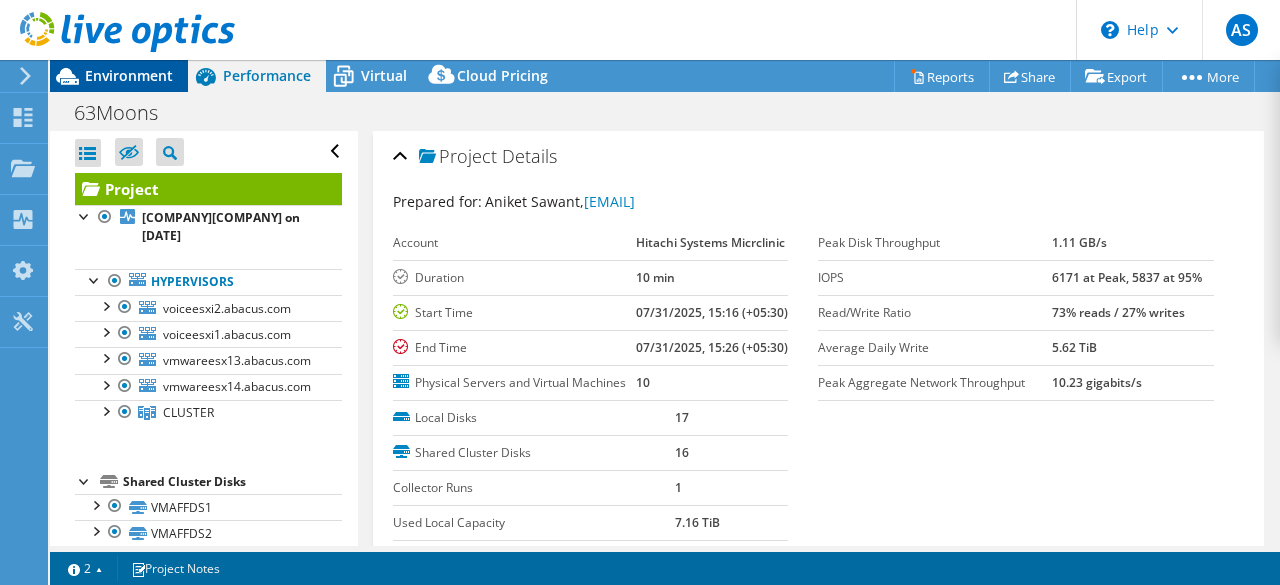 click on "Environment" at bounding box center (129, 75) 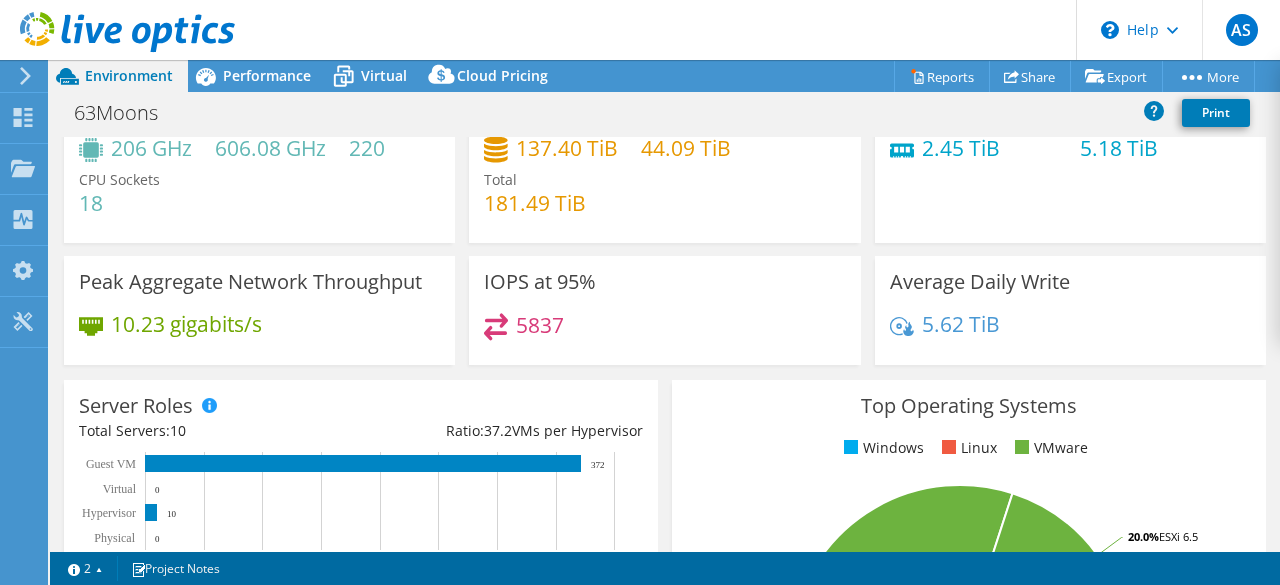 scroll, scrollTop: 107, scrollLeft: 0, axis: vertical 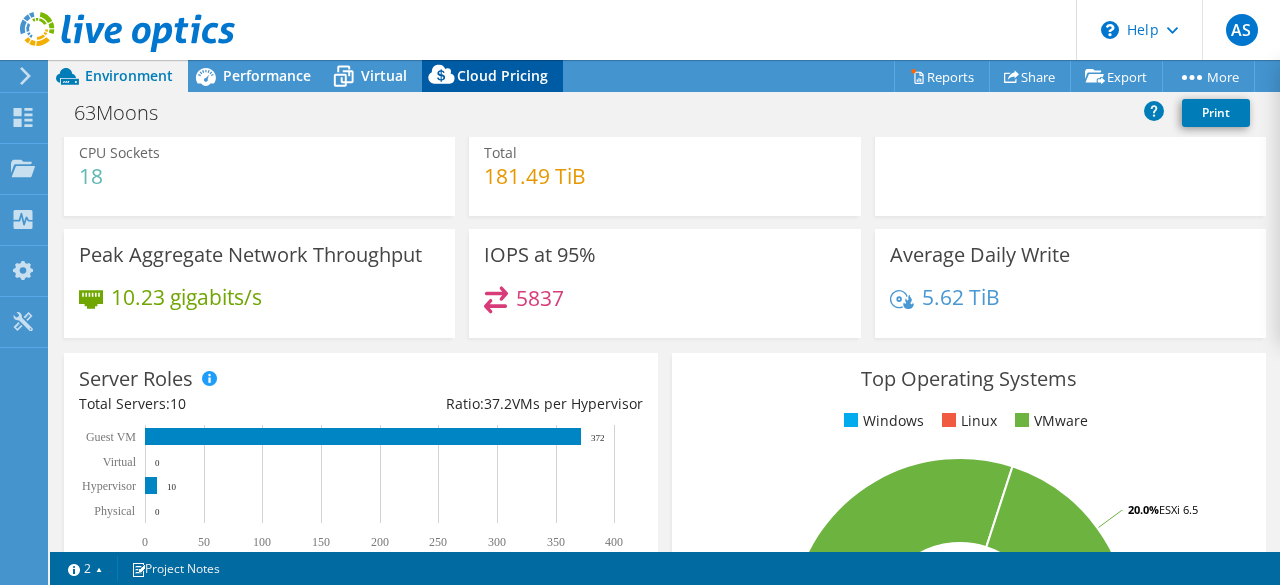 click 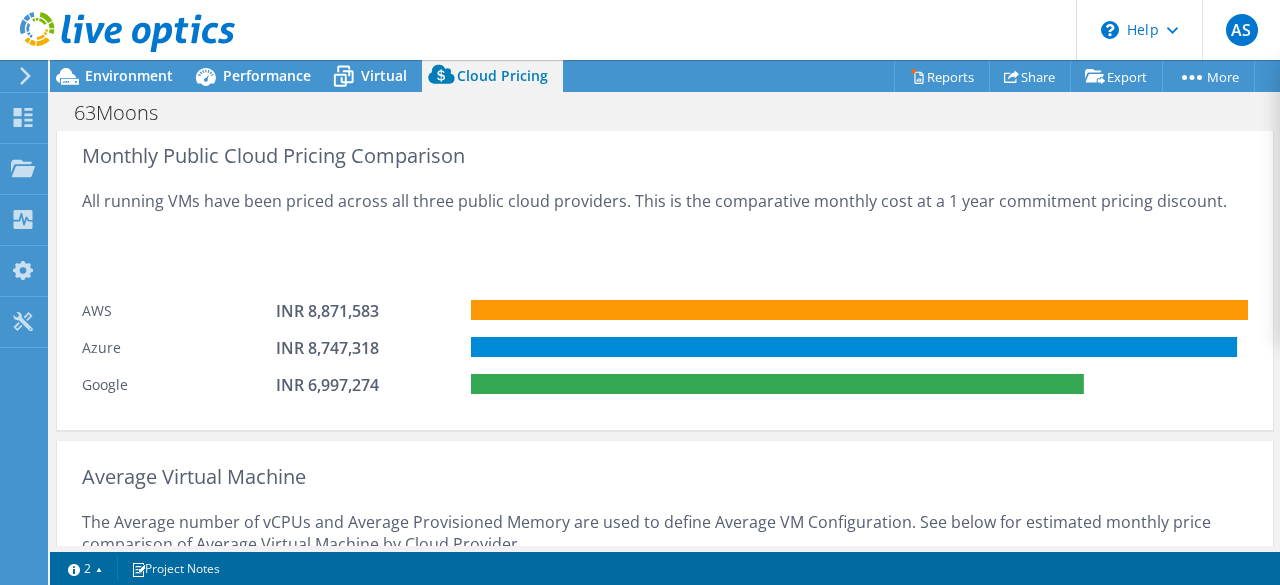 scroll, scrollTop: 1324, scrollLeft: 0, axis: vertical 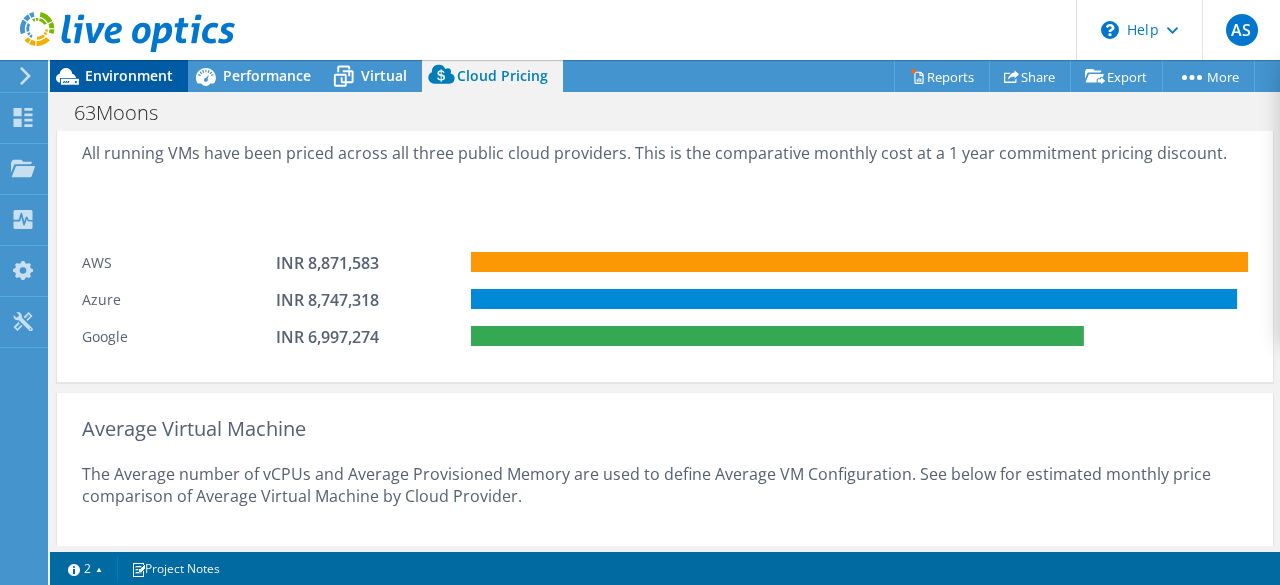 click on "Environment" at bounding box center [129, 75] 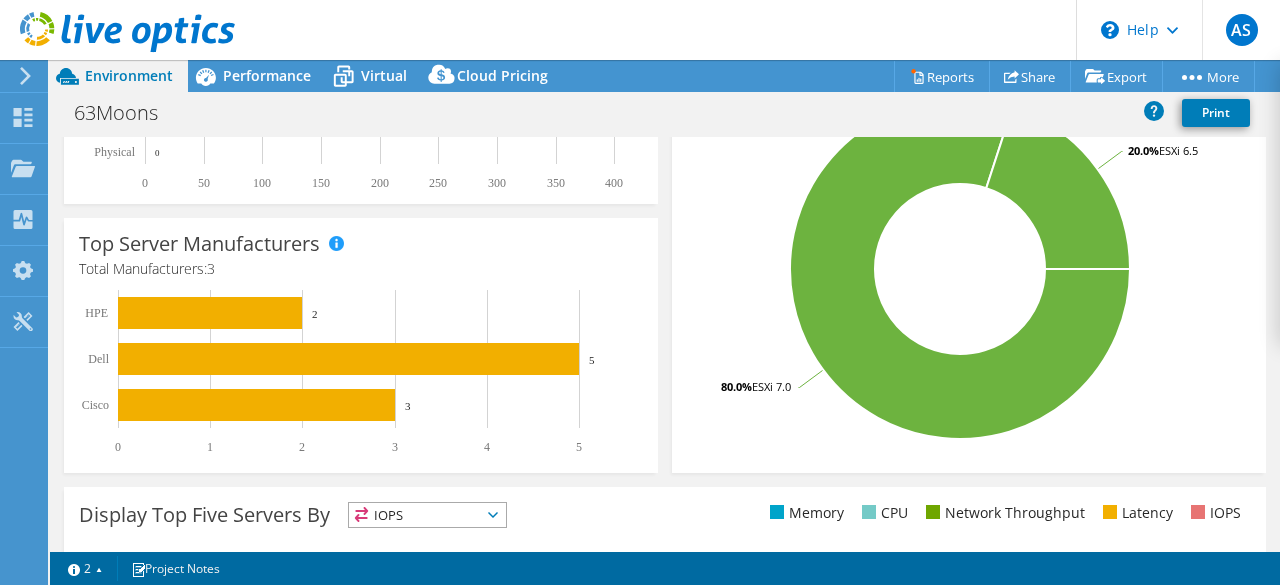 scroll, scrollTop: 465, scrollLeft: 0, axis: vertical 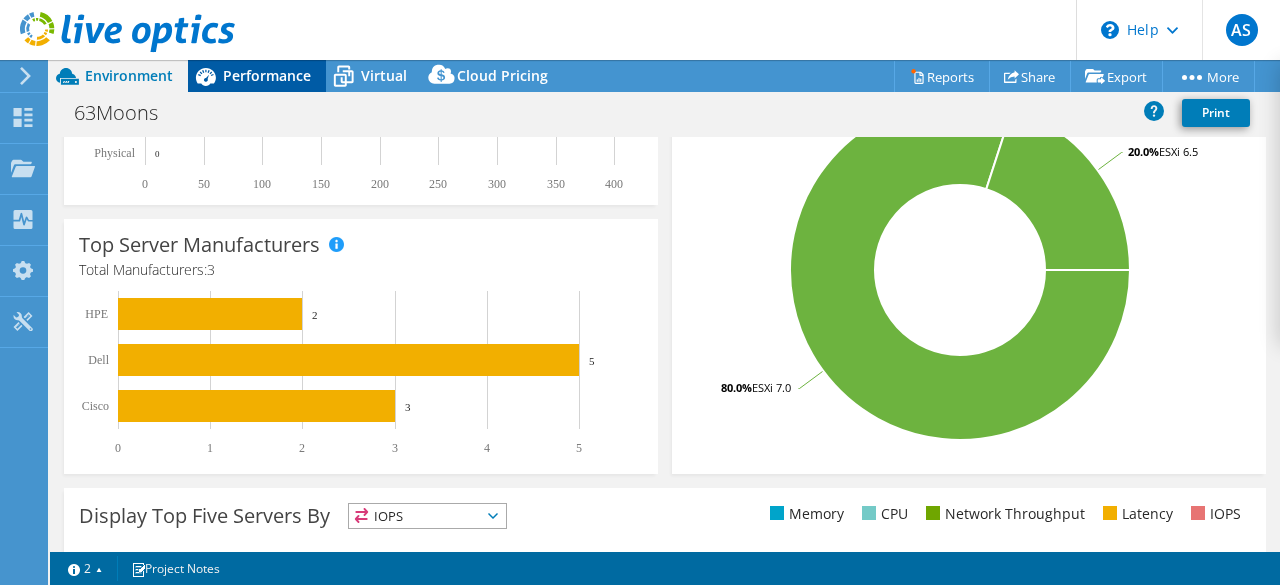 click on "Performance" at bounding box center [267, 75] 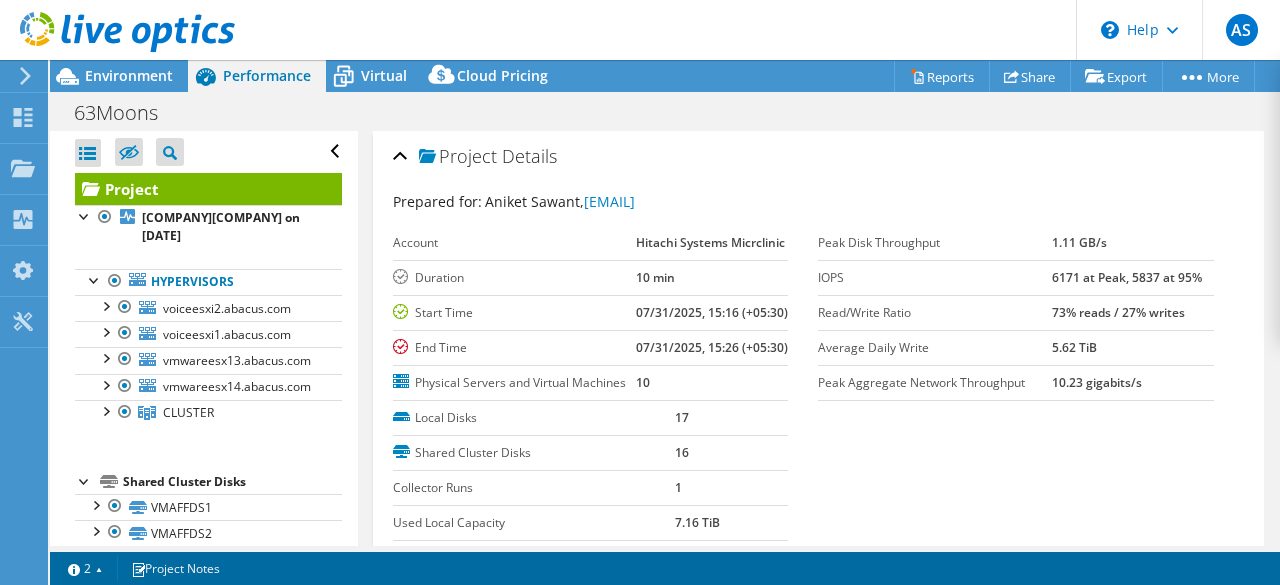 scroll, scrollTop: 0, scrollLeft: 0, axis: both 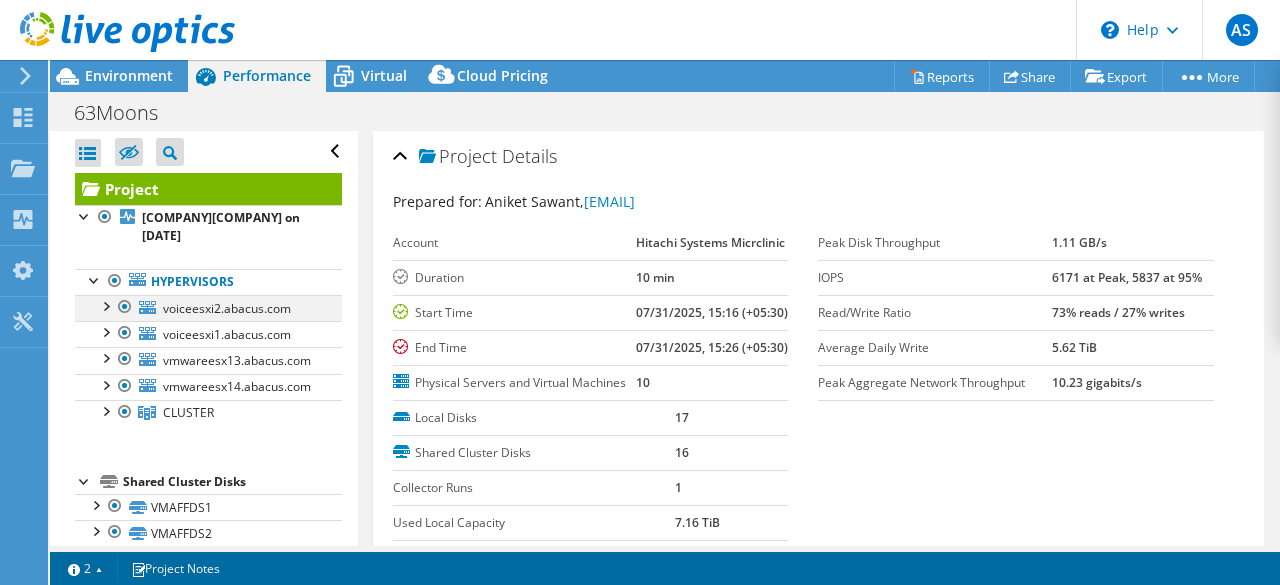 click at bounding box center (105, 305) 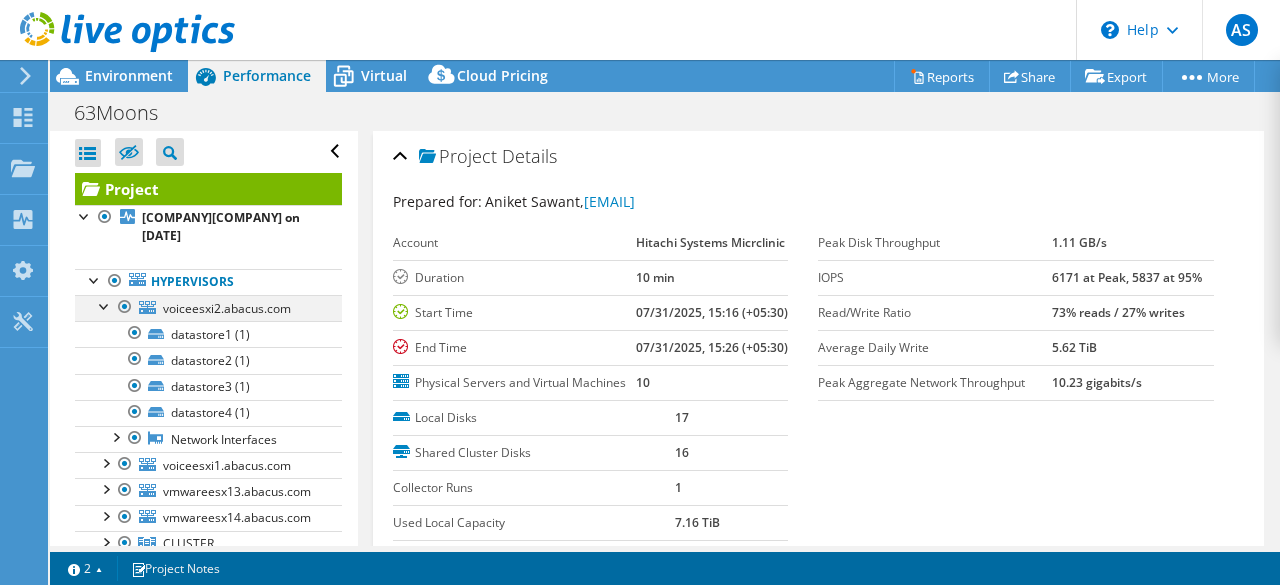 click at bounding box center [105, 305] 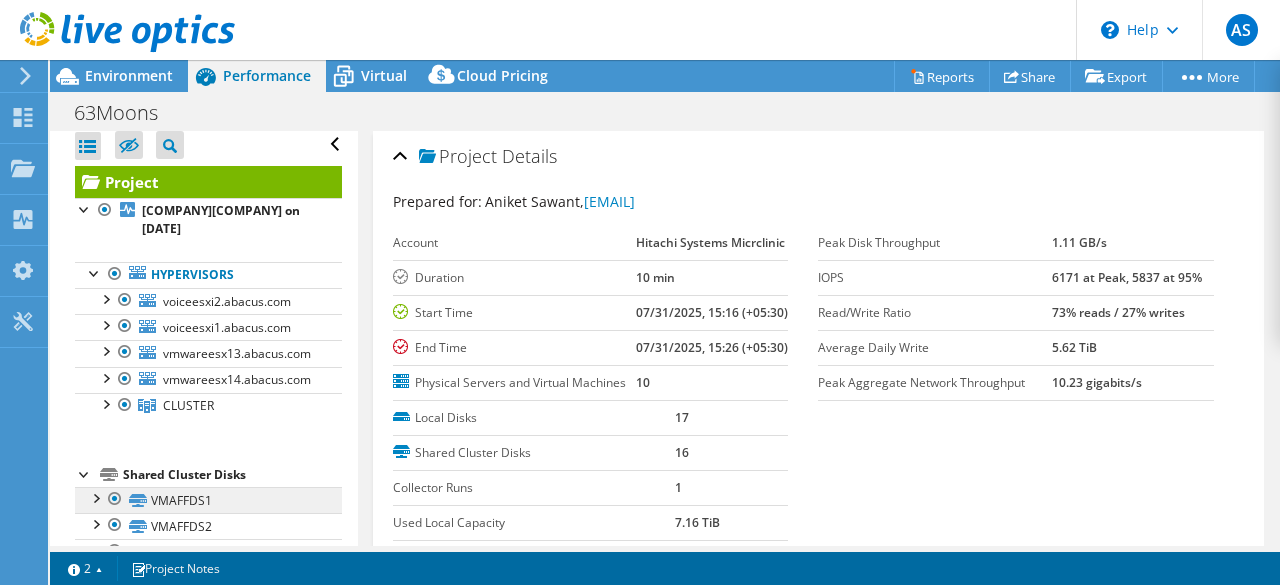 scroll, scrollTop: 8, scrollLeft: 0, axis: vertical 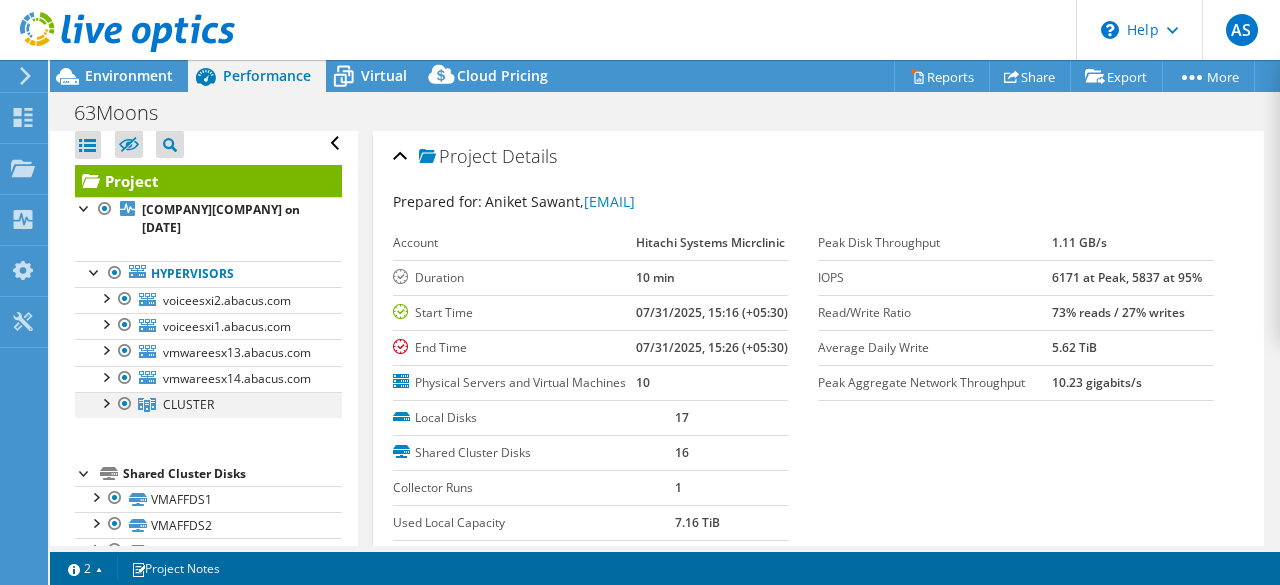 click at bounding box center [105, 402] 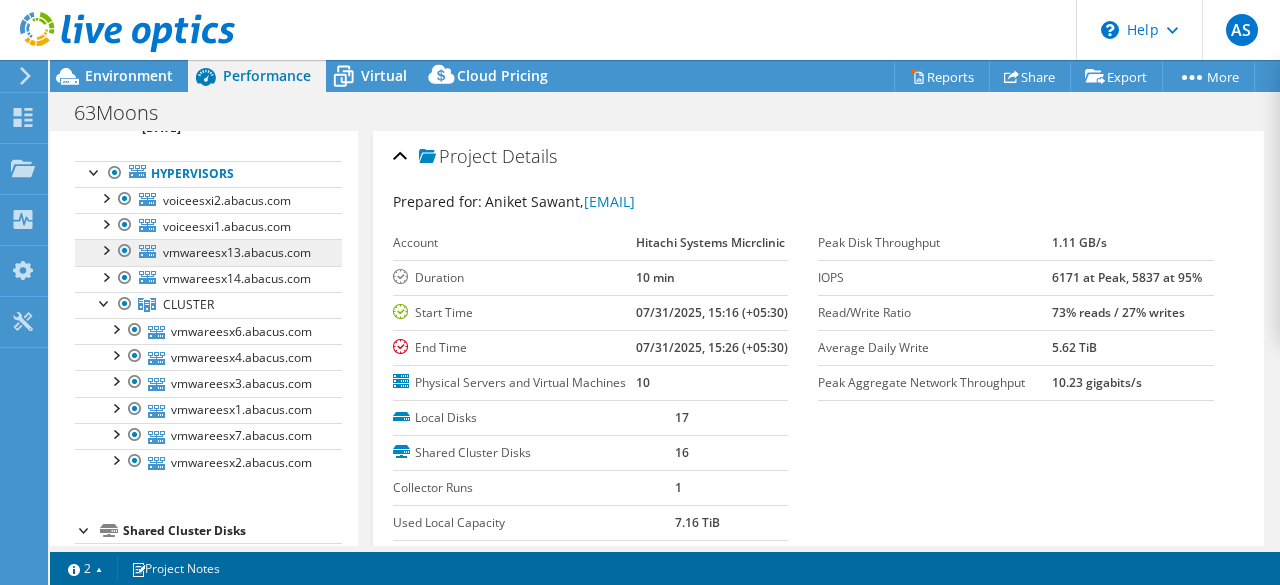 scroll, scrollTop: 120, scrollLeft: 0, axis: vertical 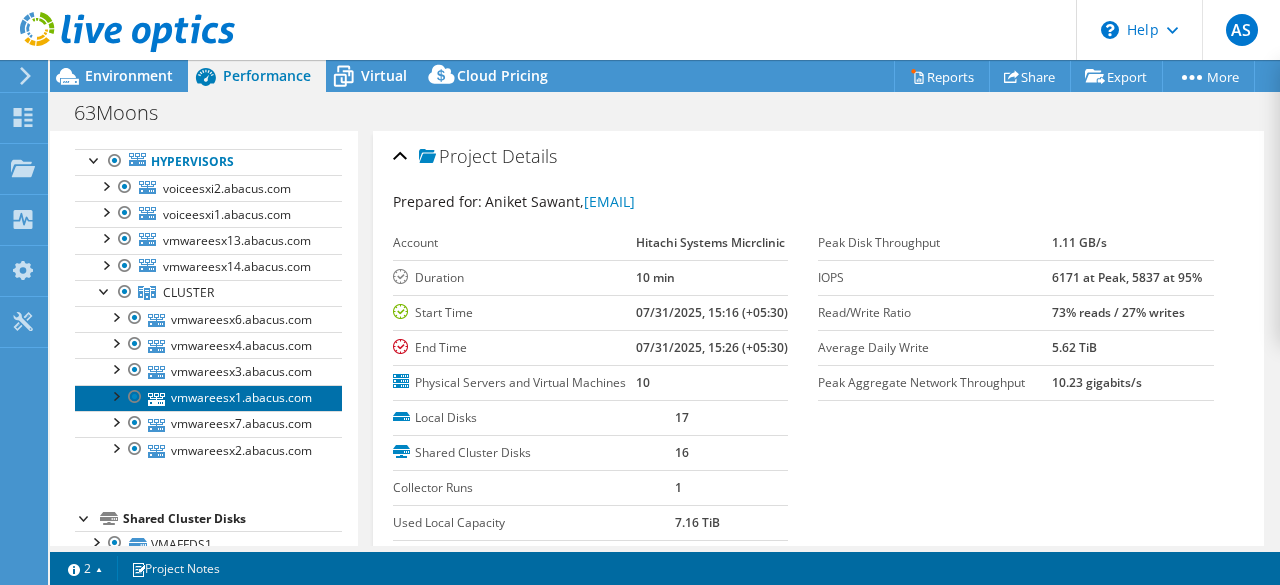 click on "vmwareesx1.abacus.com" at bounding box center [208, 398] 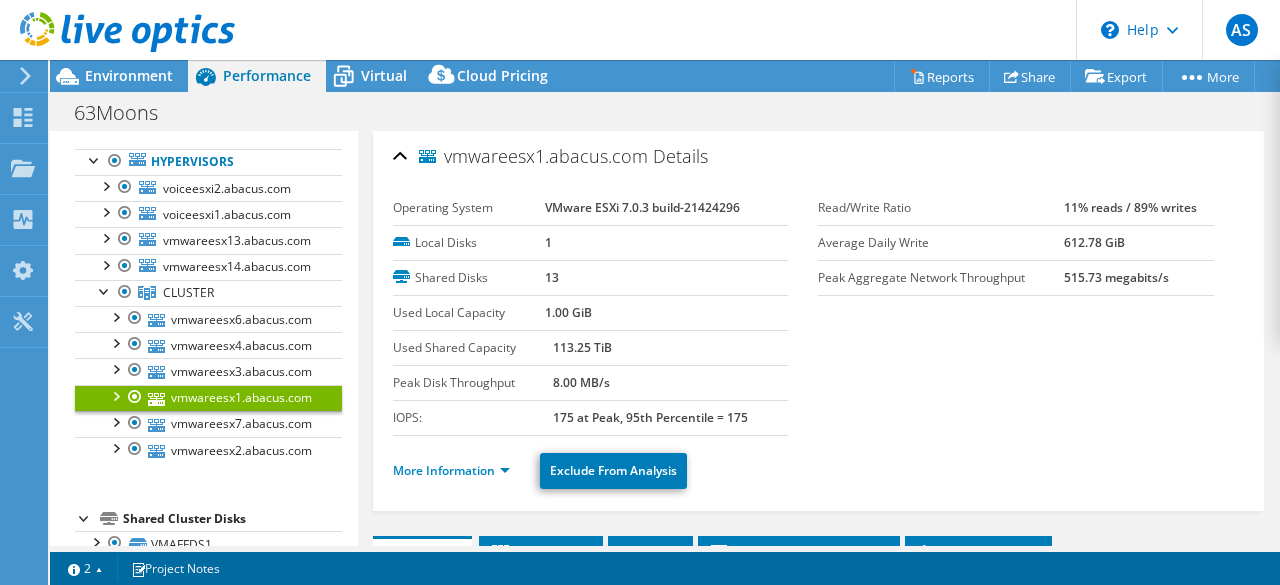 scroll, scrollTop: 14, scrollLeft: 0, axis: vertical 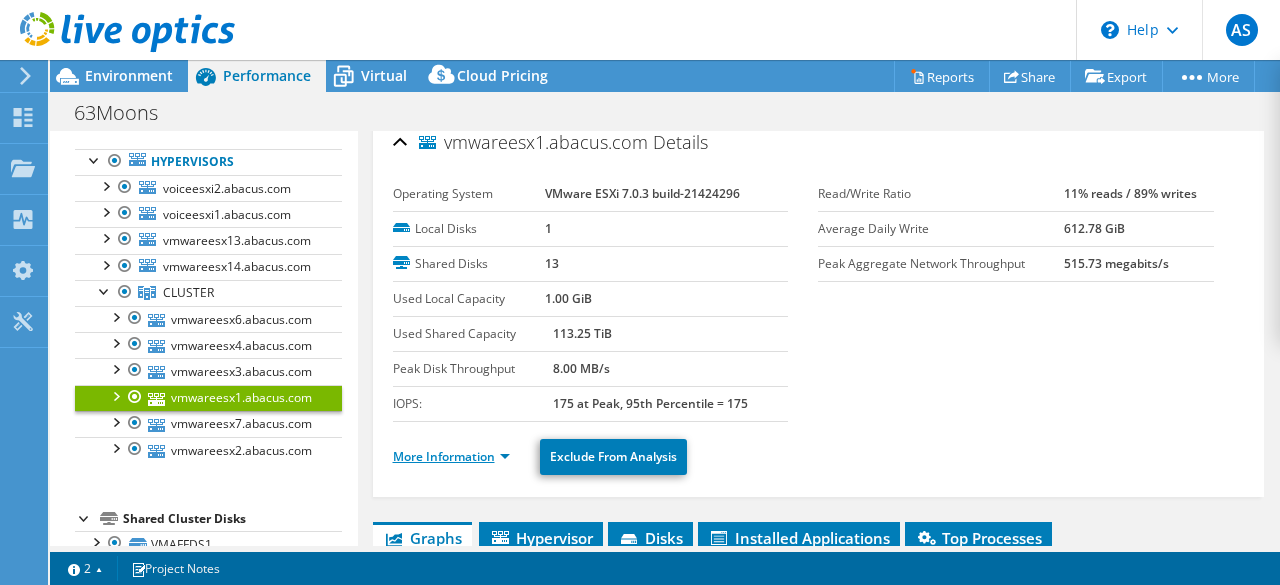 click on "More Information" at bounding box center (451, 456) 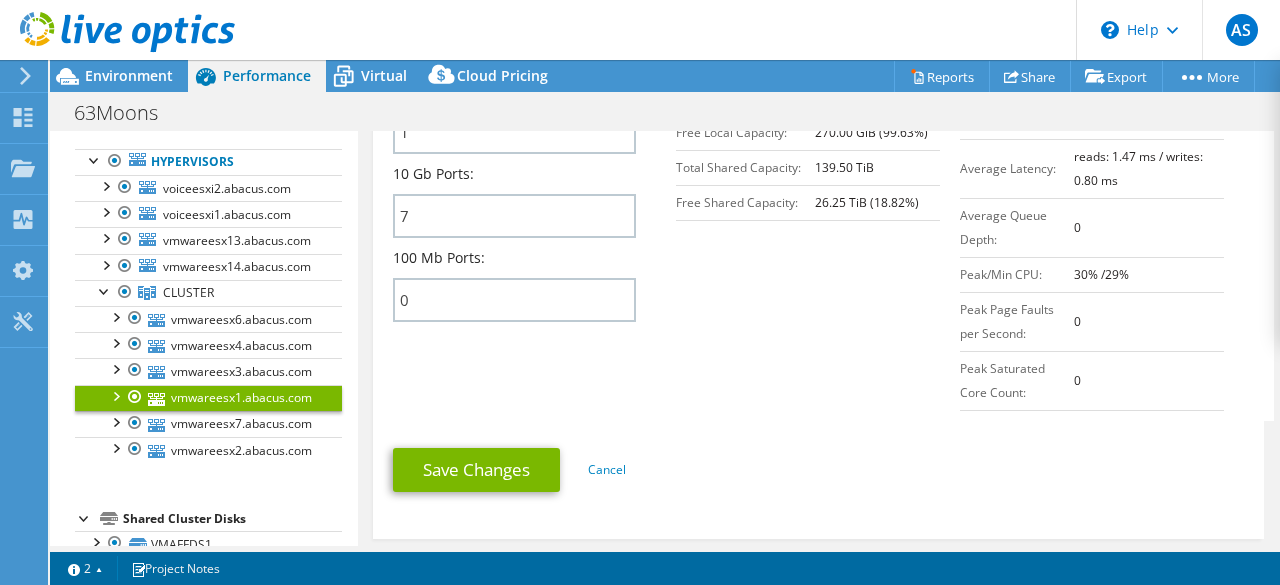 scroll, scrollTop: 905, scrollLeft: 0, axis: vertical 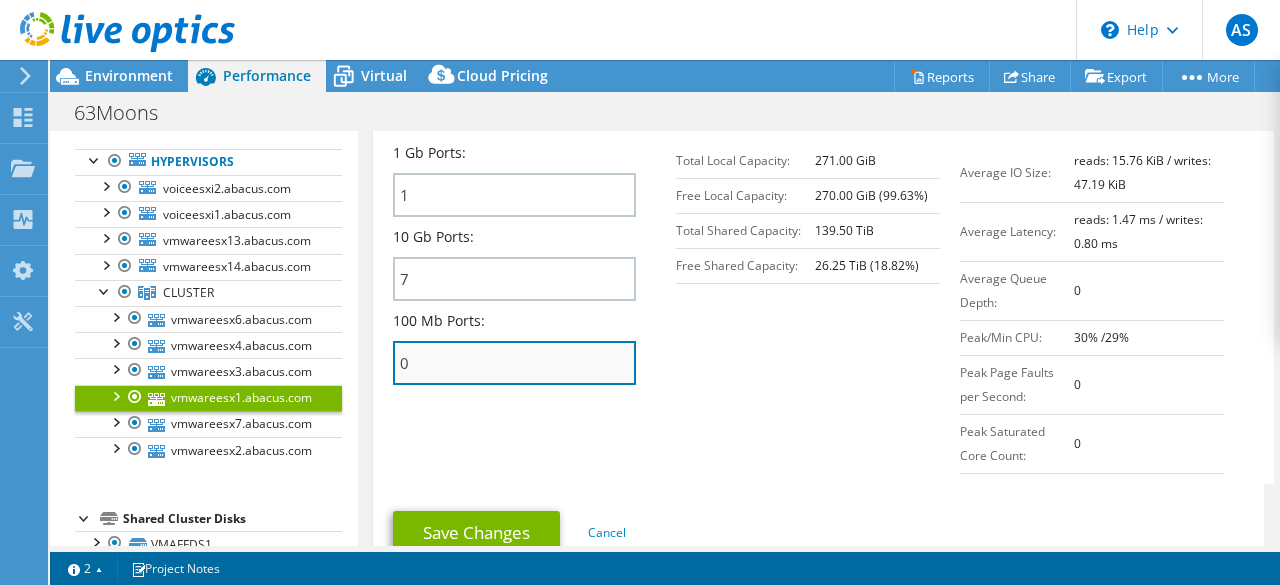 click on "0" at bounding box center [515, 363] 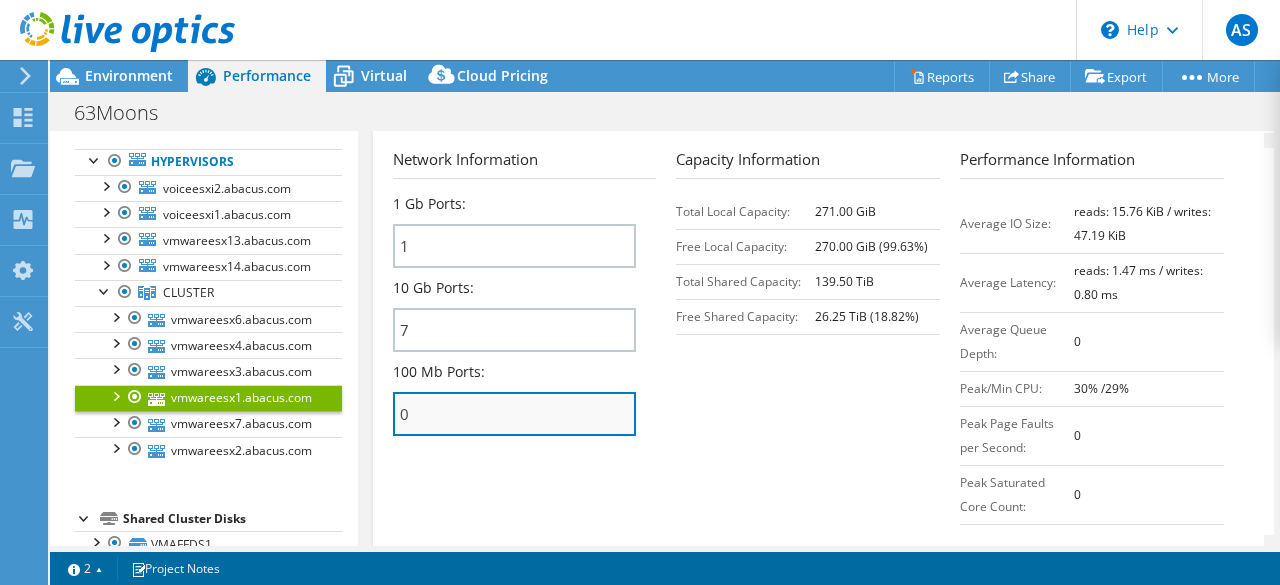 scroll, scrollTop: 892, scrollLeft: 0, axis: vertical 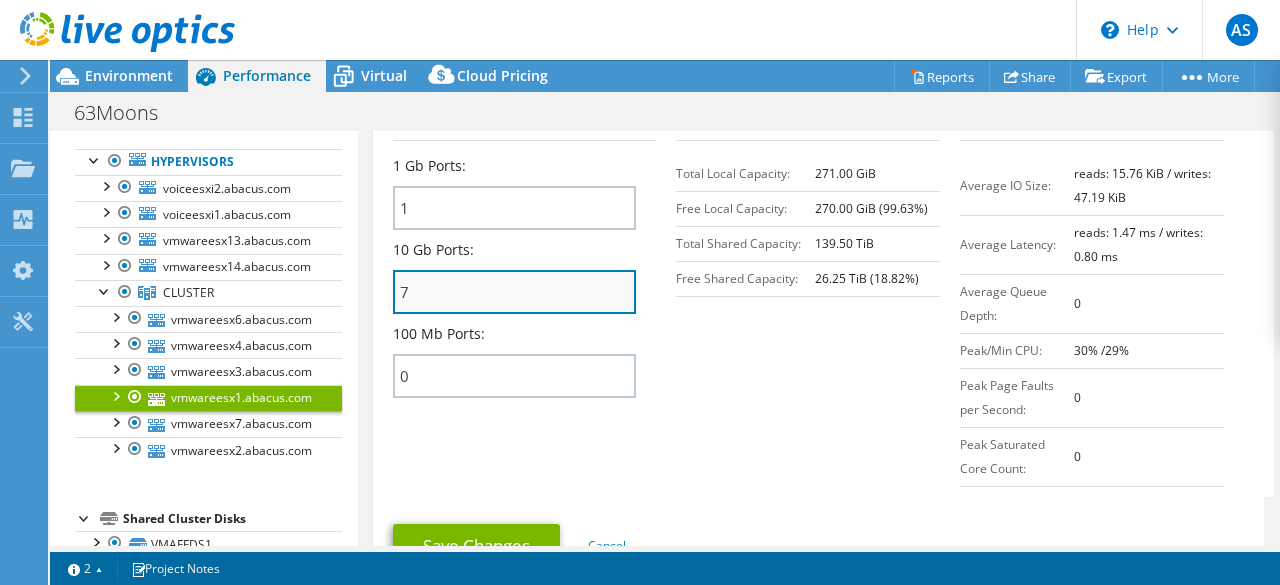 click on "7" at bounding box center [515, 292] 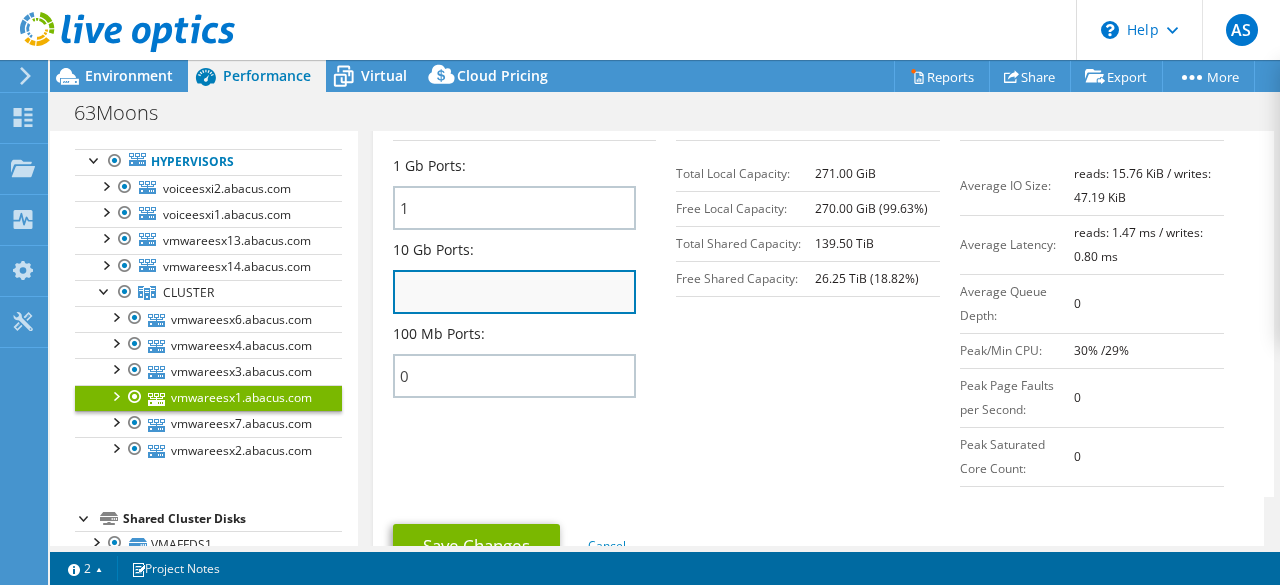 type on "9" 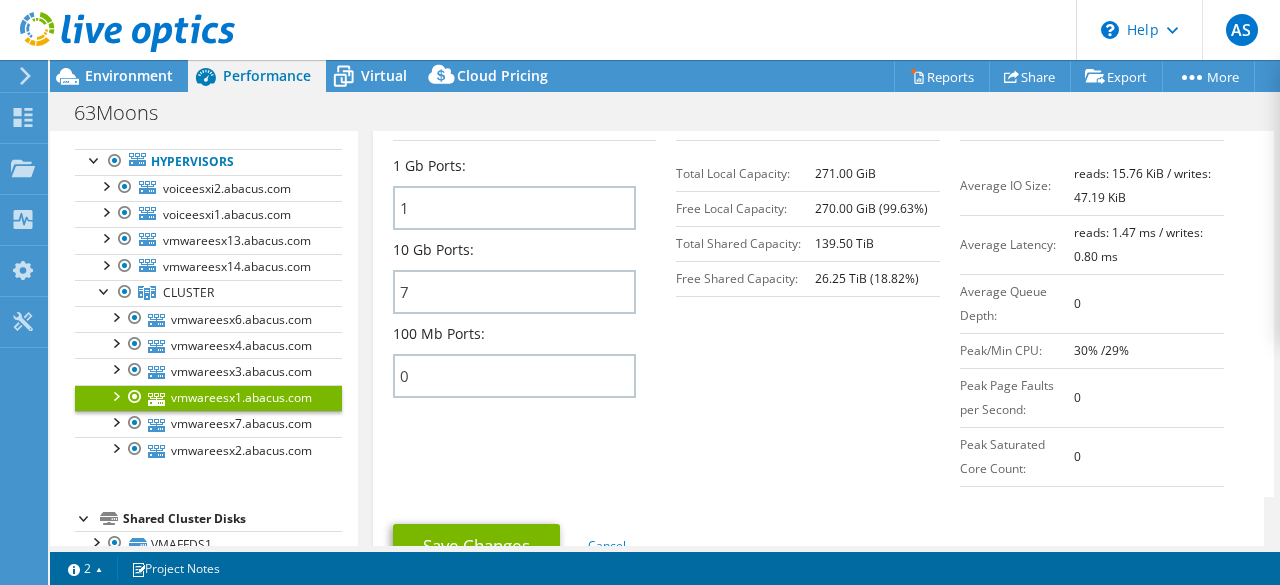 click on "Network Information
1 Gb Ports:
1
10 Gb Ports:
7
100 Mb Ports:
0
Capacity Information
271.00 GiB 0 0 0" at bounding box center [823, 303] 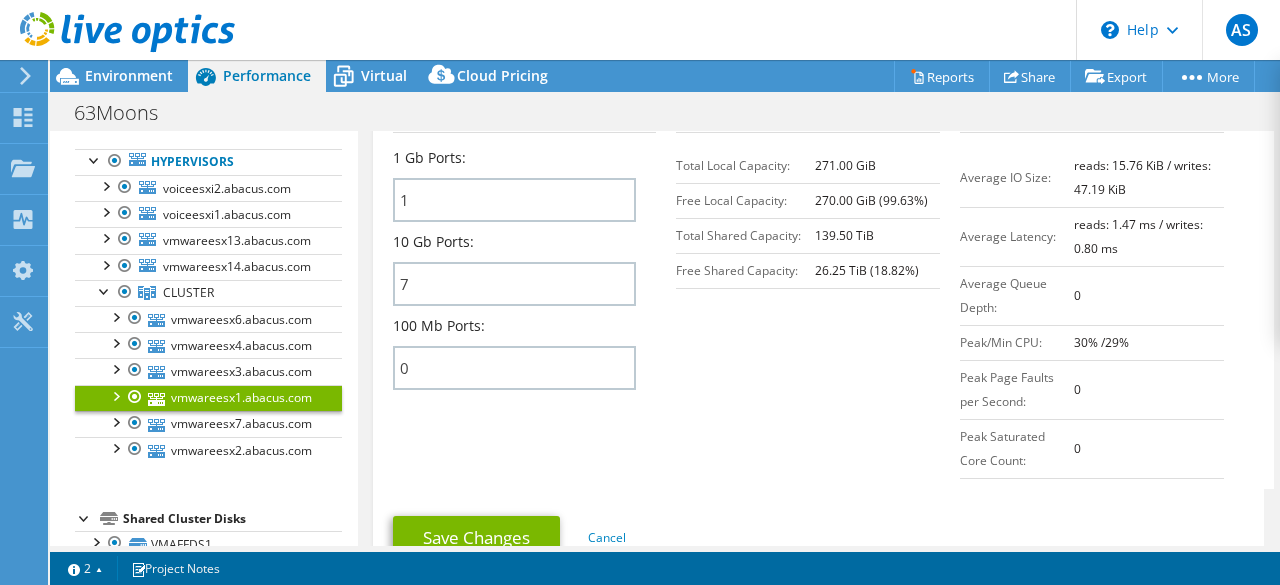 click on "26.25 TiB (18.82%)" at bounding box center (867, 270) 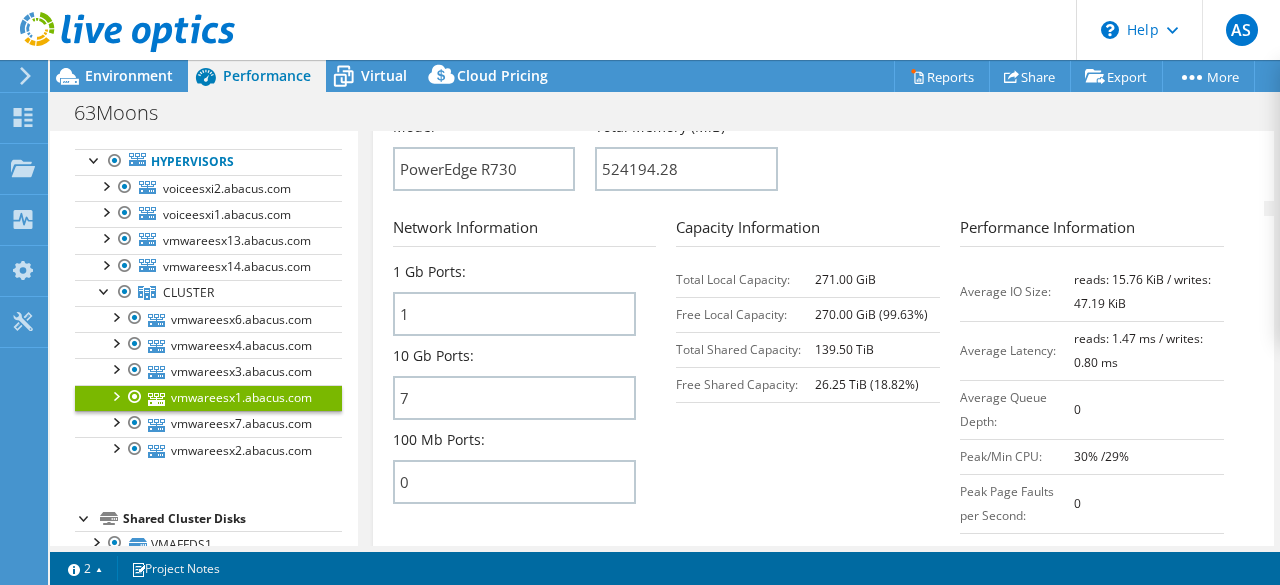 scroll, scrollTop: 785, scrollLeft: 0, axis: vertical 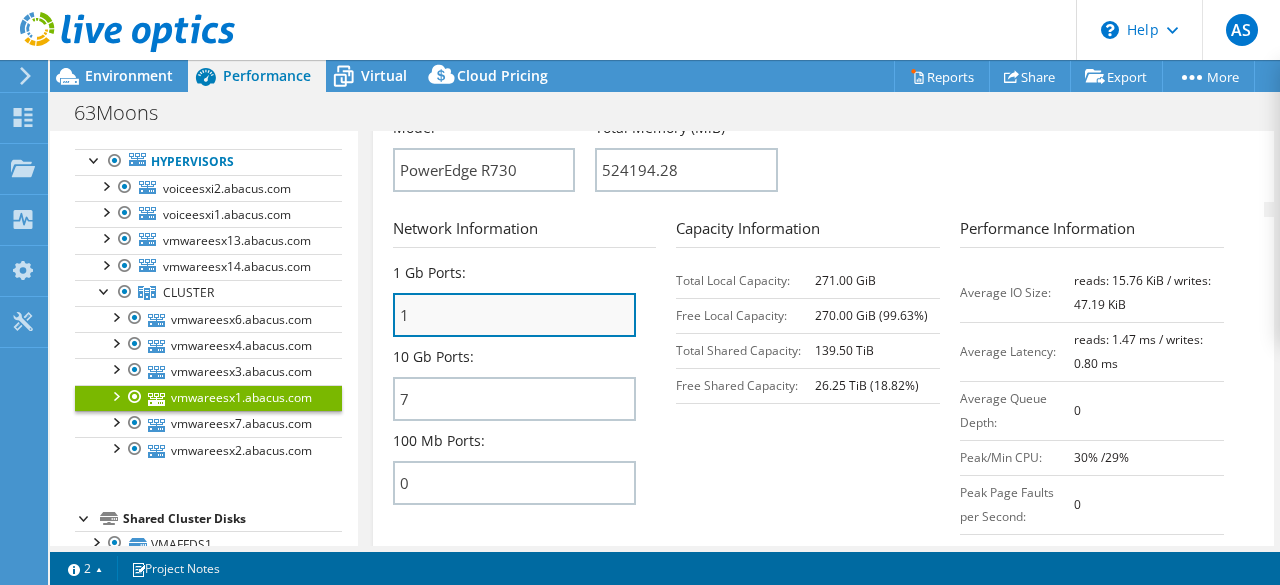click on "1" at bounding box center (515, 315) 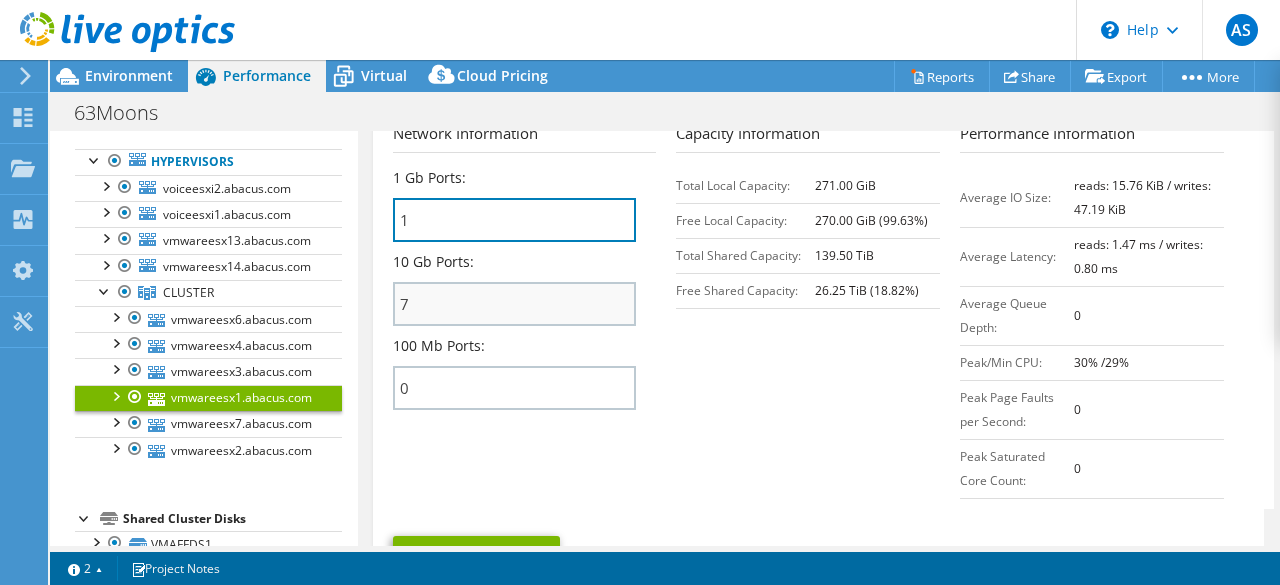 scroll, scrollTop: 912, scrollLeft: 0, axis: vertical 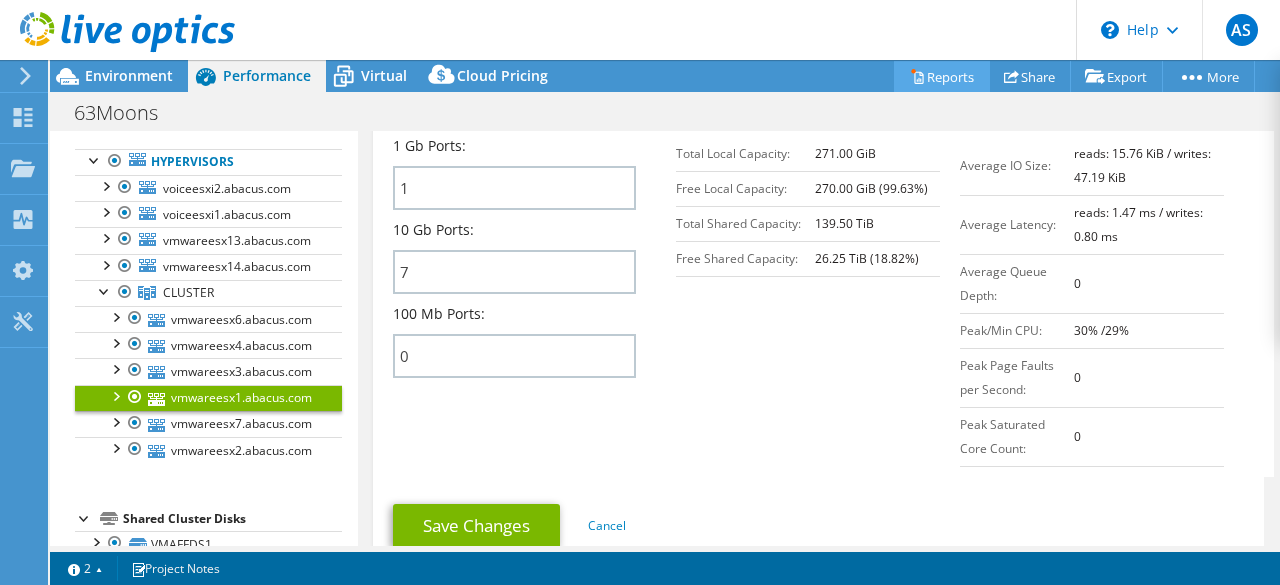 click on "Reports" at bounding box center (942, 76) 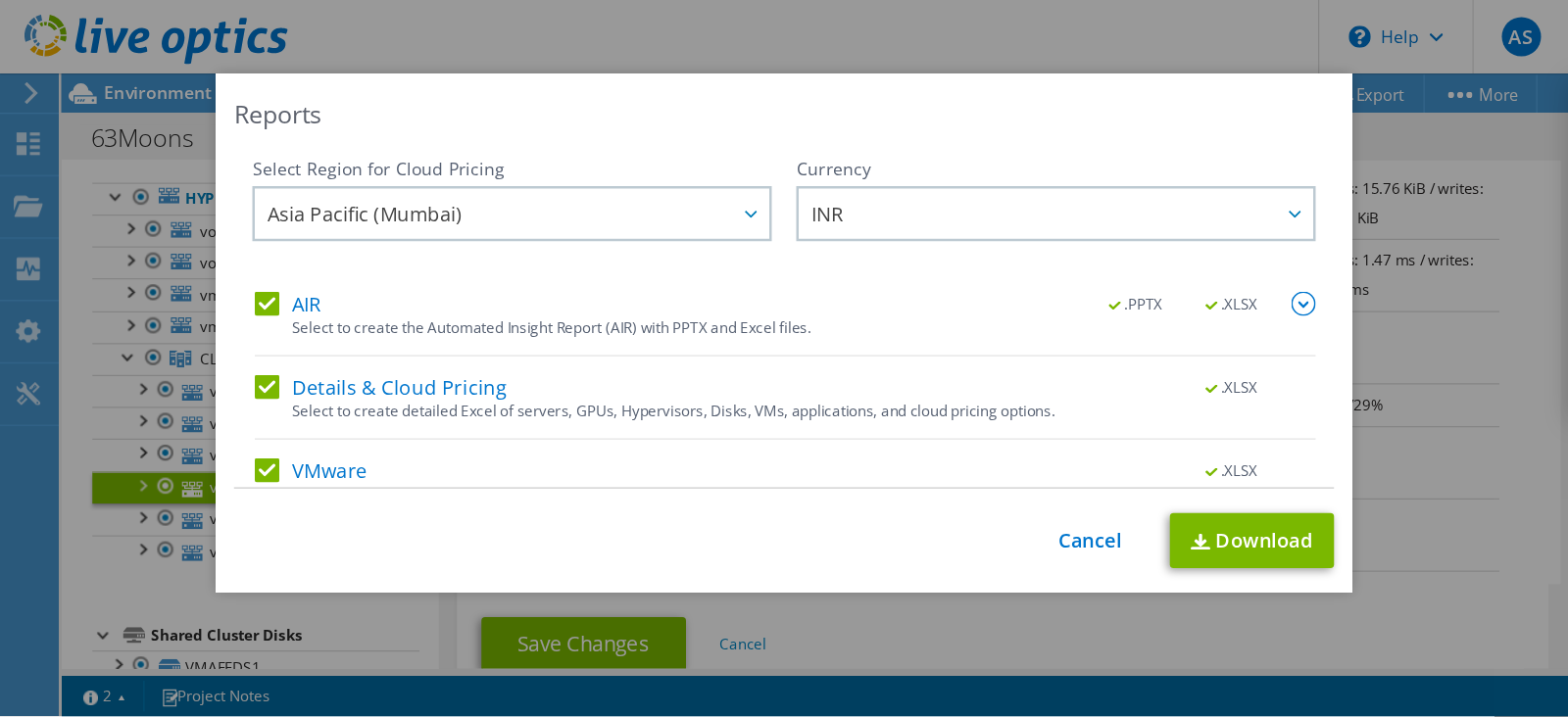 scroll, scrollTop: 92, scrollLeft: 0, axis: vertical 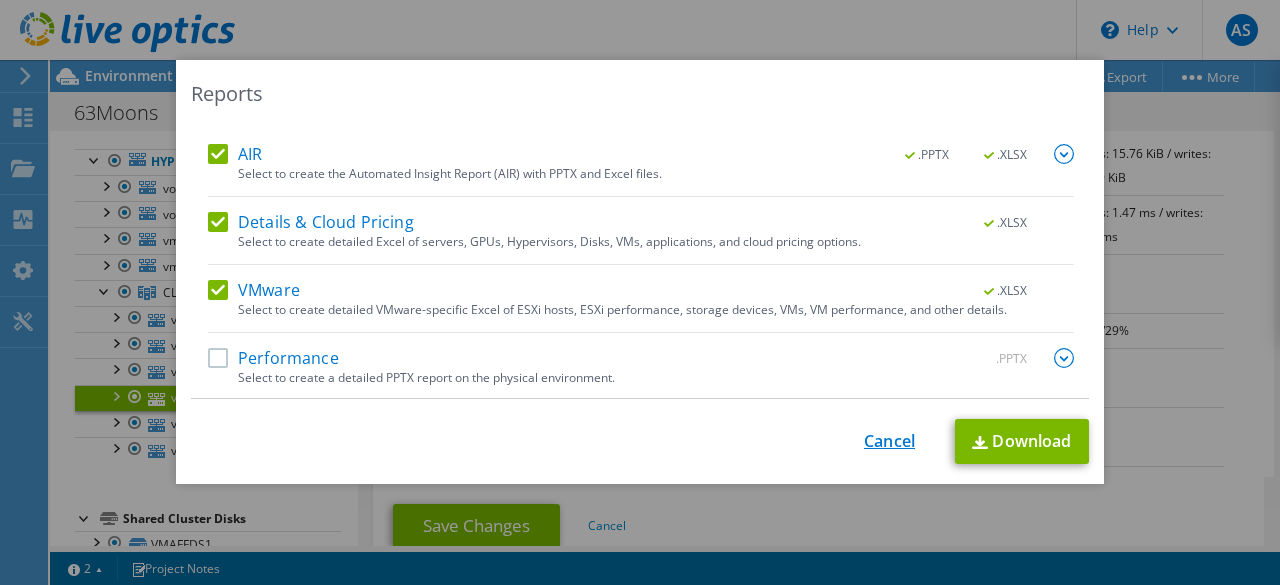 click on "Cancel" at bounding box center [889, 441] 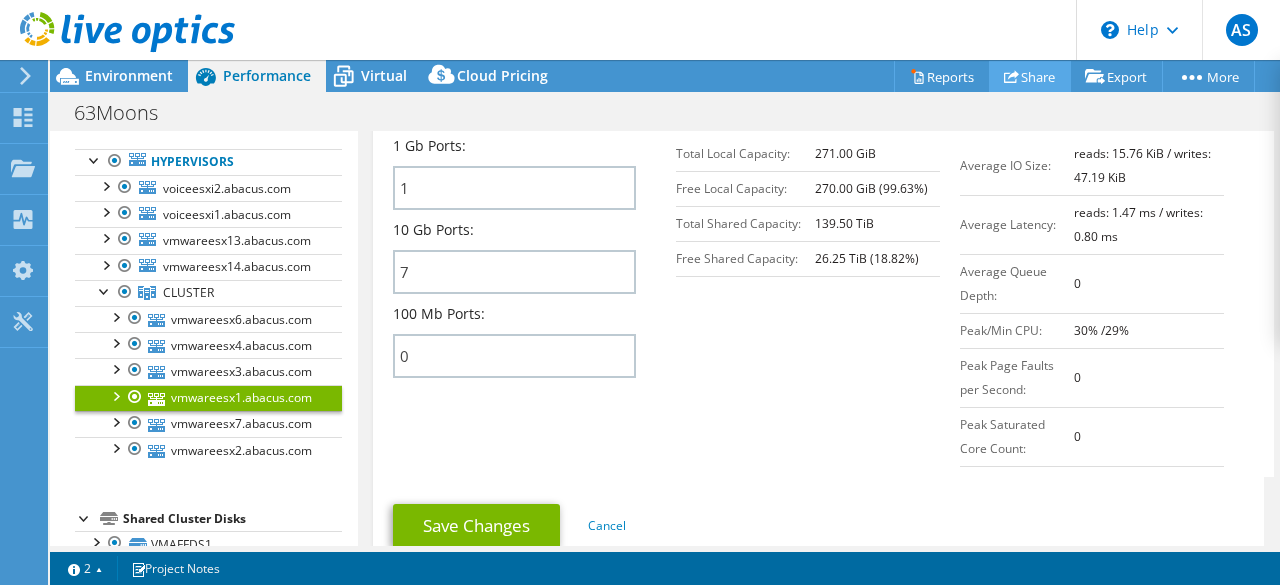 click on "Share" at bounding box center [1030, 76] 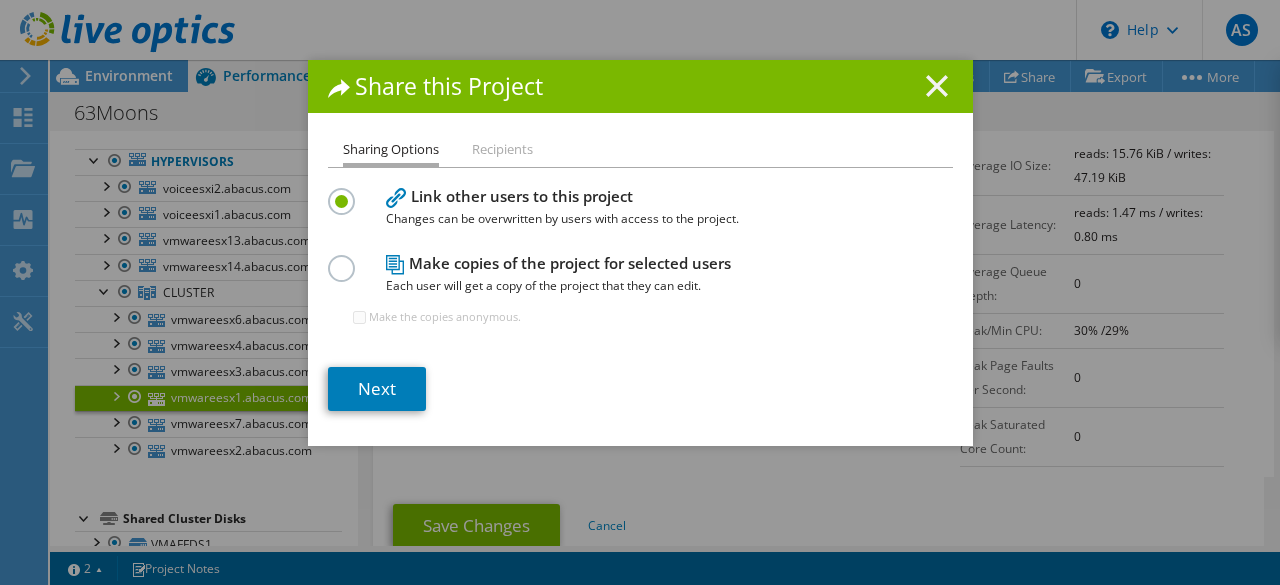 click 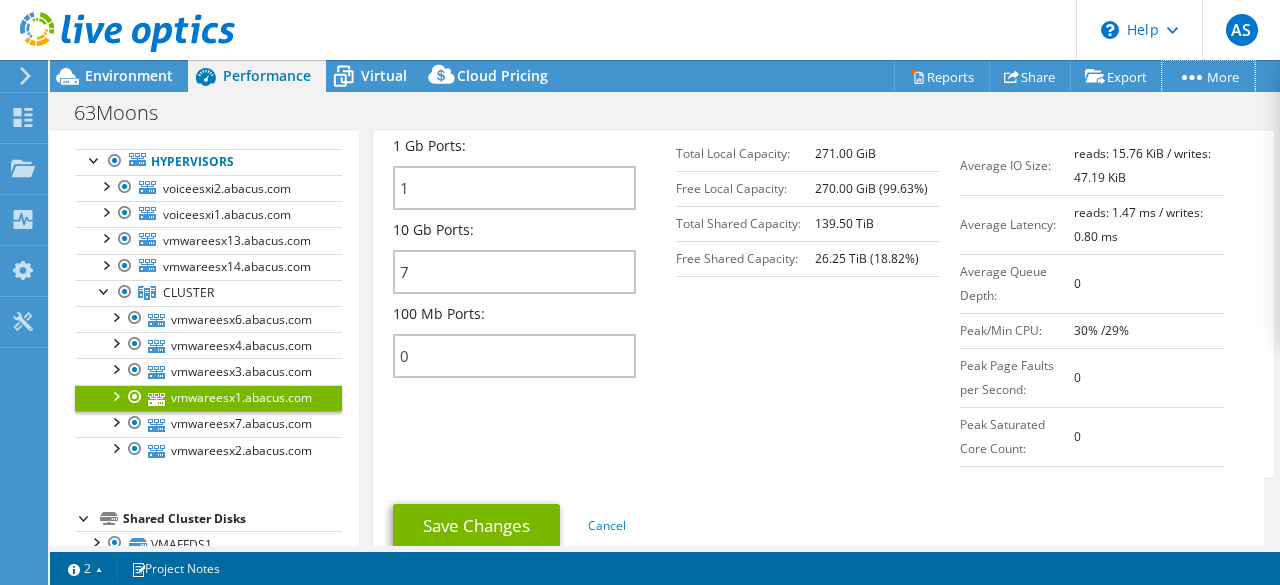 click on "More" at bounding box center (1208, 76) 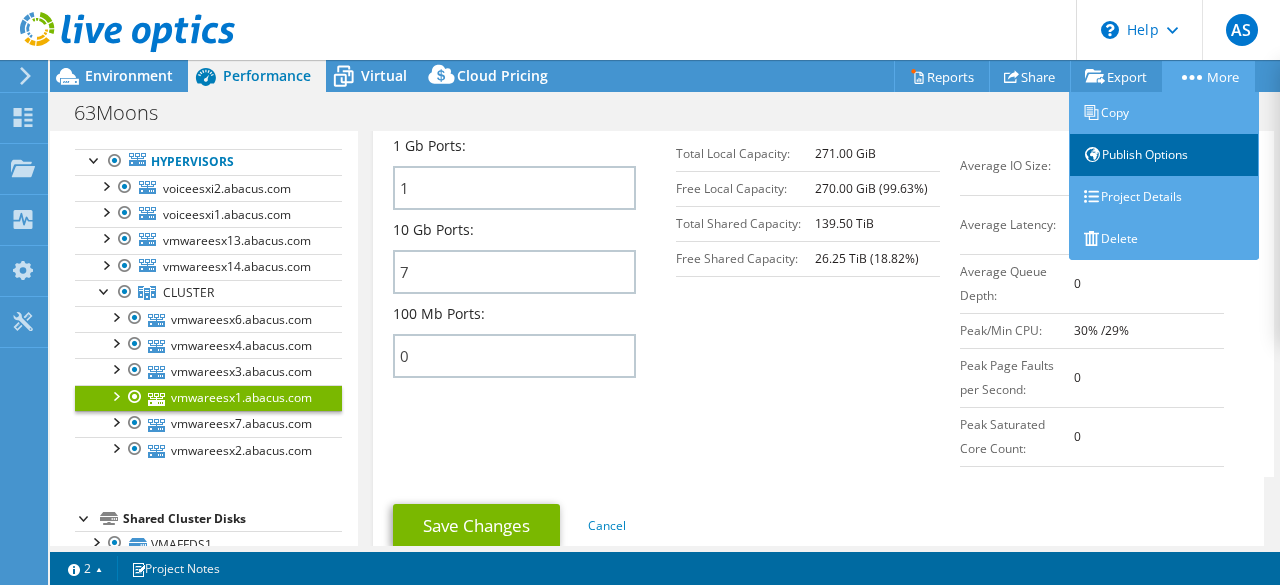 click on "Publish Options" at bounding box center [1164, 155] 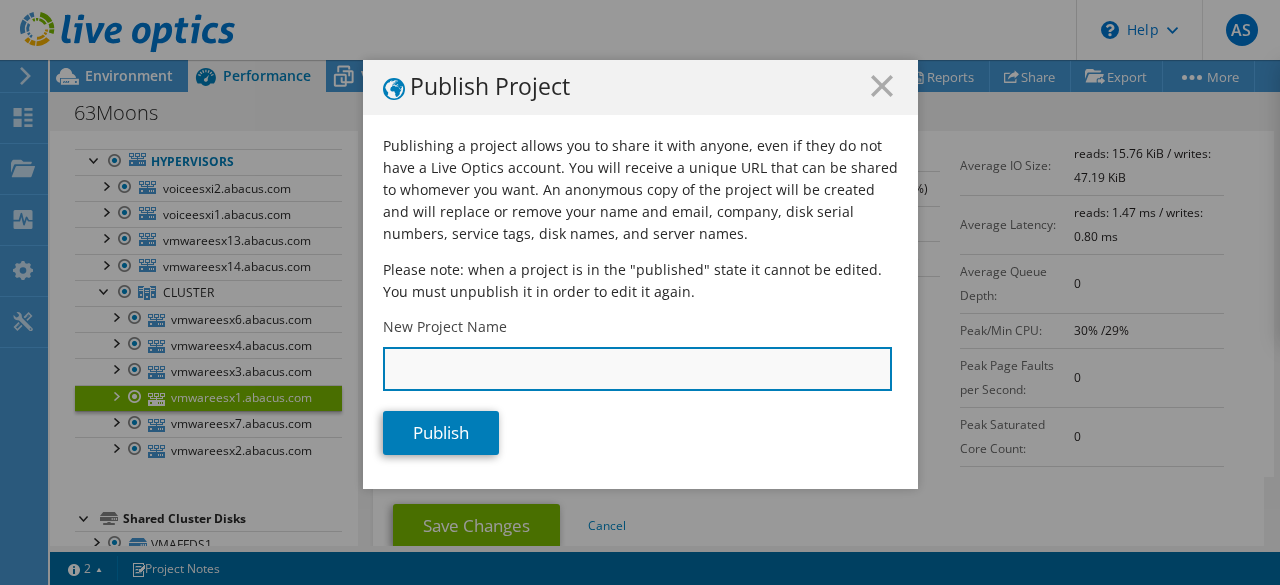click on "New Project Name" at bounding box center [637, 369] 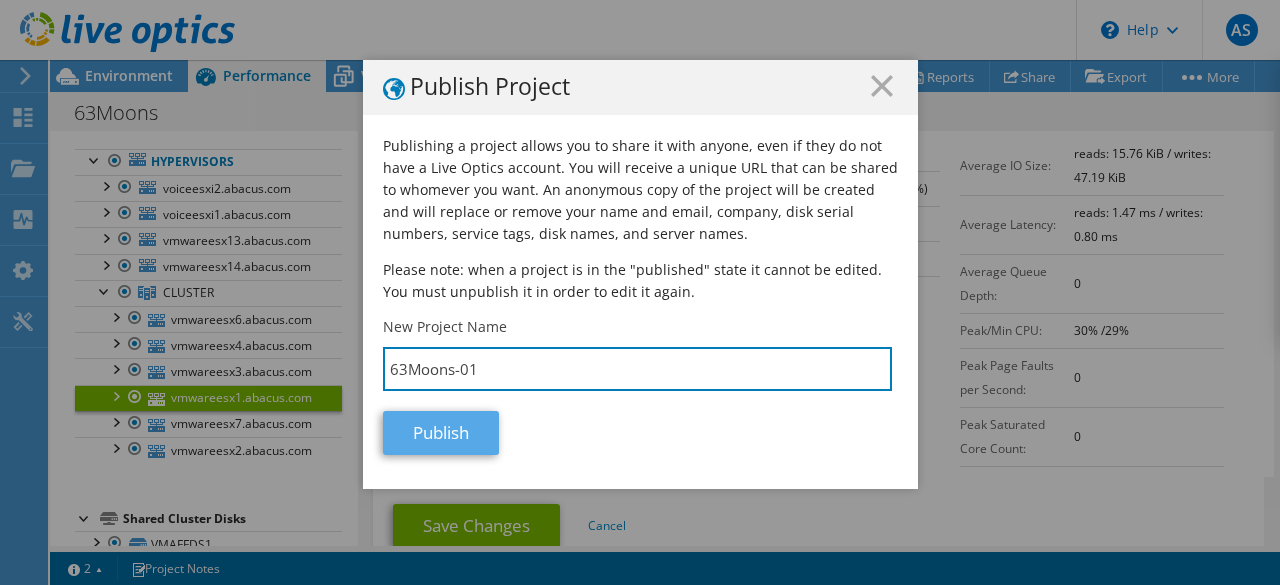 type on "63Moons-01" 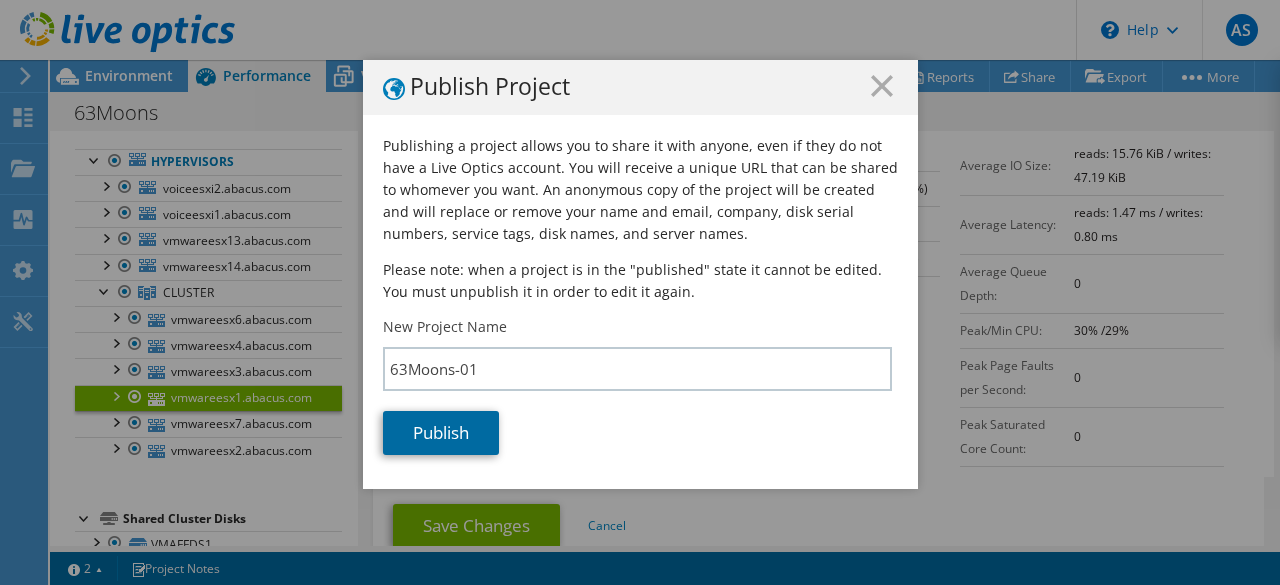 click on "Publish" at bounding box center (441, 433) 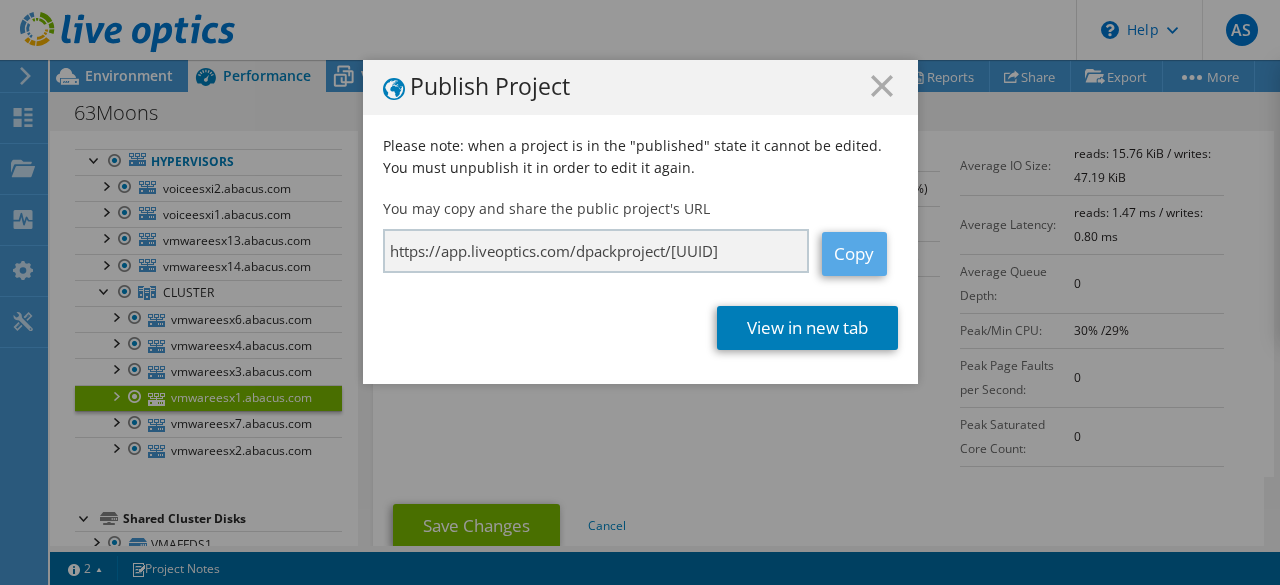 click on "Copy" at bounding box center (854, 254) 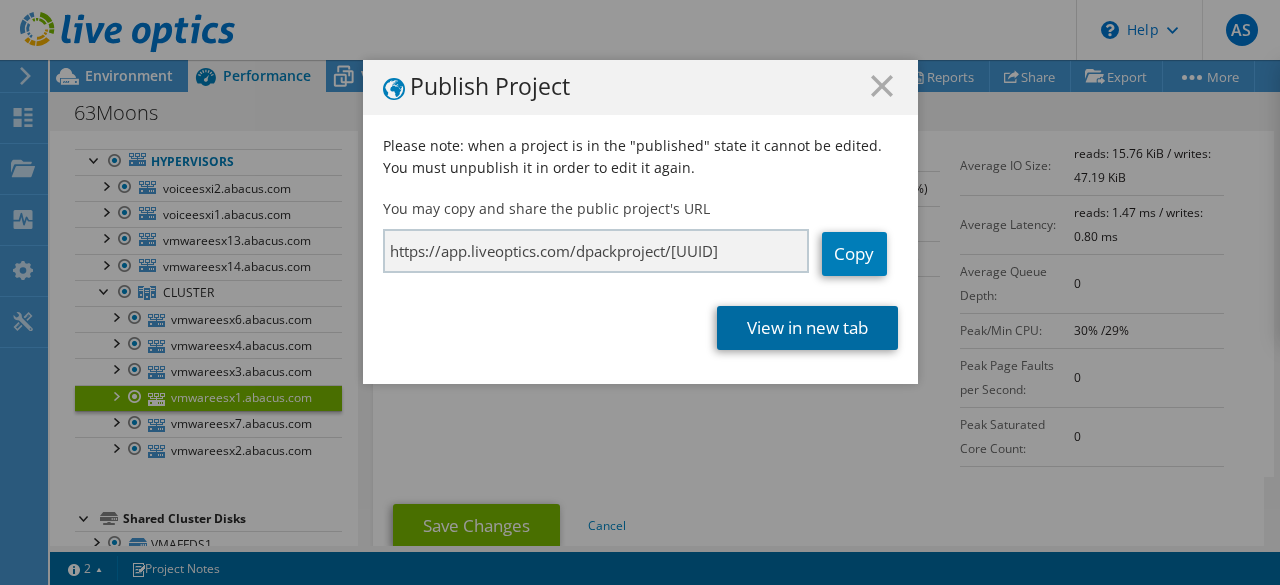 click on "View in new tab" at bounding box center (807, 328) 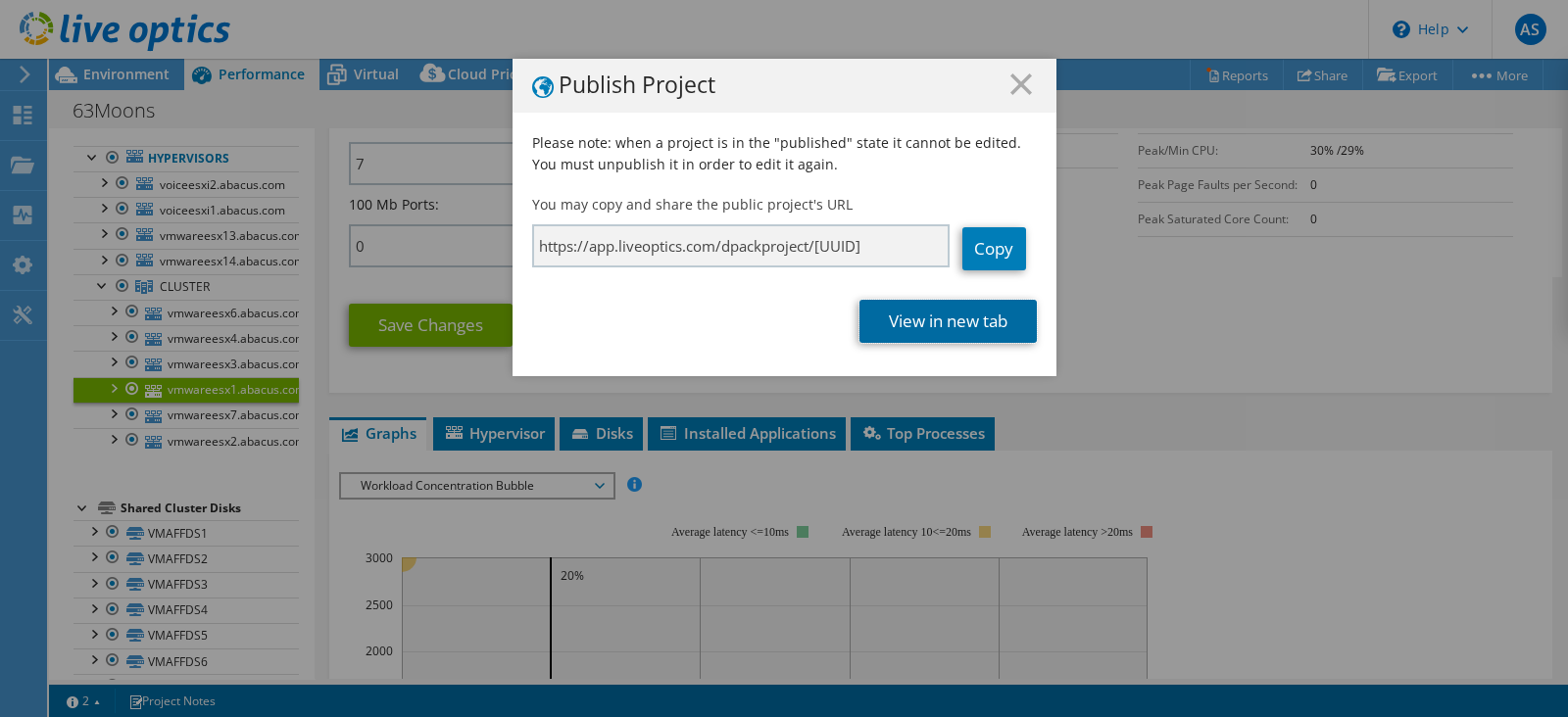 scroll, scrollTop: 117, scrollLeft: 0, axis: vertical 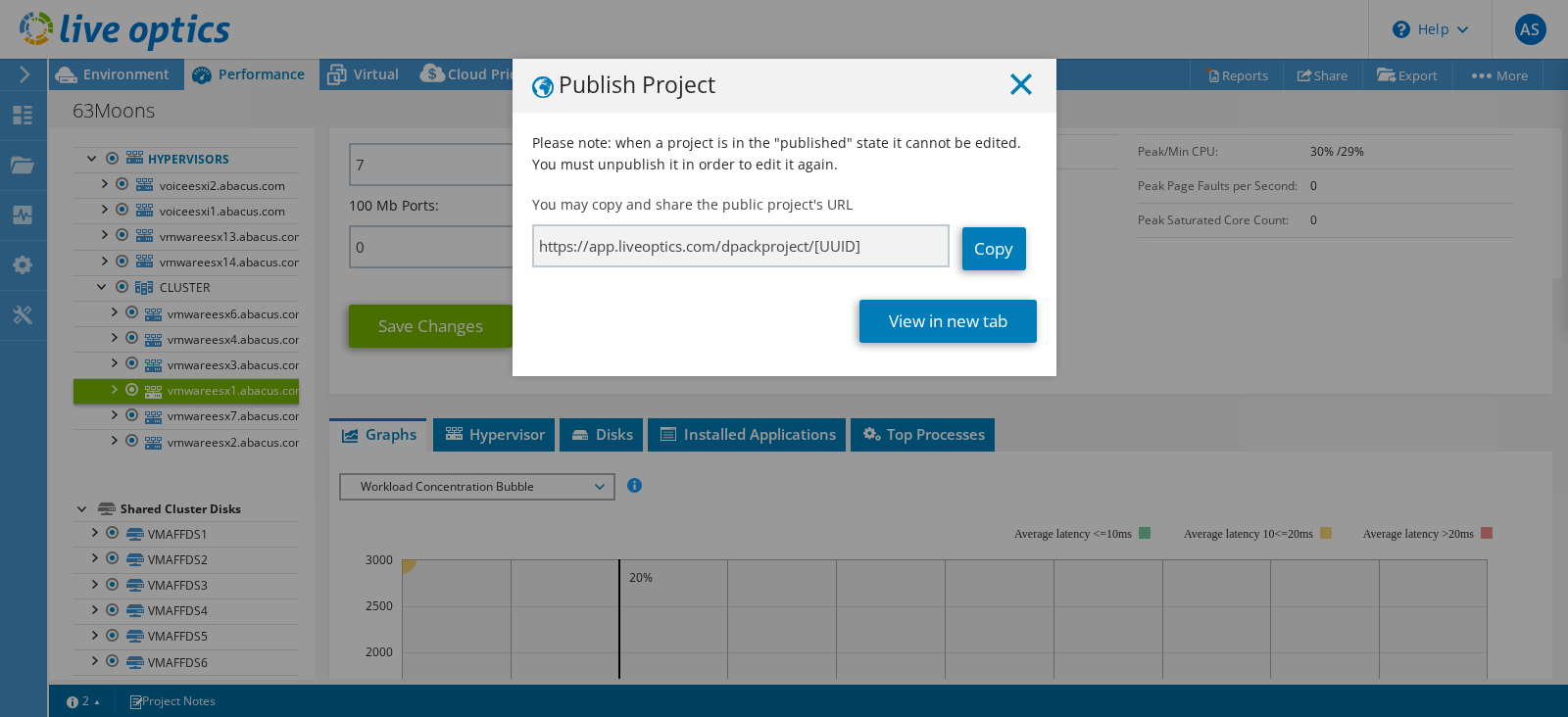 click 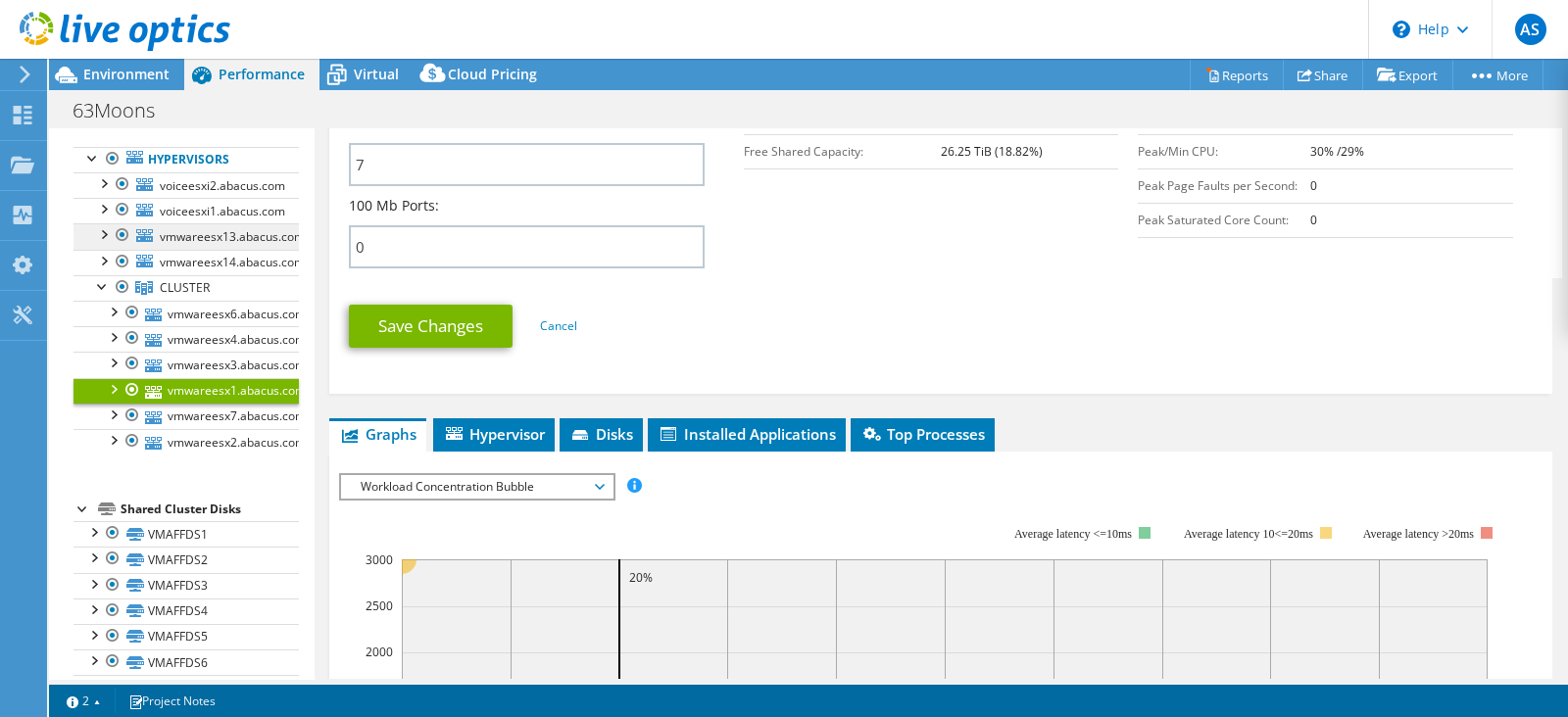 scroll, scrollTop: 78, scrollLeft: 0, axis: vertical 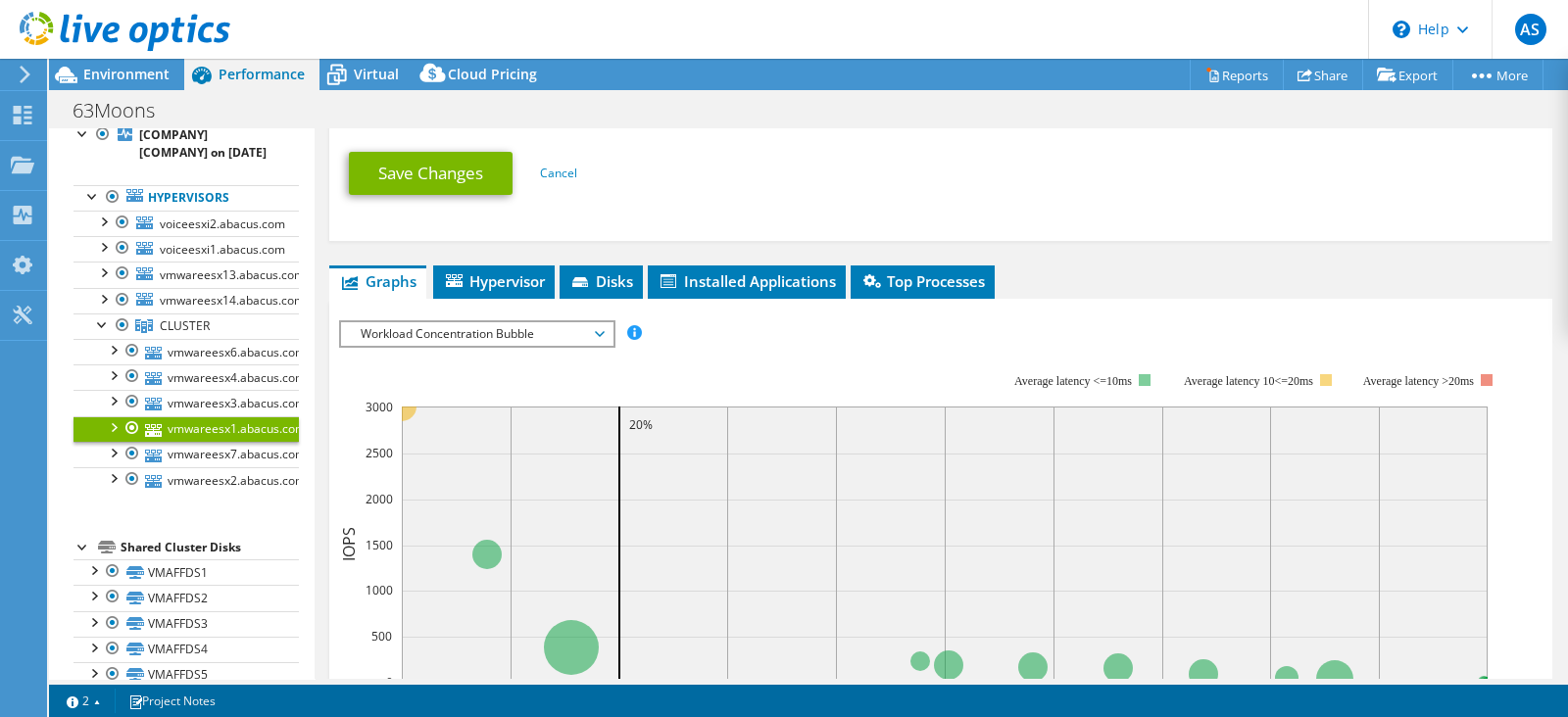 click on "Workload Concentration Bubble" at bounding box center [476, 334] 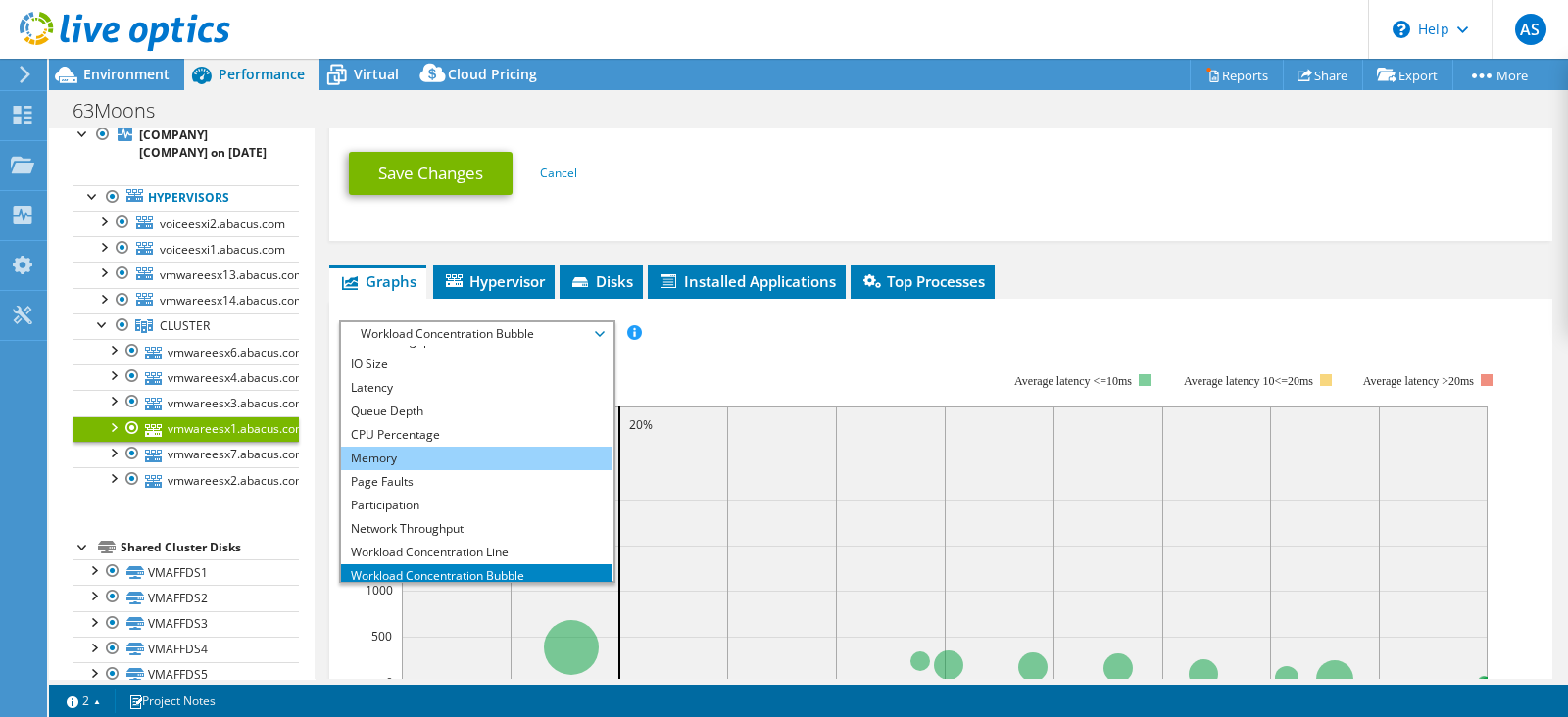 scroll, scrollTop: 70, scrollLeft: 0, axis: vertical 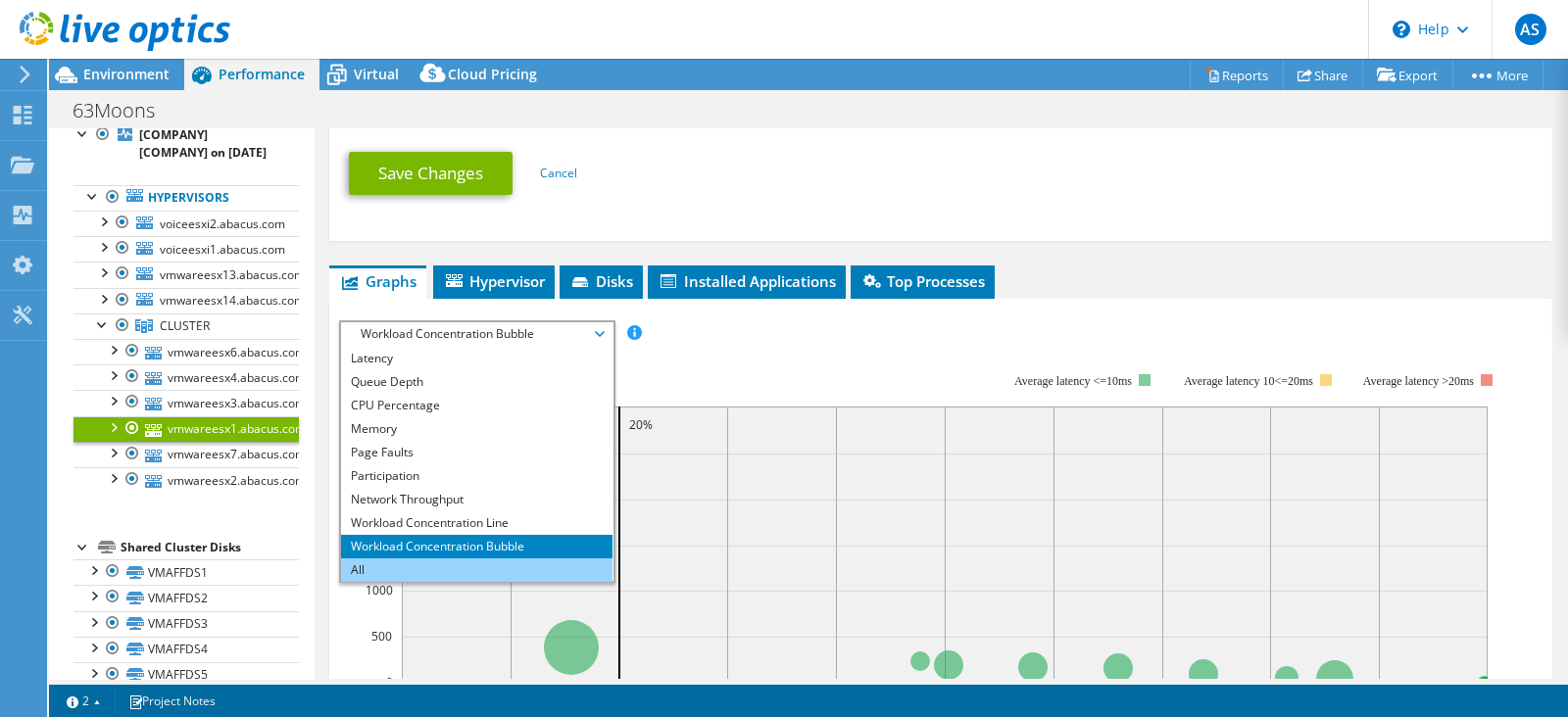 click on "All" at bounding box center [476, 570] 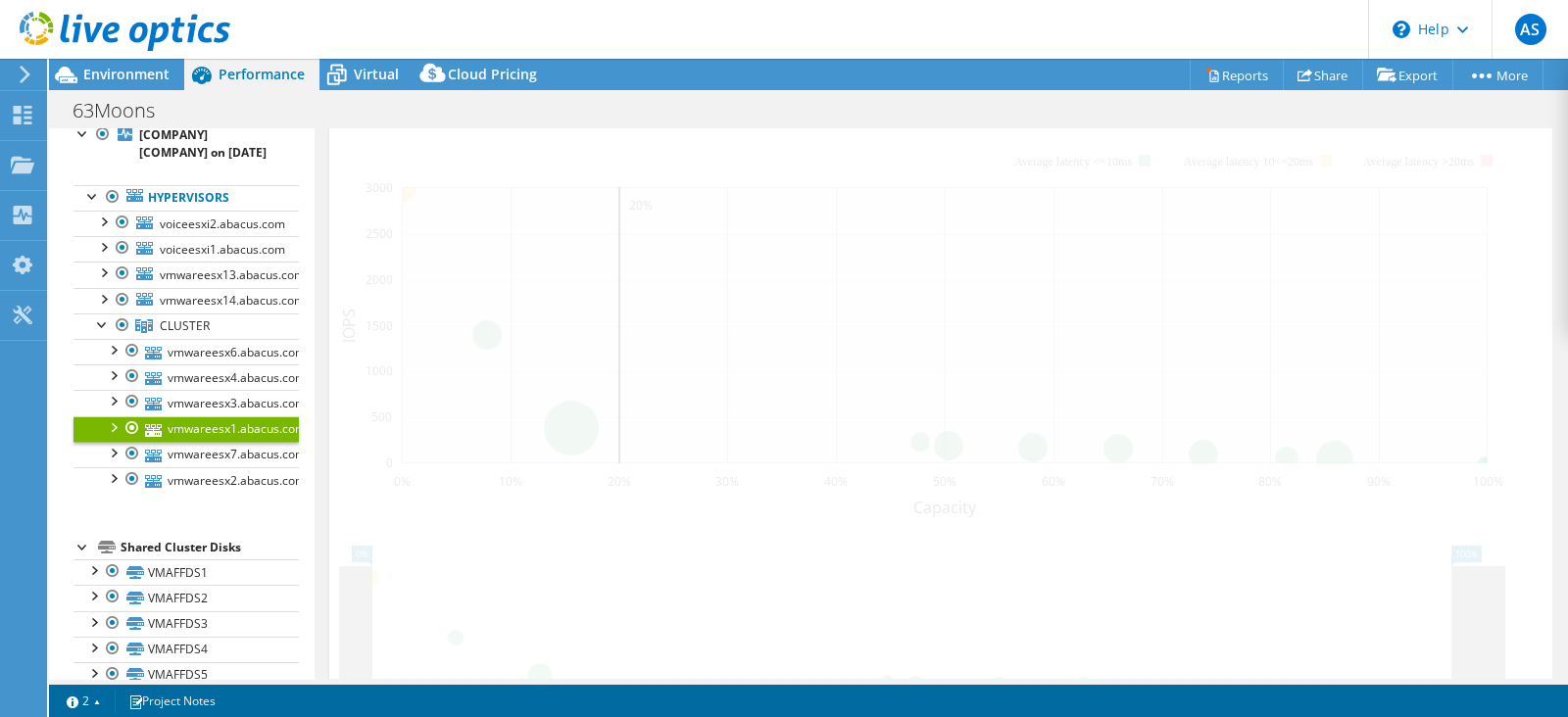 scroll, scrollTop: 1116, scrollLeft: 0, axis: vertical 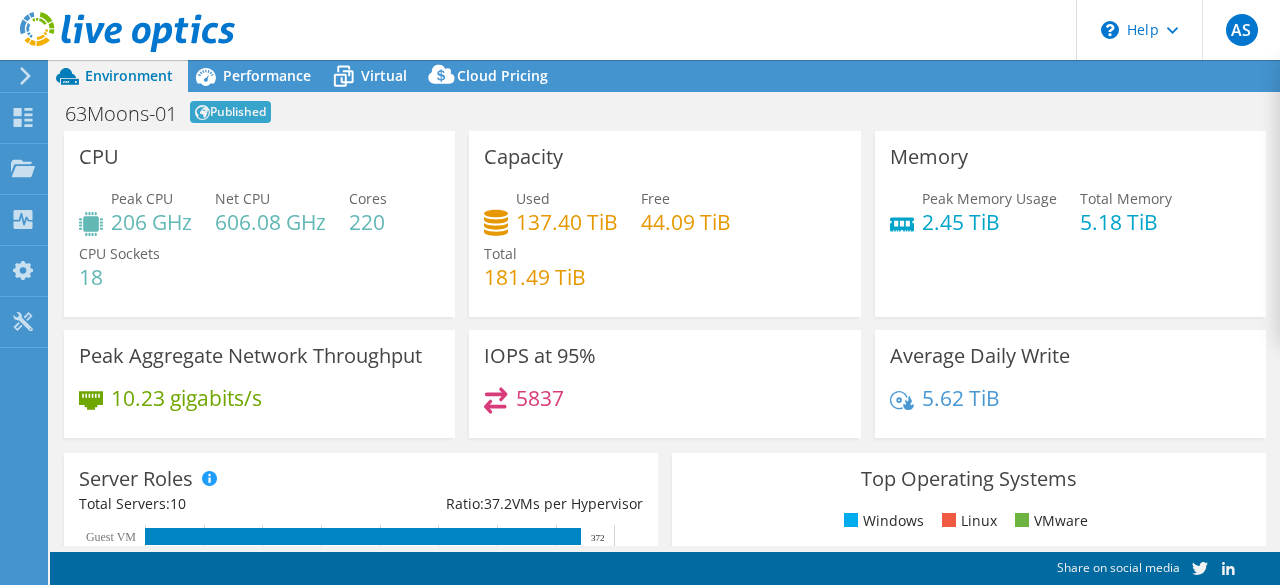 select on "USD" 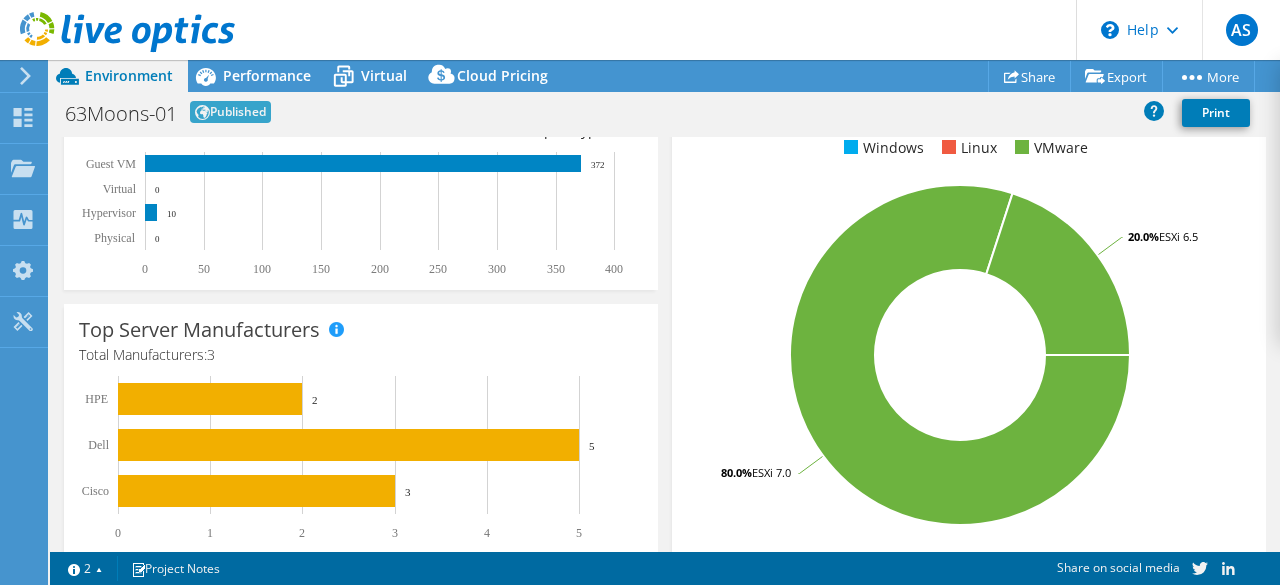 scroll, scrollTop: 279, scrollLeft: 0, axis: vertical 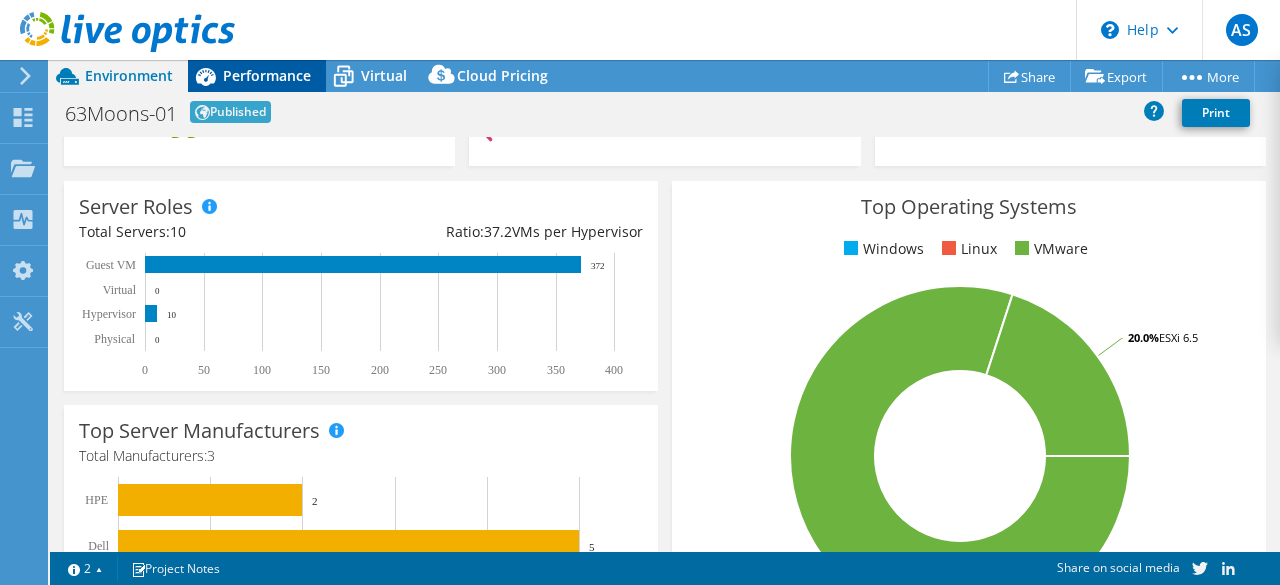 click on "Performance" at bounding box center (267, 75) 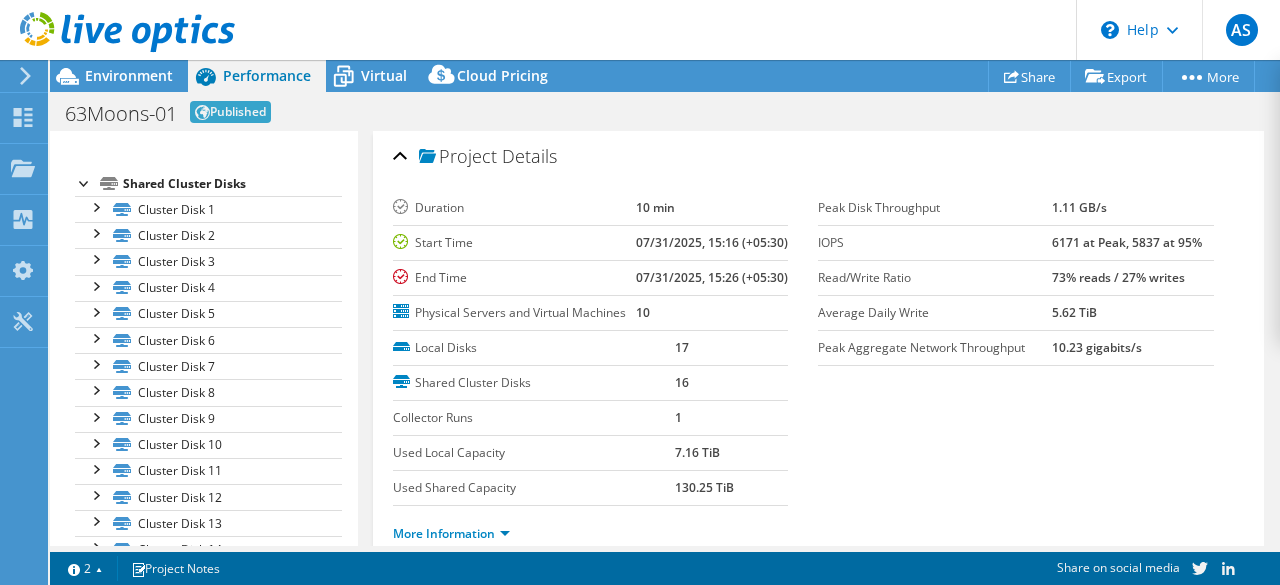 scroll, scrollTop: 0, scrollLeft: 0, axis: both 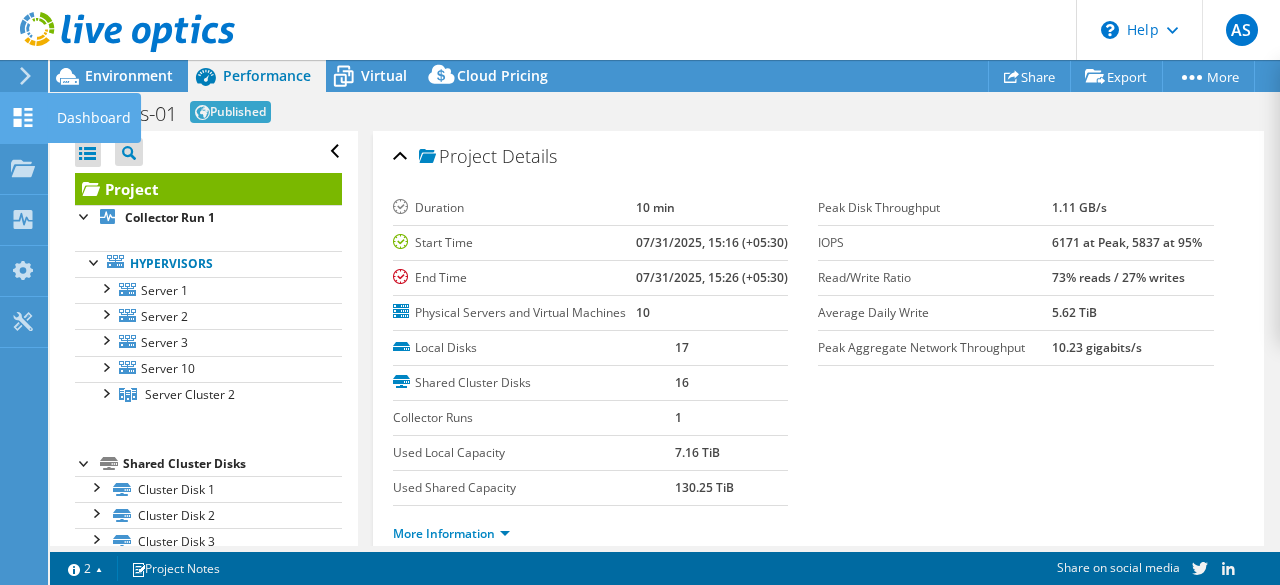 click 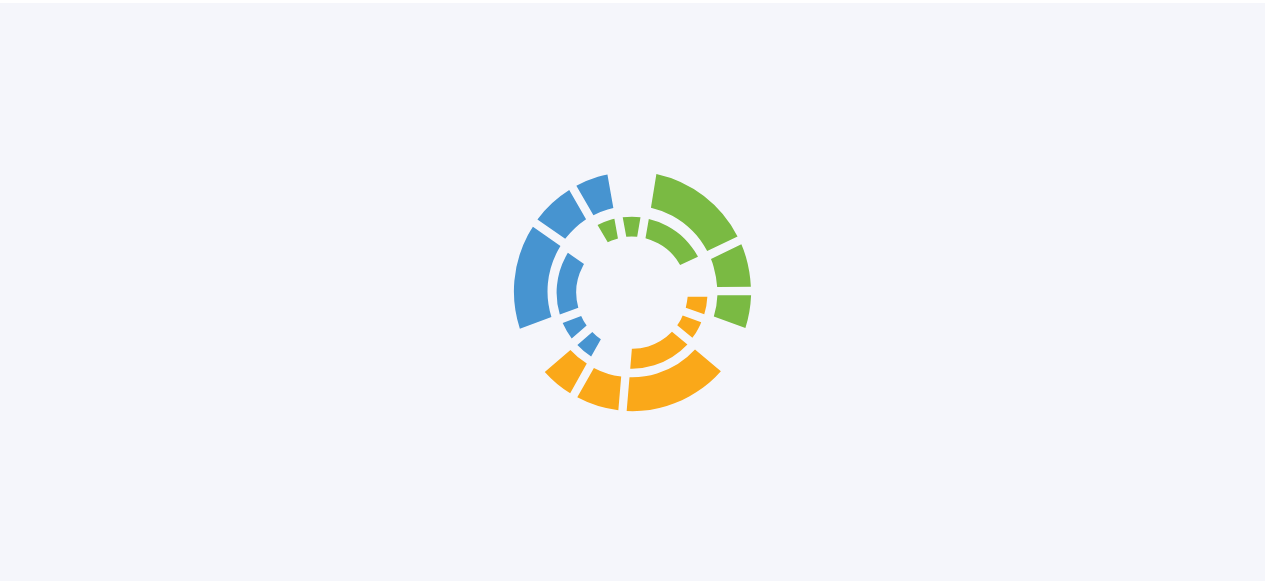 scroll, scrollTop: 0, scrollLeft: 0, axis: both 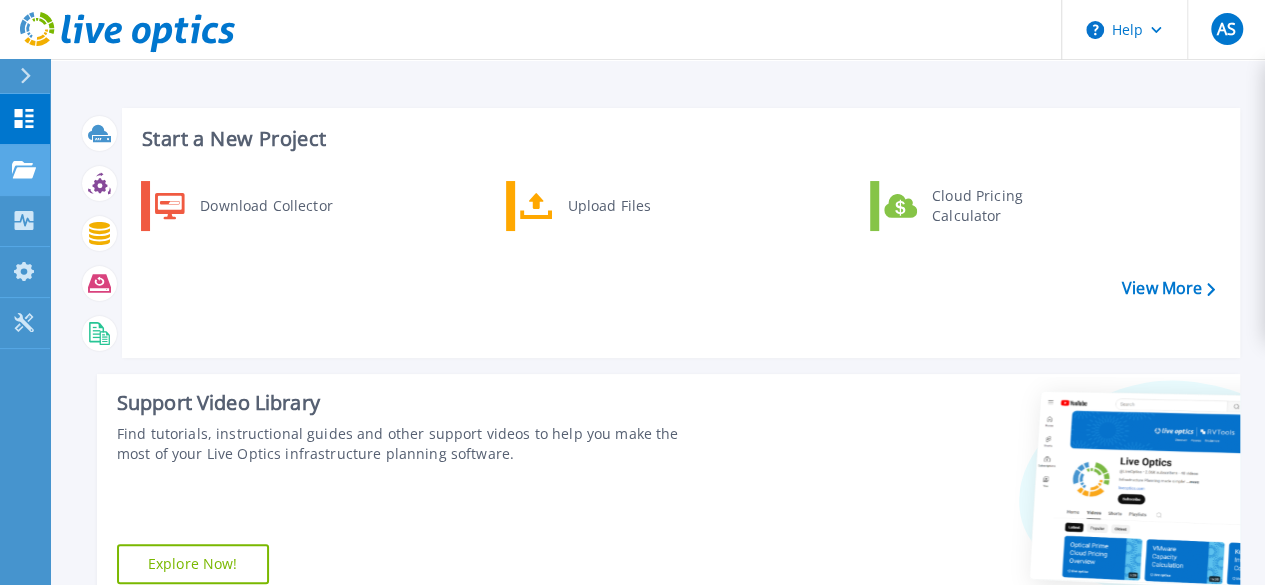 click 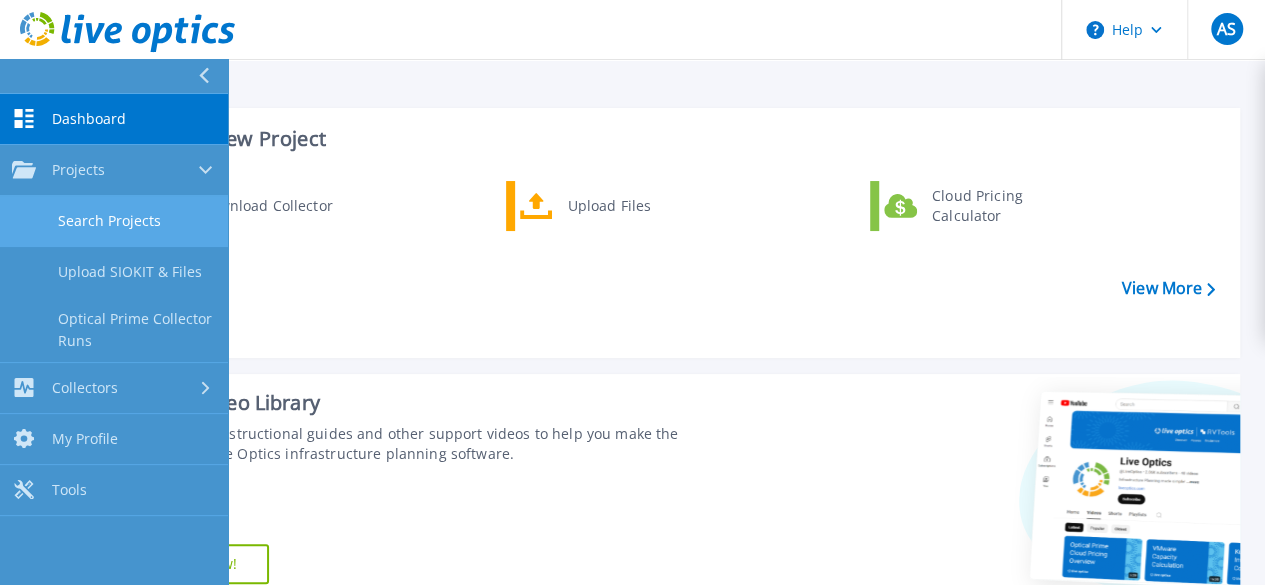 click on "Search Projects" at bounding box center [114, 221] 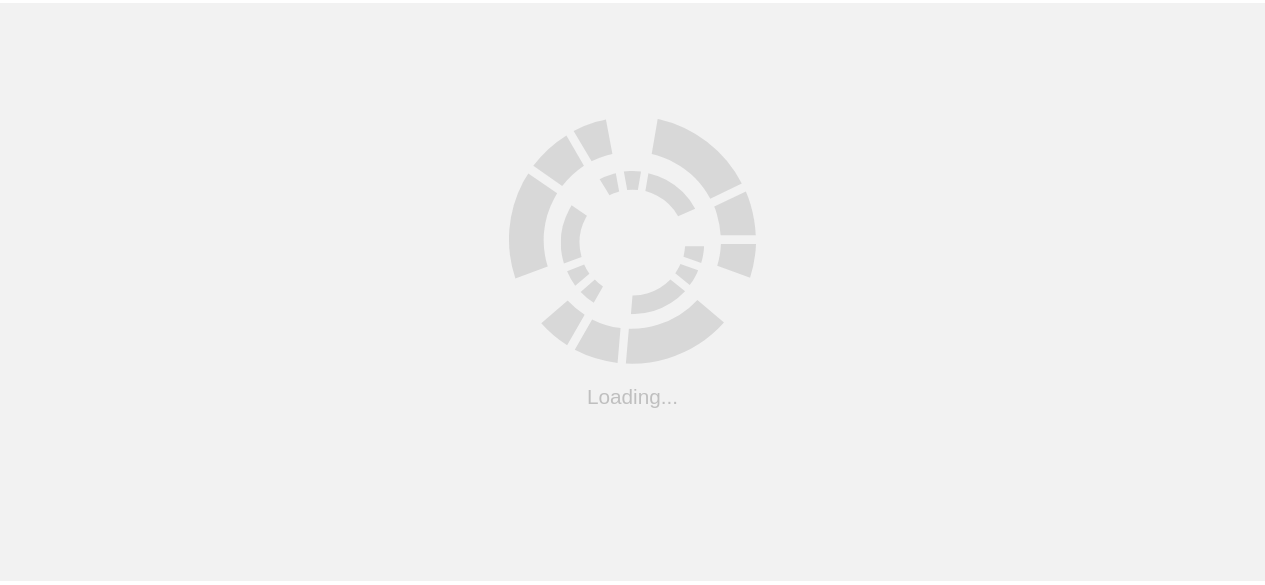 scroll, scrollTop: 0, scrollLeft: 0, axis: both 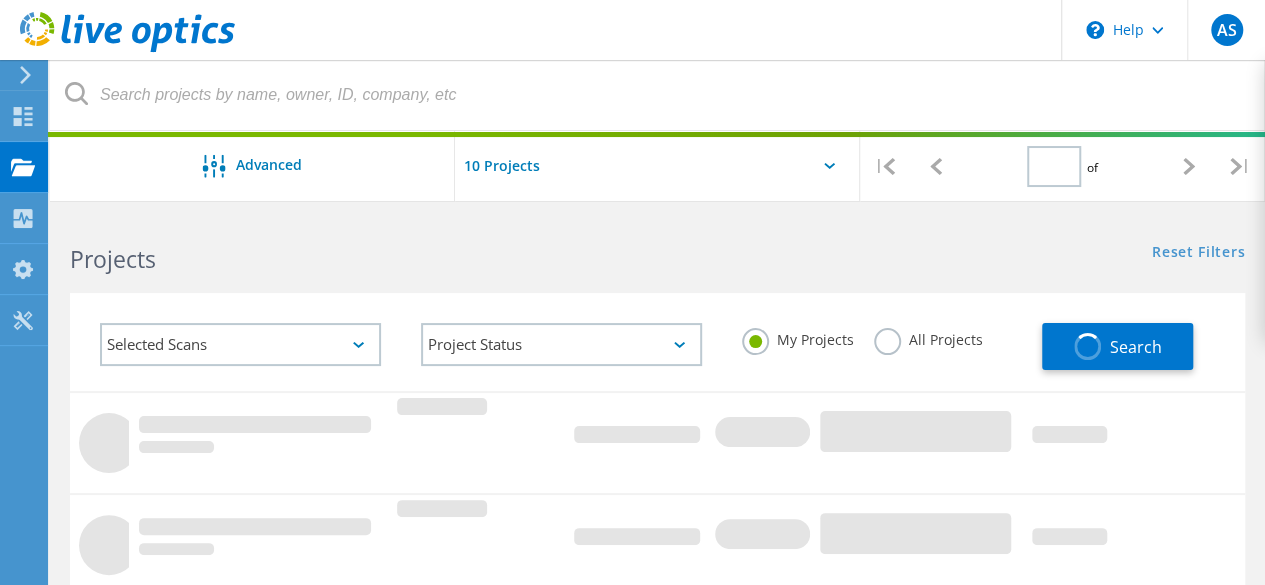 type on "1" 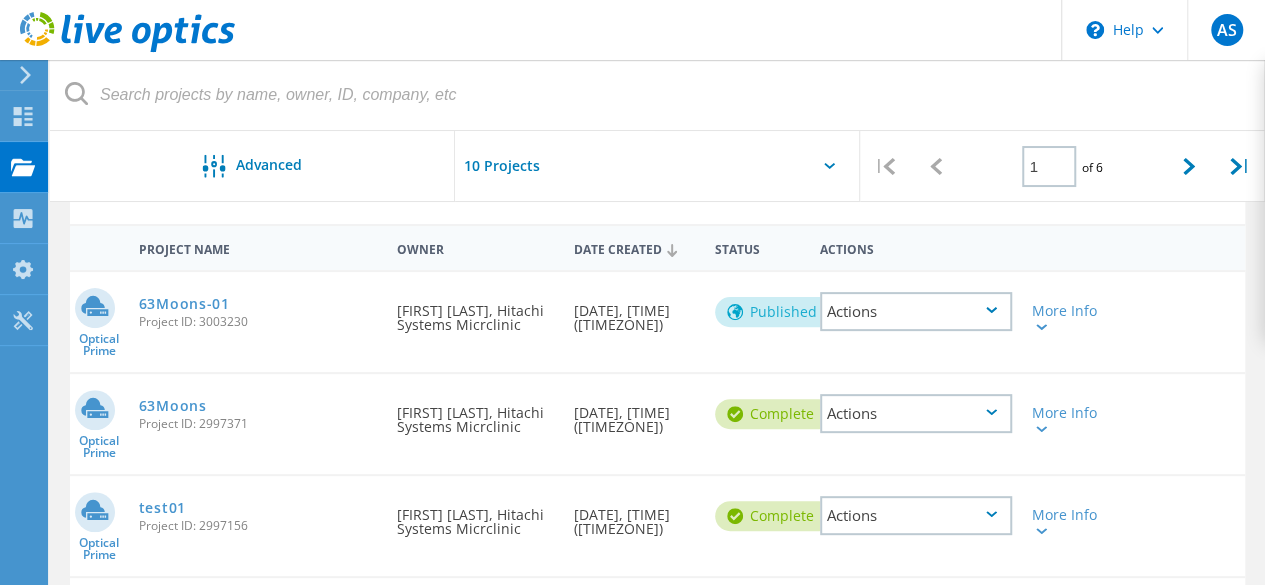 scroll, scrollTop: 168, scrollLeft: 0, axis: vertical 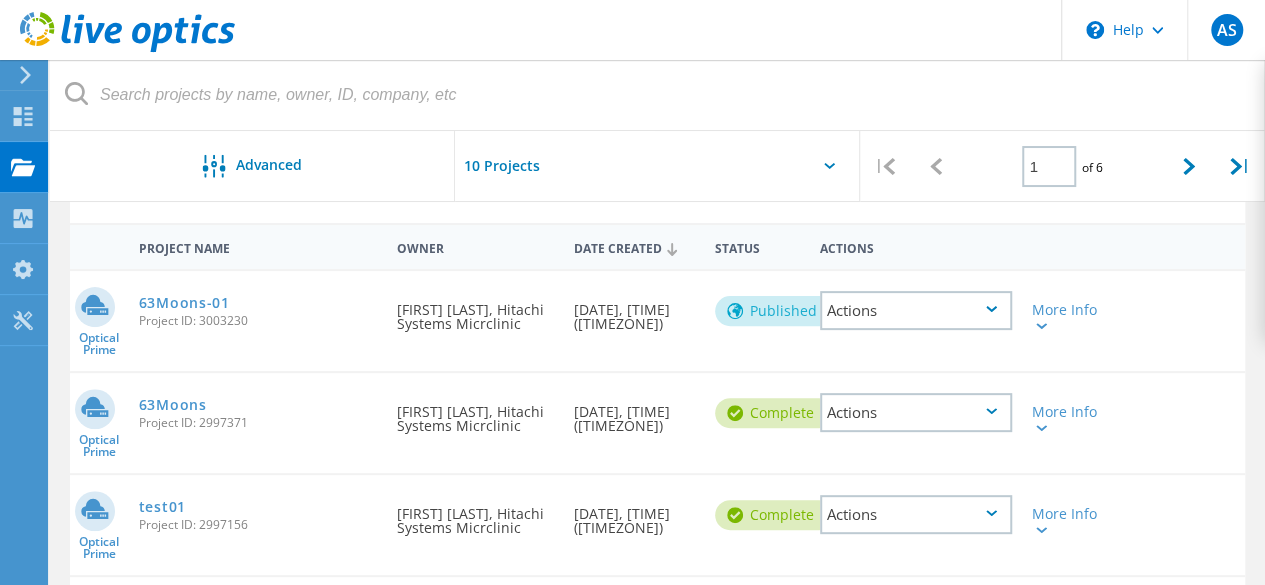 click on "Actions" 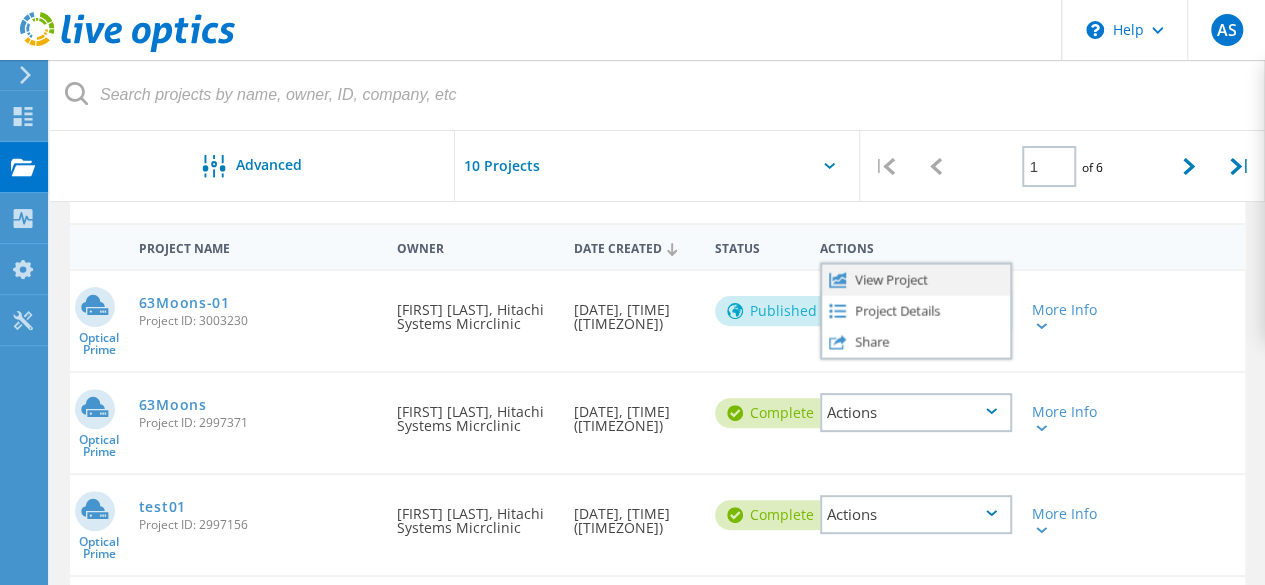 click on "View Project" 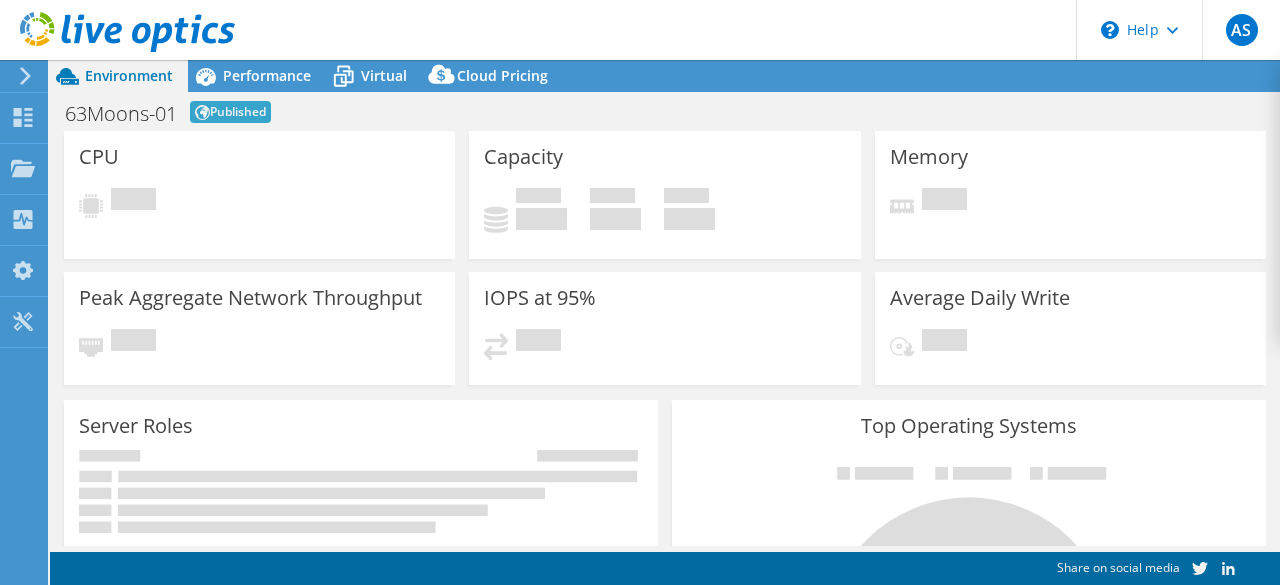 scroll, scrollTop: 0, scrollLeft: 0, axis: both 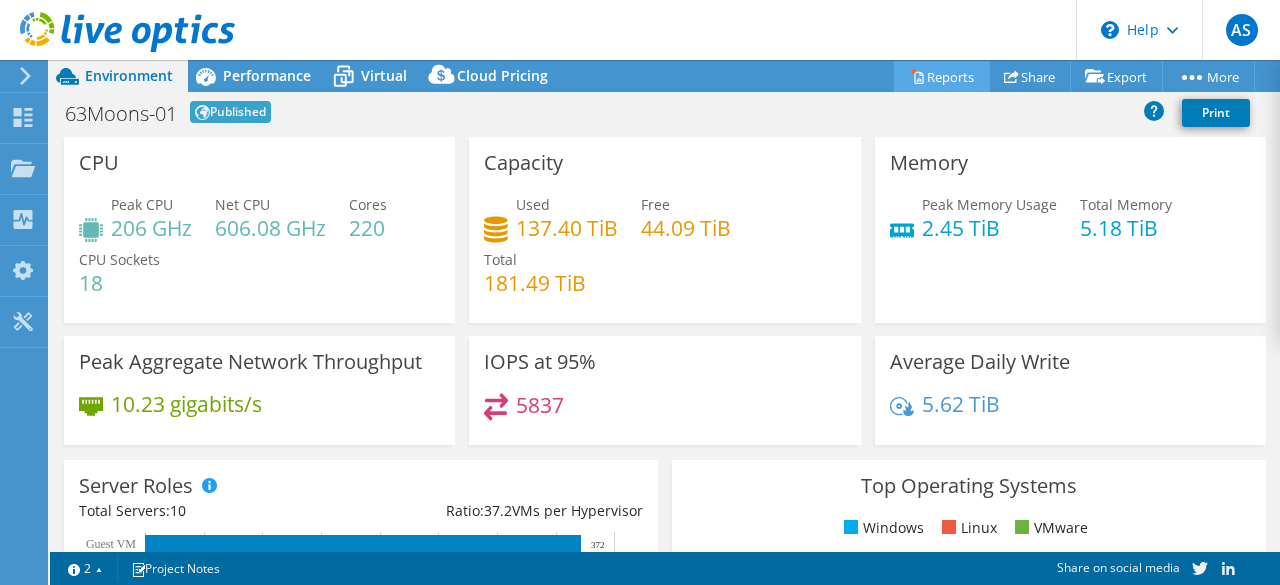 click on "Reports" at bounding box center [942, 76] 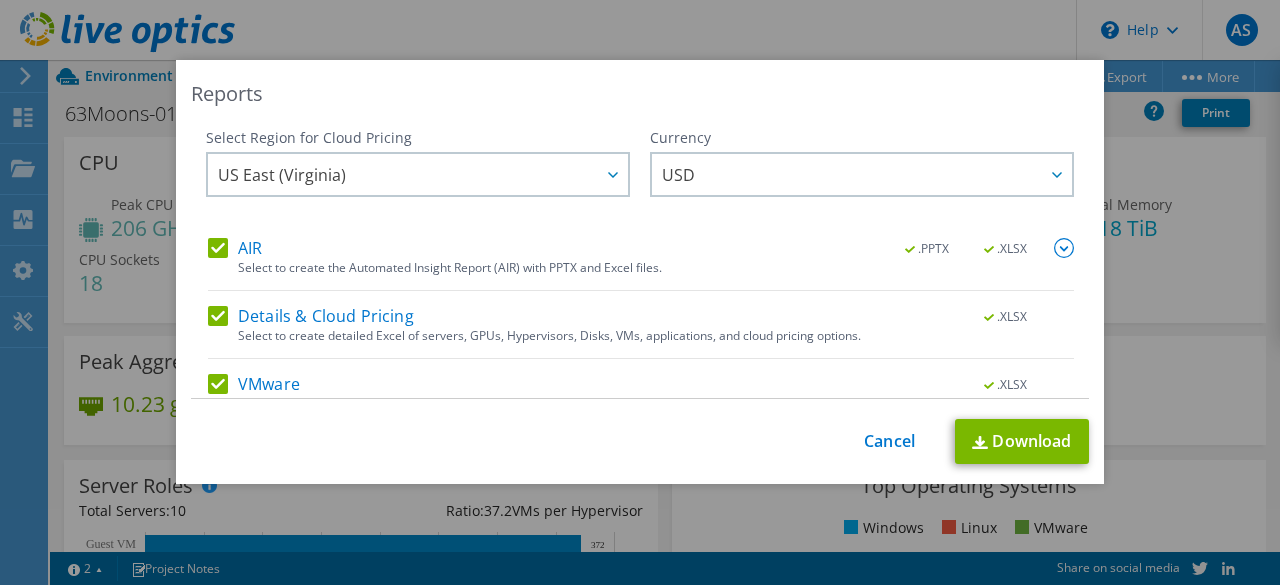 scroll, scrollTop: 94, scrollLeft: 0, axis: vertical 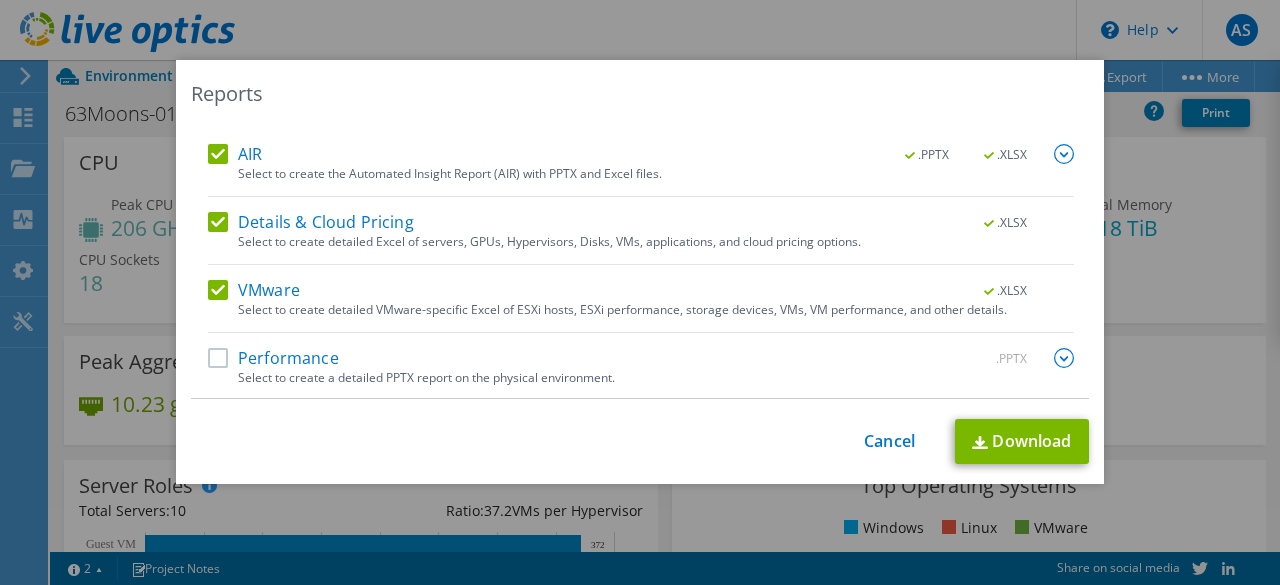 click on "Performance" at bounding box center [273, 358] 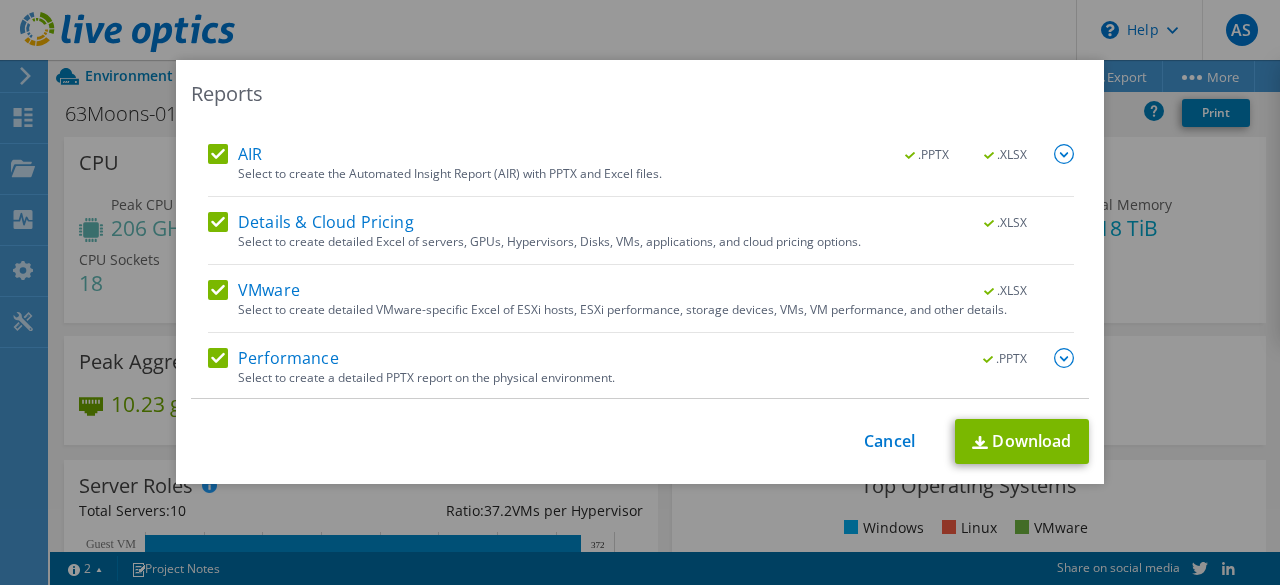 scroll, scrollTop: 0, scrollLeft: 0, axis: both 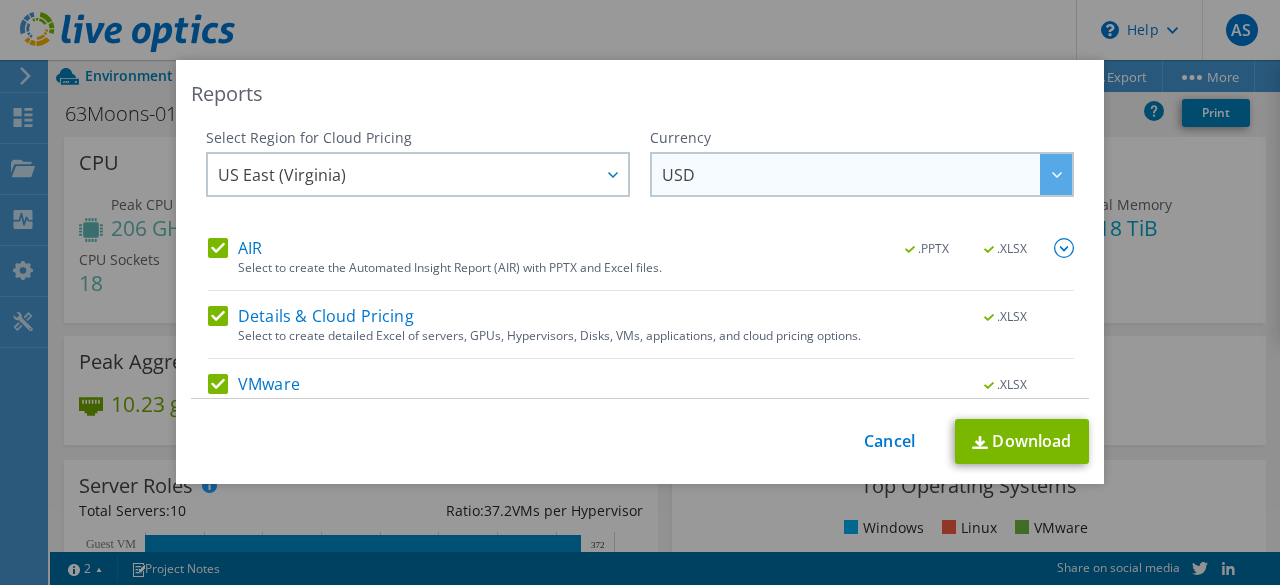 click on "USD" at bounding box center [867, 174] 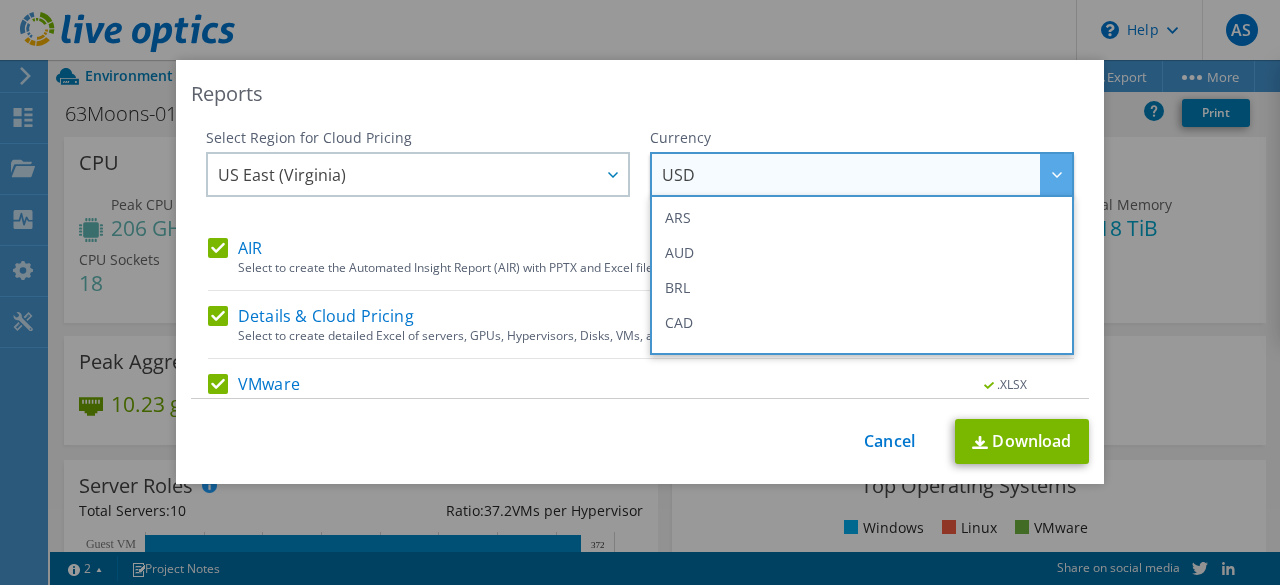 scroll, scrollTop: 94, scrollLeft: 0, axis: vertical 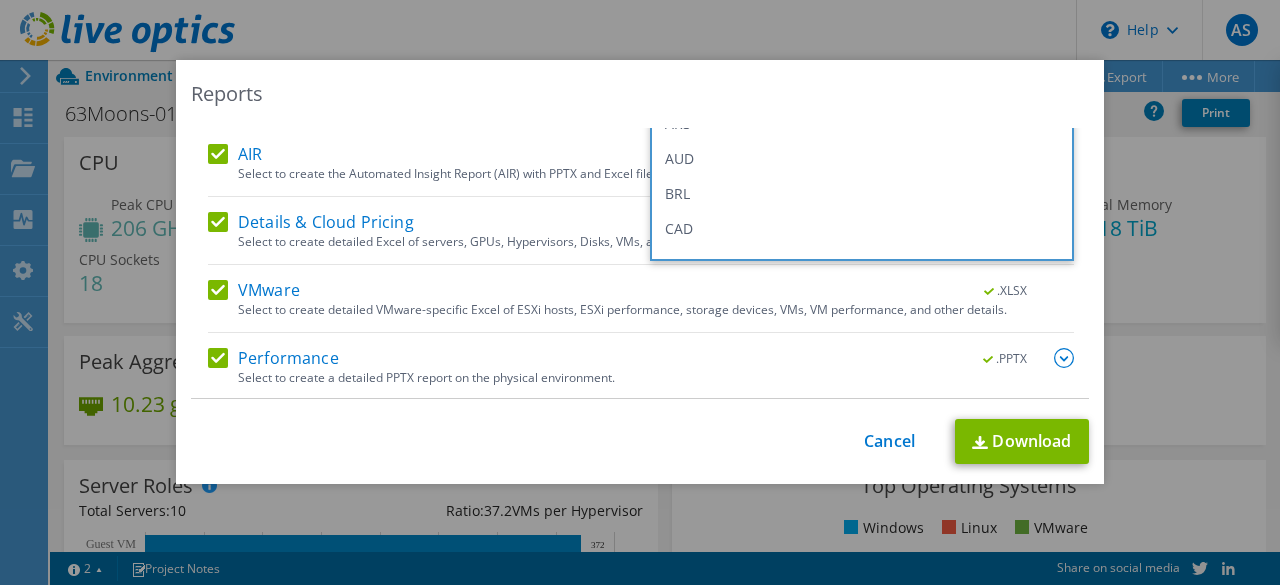 click at bounding box center [1064, 358] 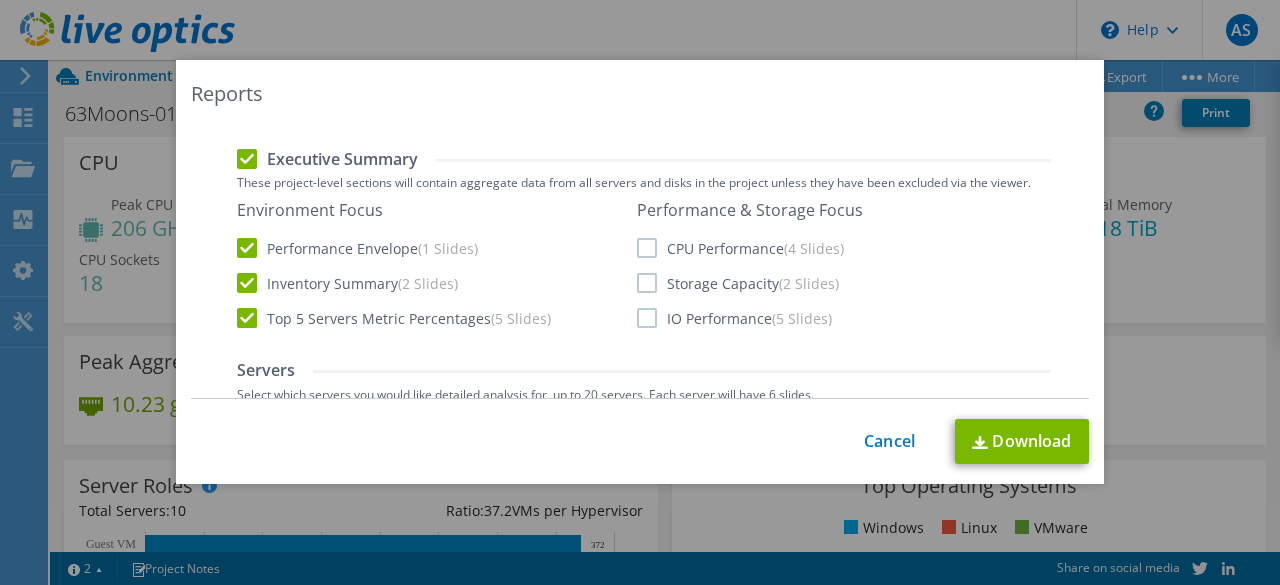 scroll, scrollTop: 530, scrollLeft: 0, axis: vertical 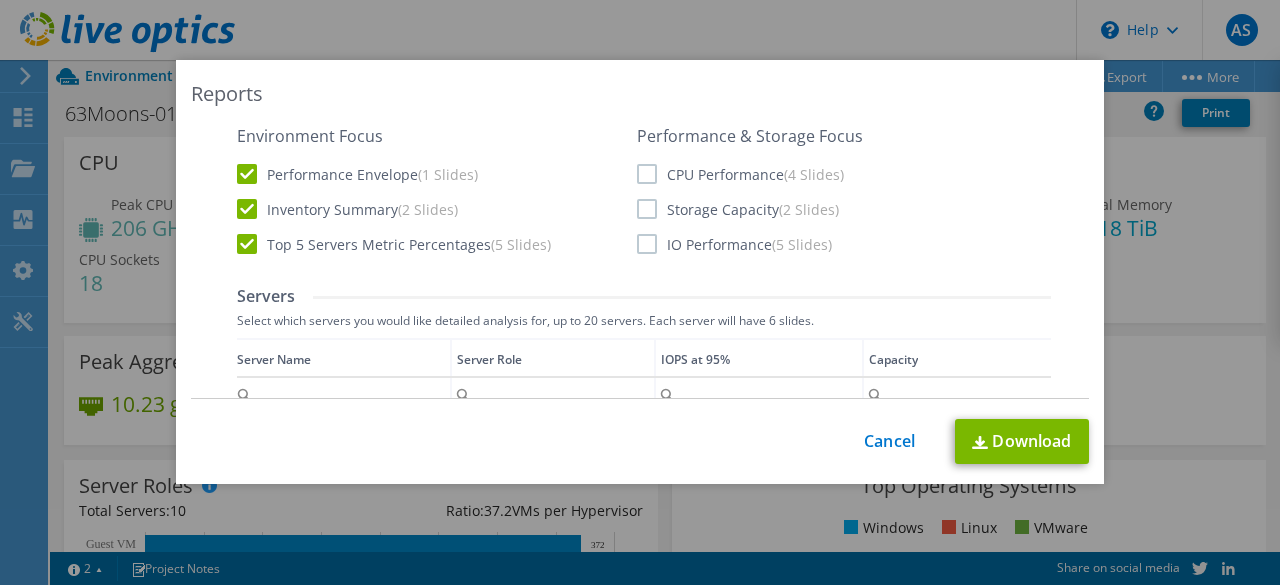 click on "CPU Performance  (4 Slides)" at bounding box center (740, 174) 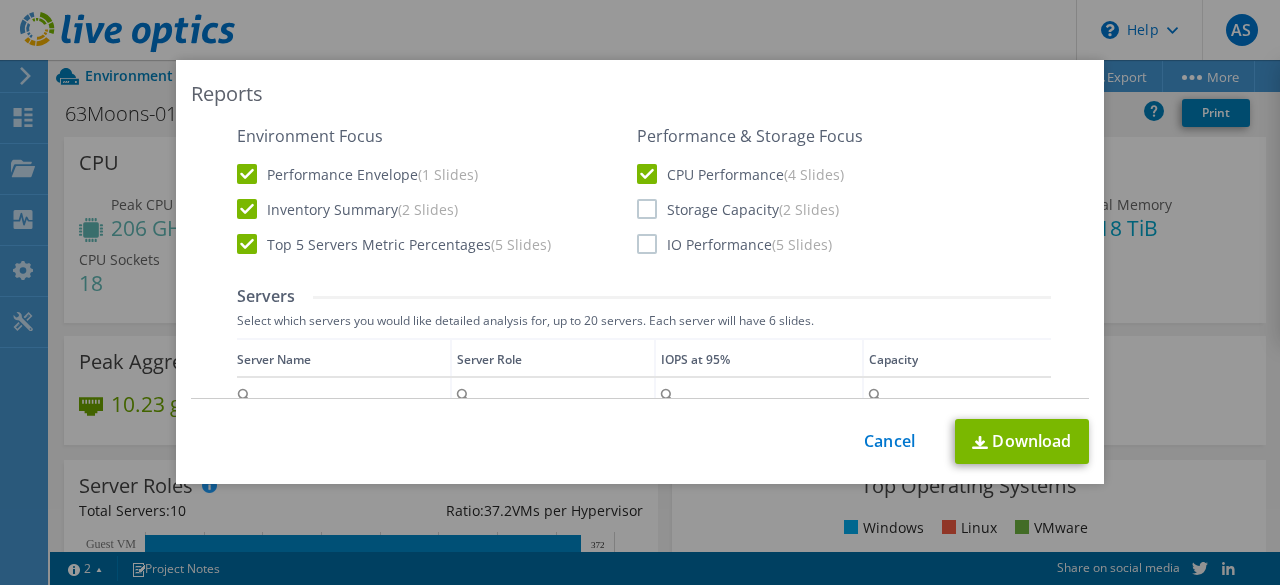 click on "Storage Capacity  (2 Slides)" at bounding box center (738, 209) 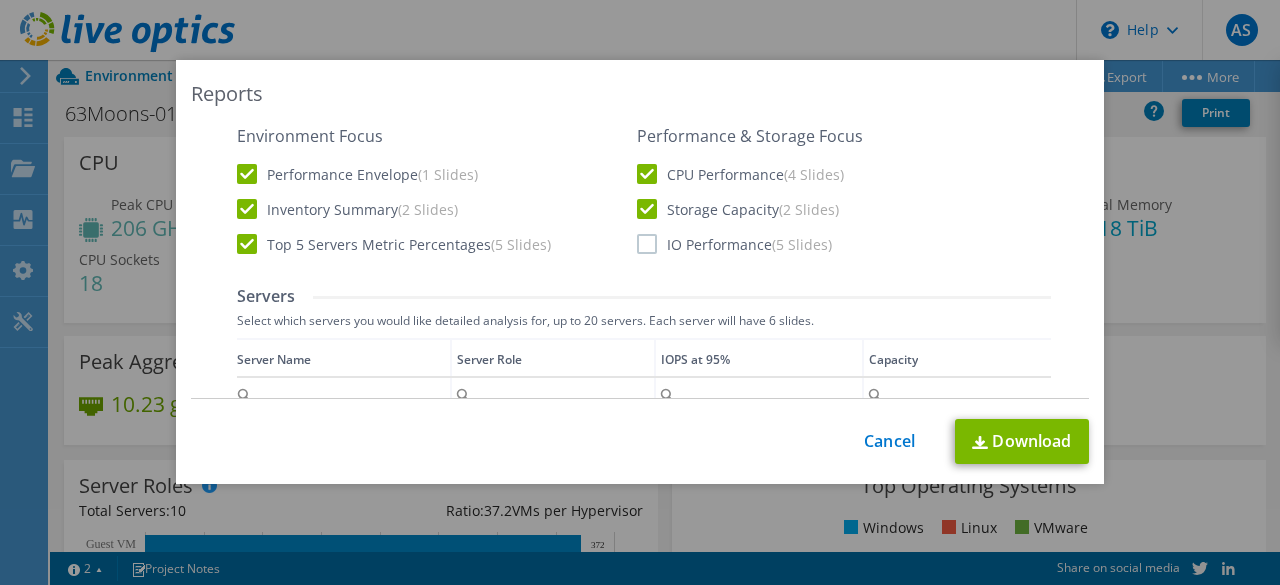 click on "IO Performance  (5 Slides)" at bounding box center [734, 244] 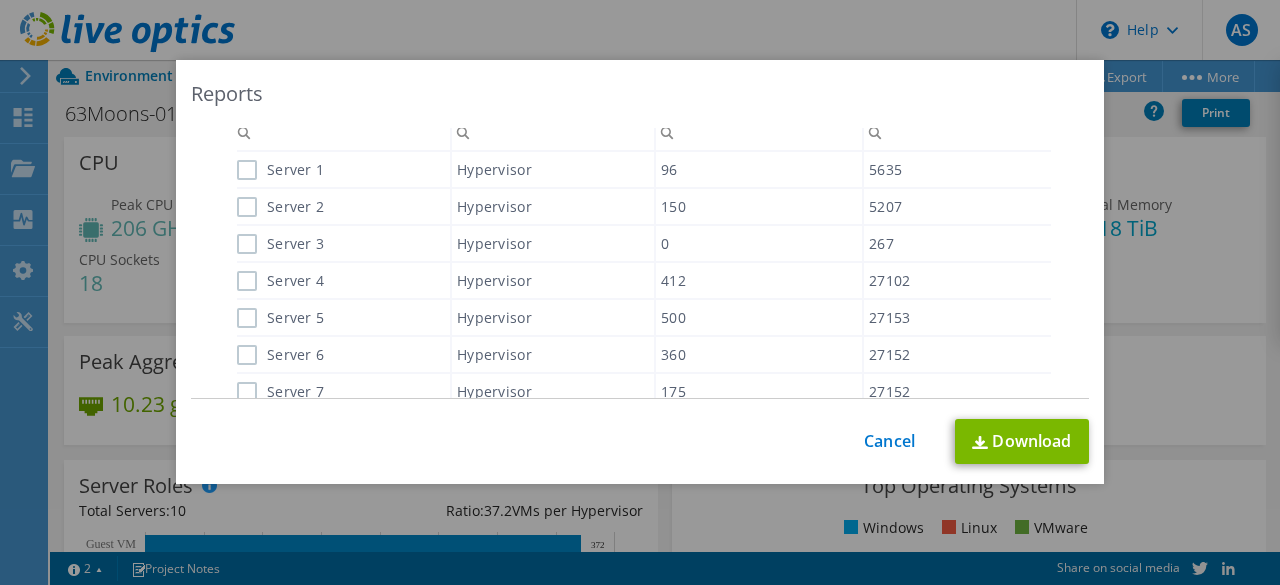 scroll, scrollTop: 792, scrollLeft: 0, axis: vertical 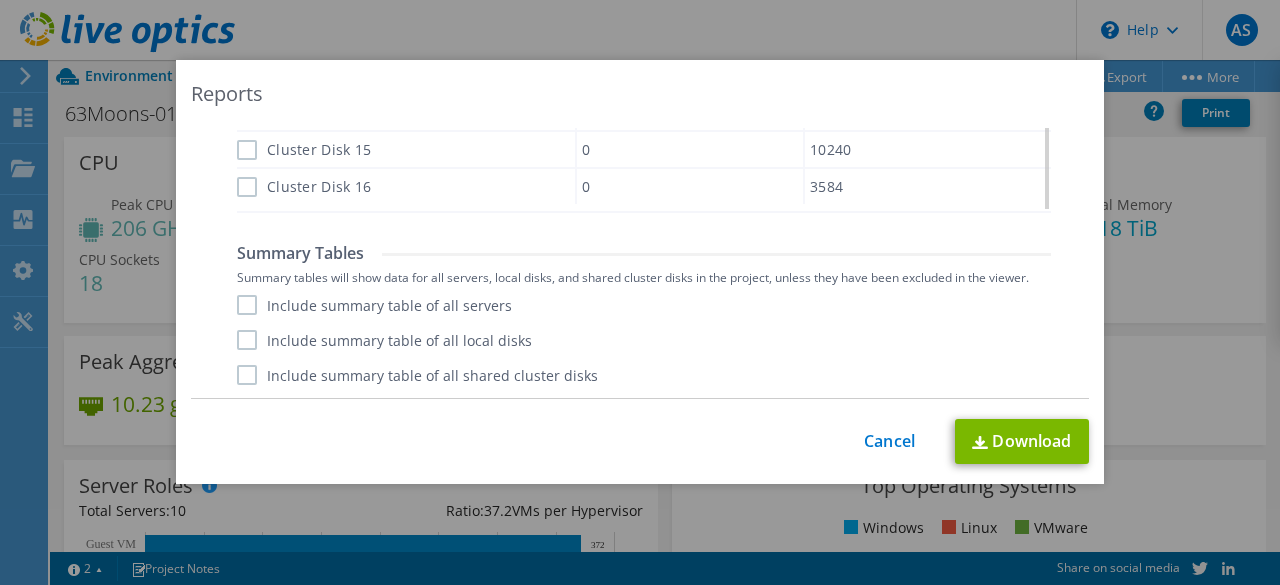 click on "Include summary table of all servers" at bounding box center (374, 305) 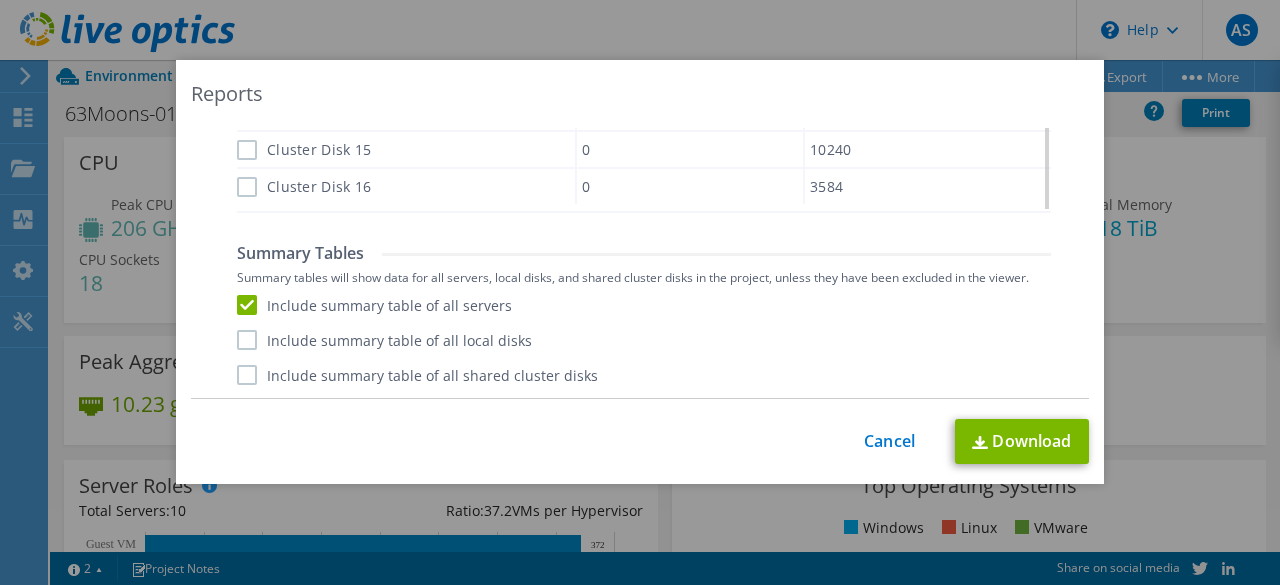 click on "Include summary table of all local disks" at bounding box center [384, 340] 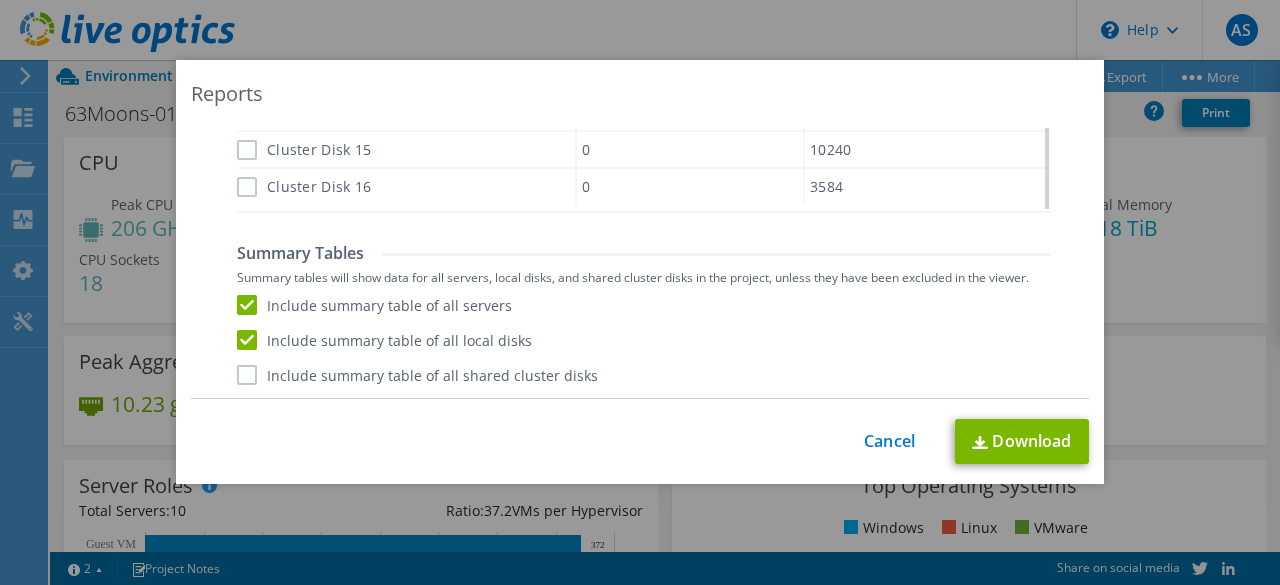 click on "Performance
.PPTX
Select to create a detailed PPTX report on the physical environment.
Report Language
English
Deutsch
Español
Français
Italiano
Polski
中文" at bounding box center [641, -418] 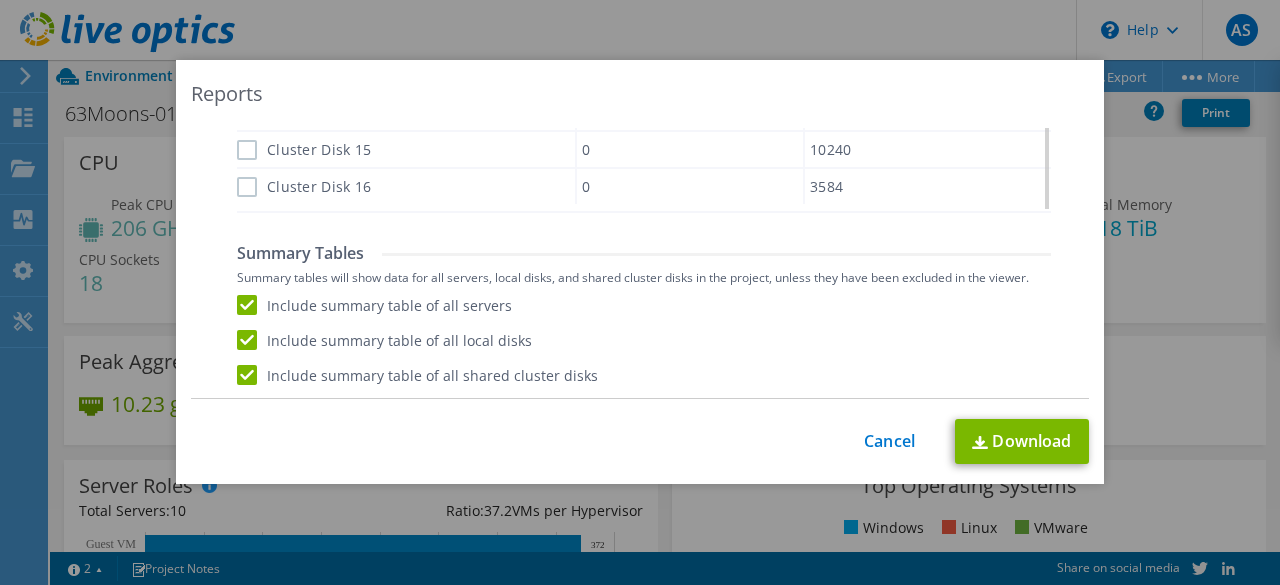scroll, scrollTop: 1524, scrollLeft: 0, axis: vertical 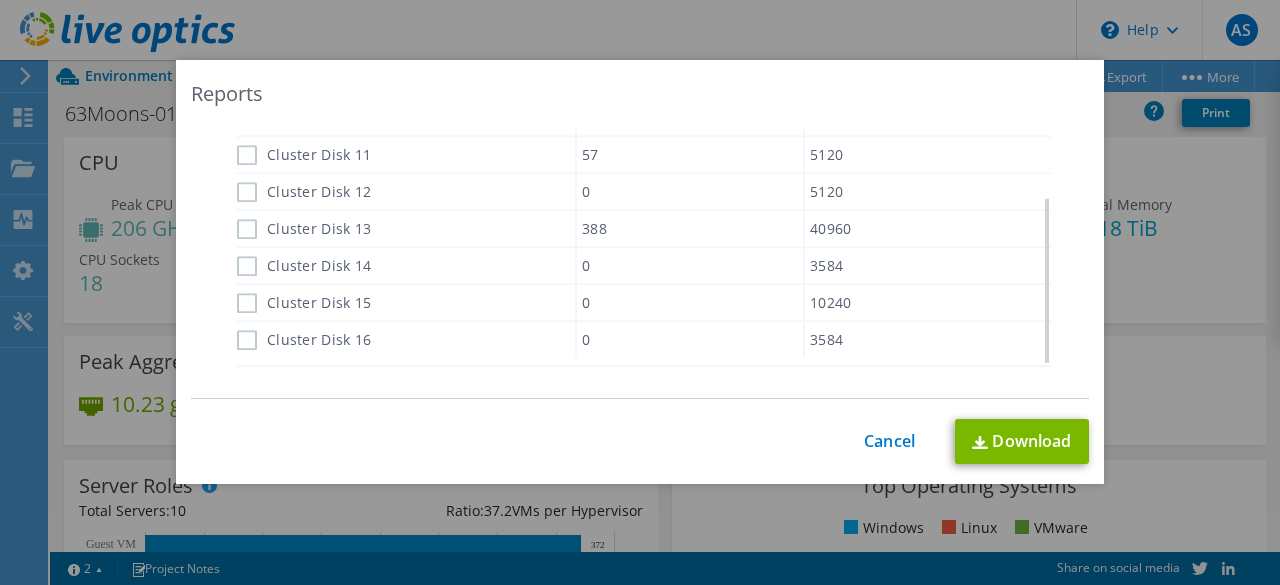 click on "Cluster Disk  16" at bounding box center [304, 341] 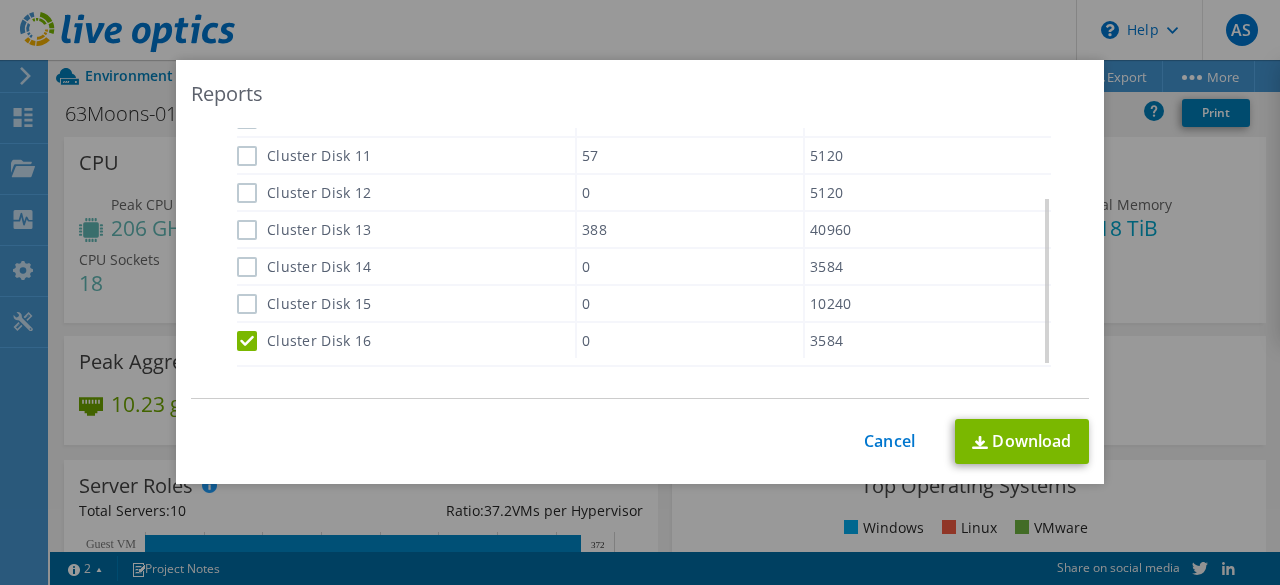 click on "Cluster Disk  15" at bounding box center [304, 304] 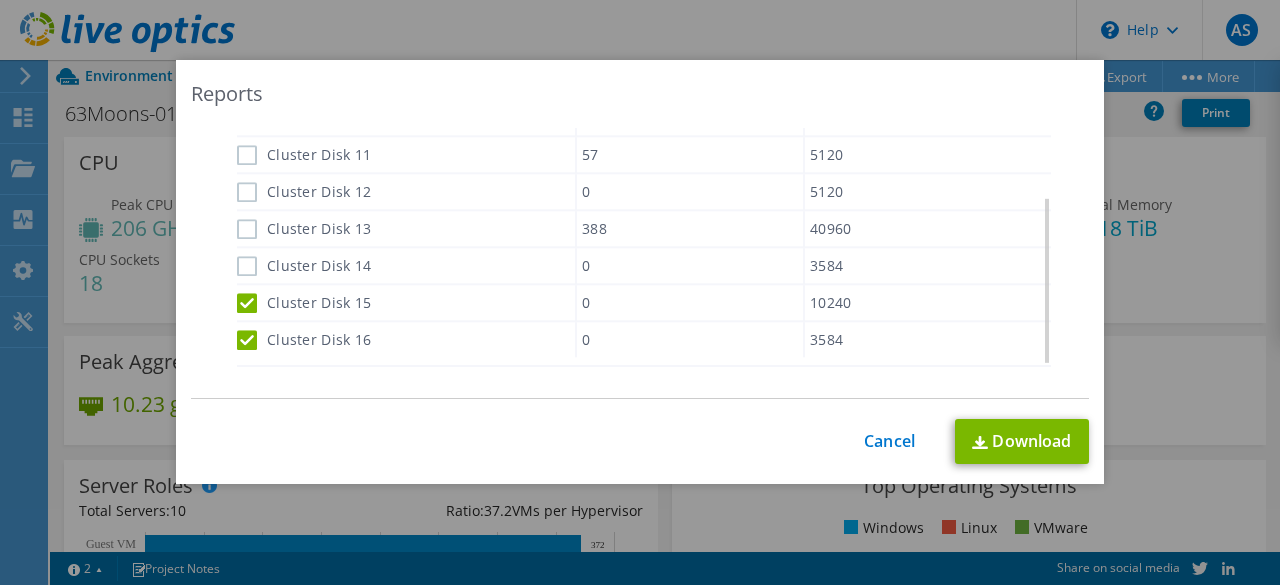 click on "Cluster Disk  14" at bounding box center (304, 267) 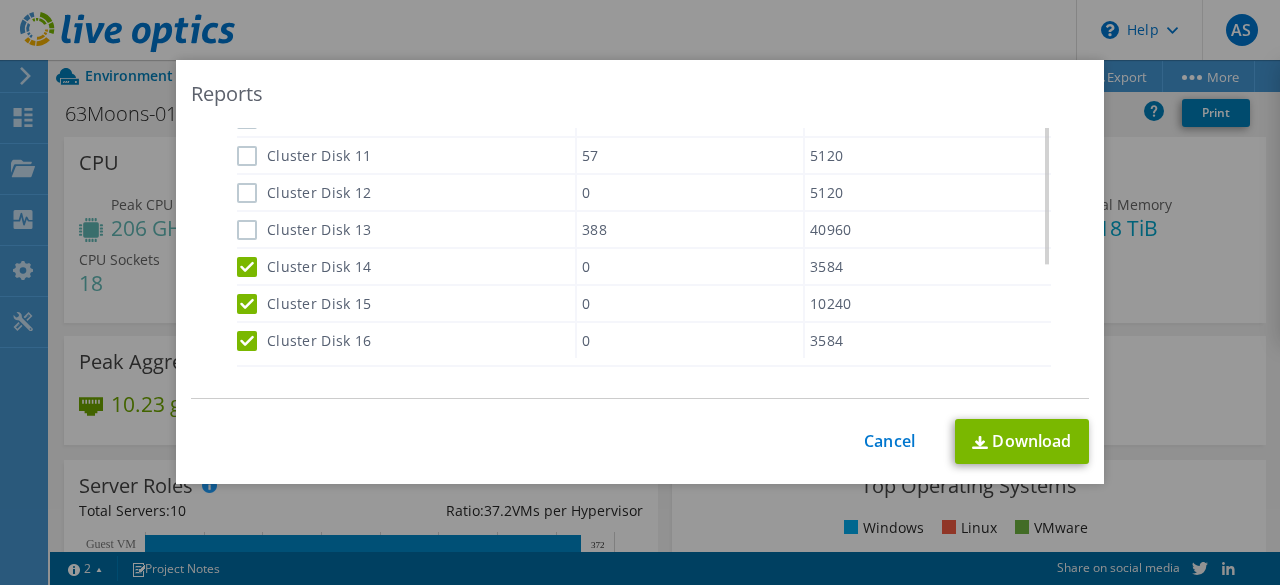 scroll, scrollTop: 8, scrollLeft: 0, axis: vertical 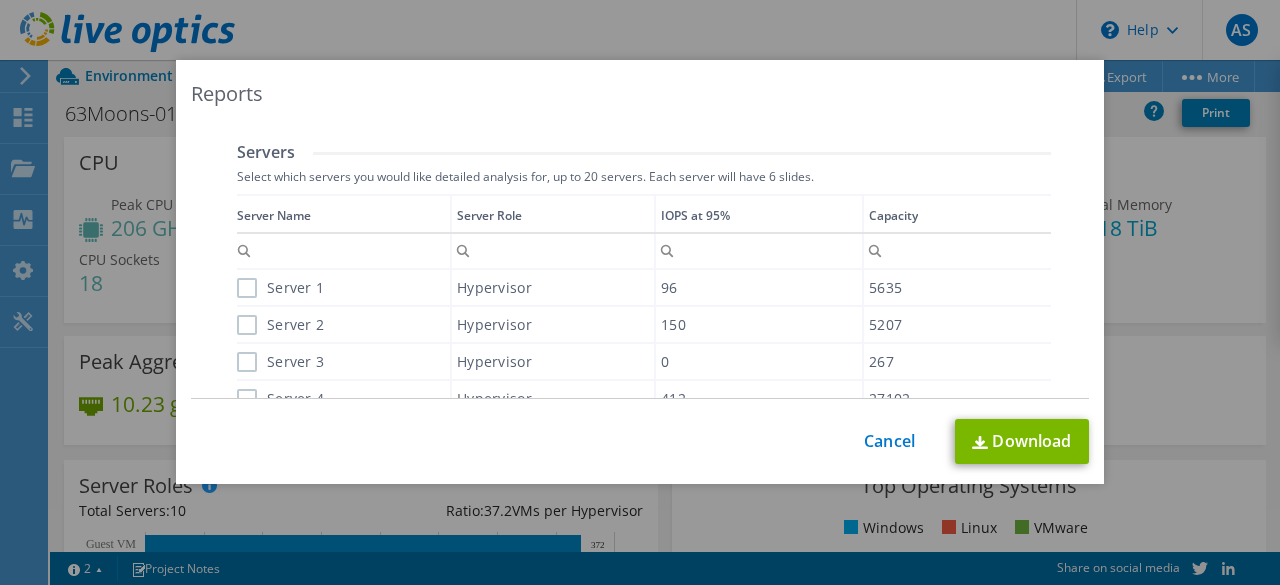 click on "Server 1" at bounding box center [280, 288] 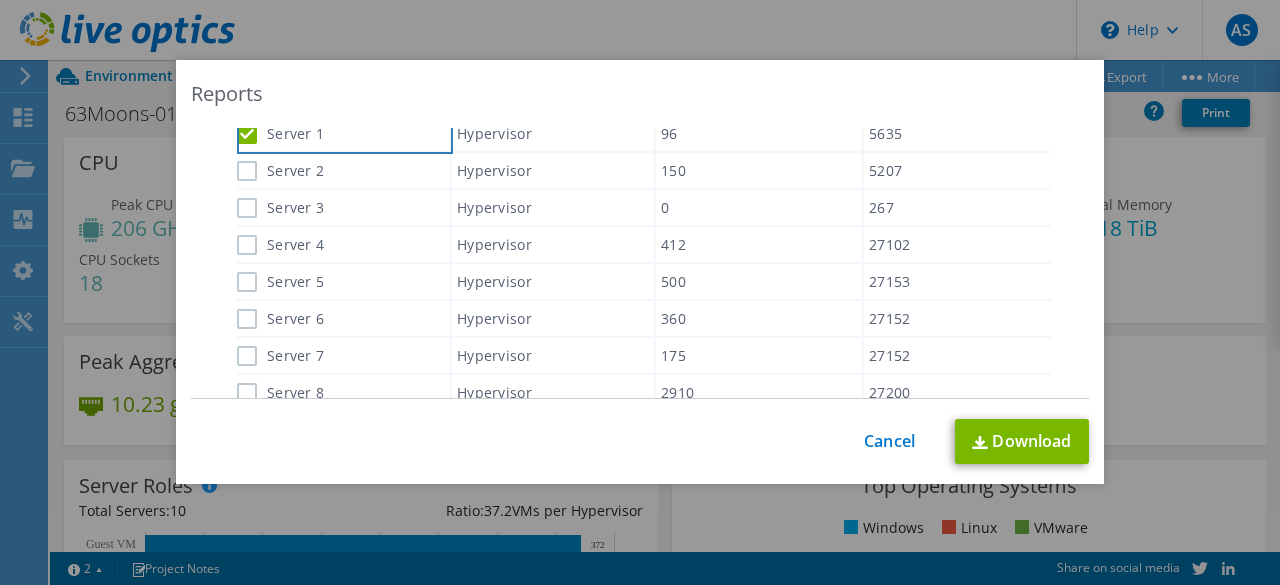 scroll, scrollTop: 830, scrollLeft: 0, axis: vertical 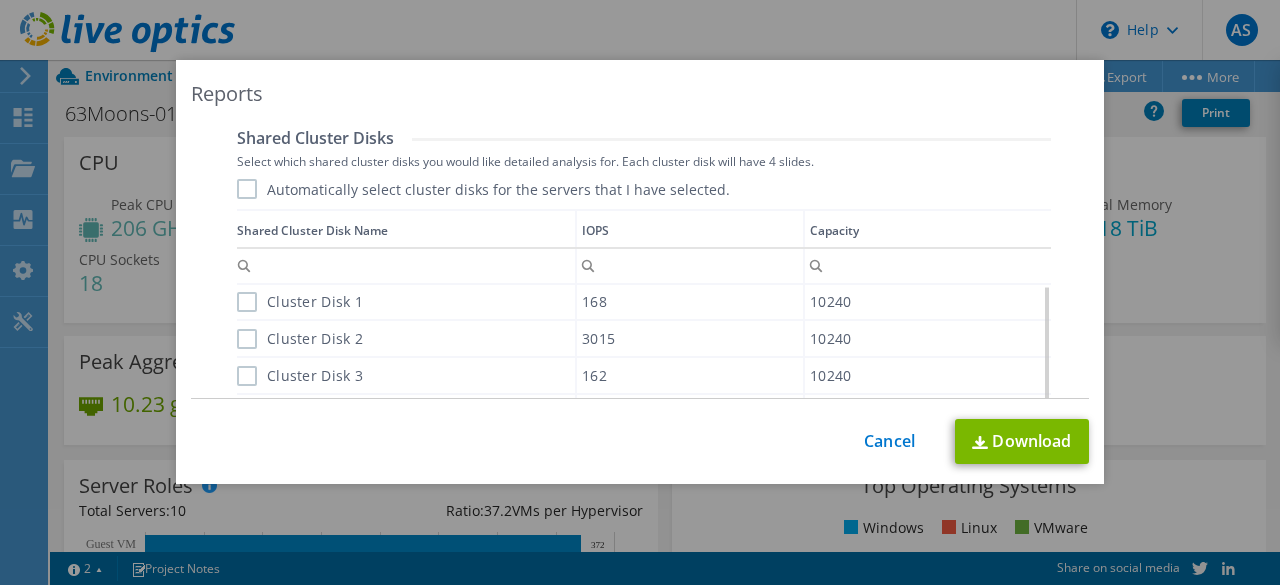 click on "Automatically select cluster disks for the servers that I have selected." at bounding box center (483, 189) 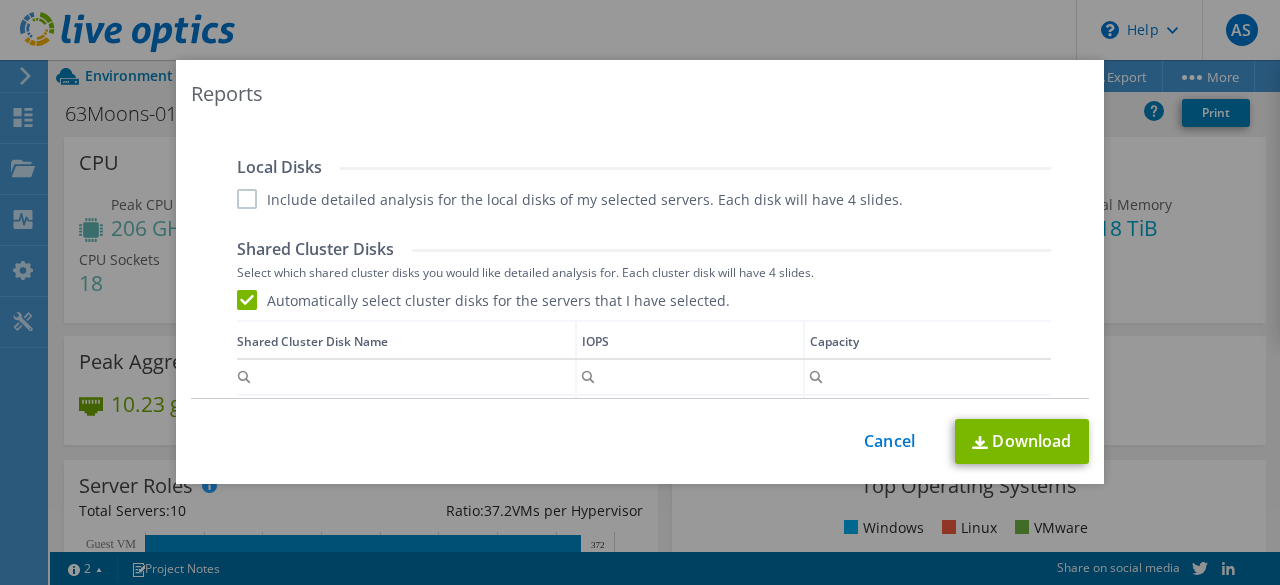 scroll, scrollTop: 1145, scrollLeft: 0, axis: vertical 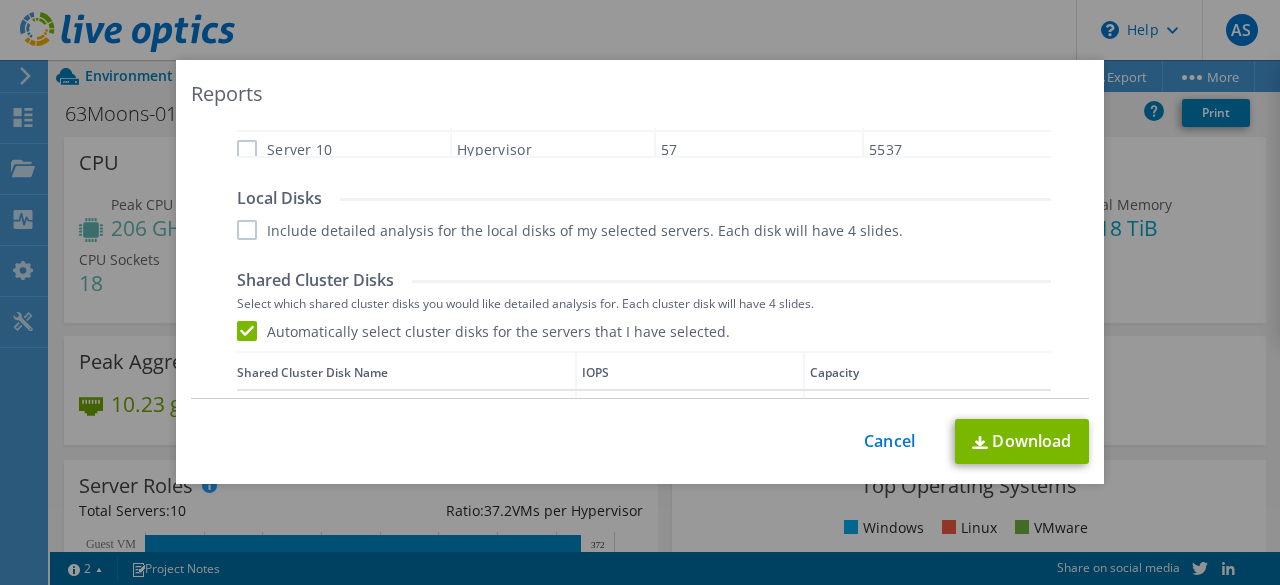 click on "Automatically select cluster disks for the servers that I have selected." at bounding box center (483, 331) 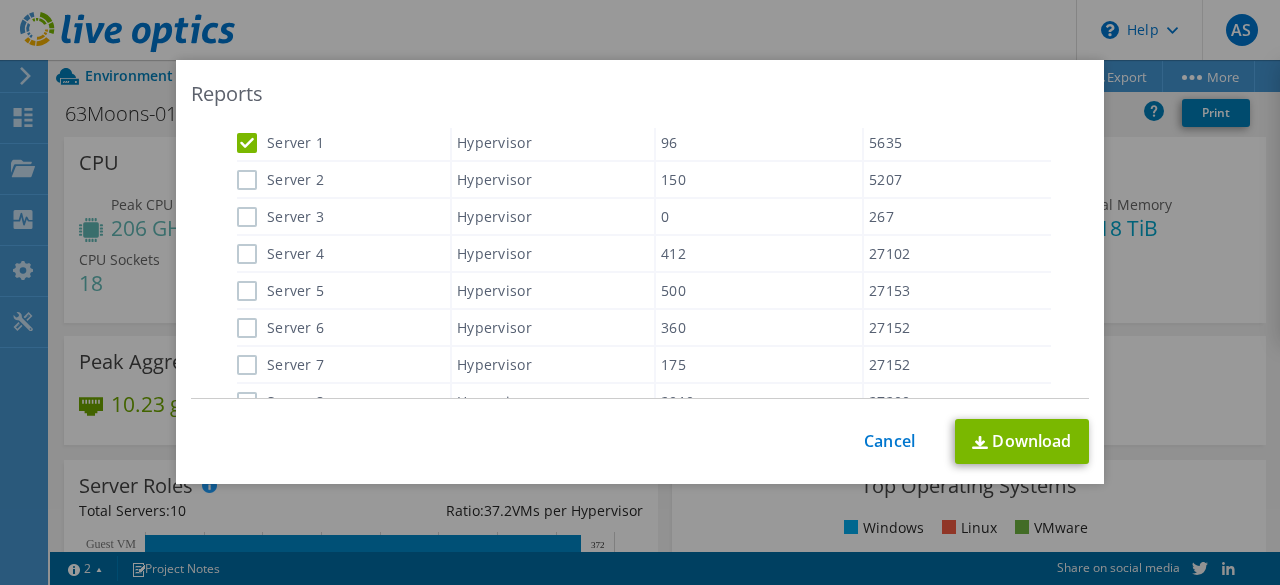 scroll, scrollTop: 805, scrollLeft: 0, axis: vertical 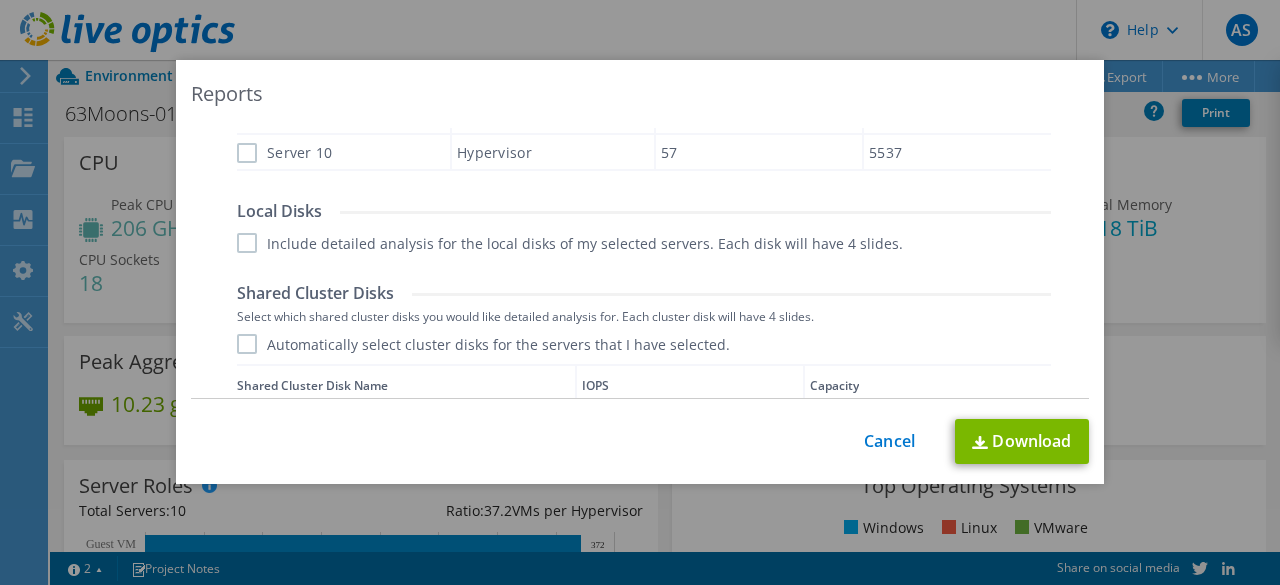 click on "Include detailed analysis for the local disks of my selected servers. Each disk will have 4 slides." at bounding box center (570, 243) 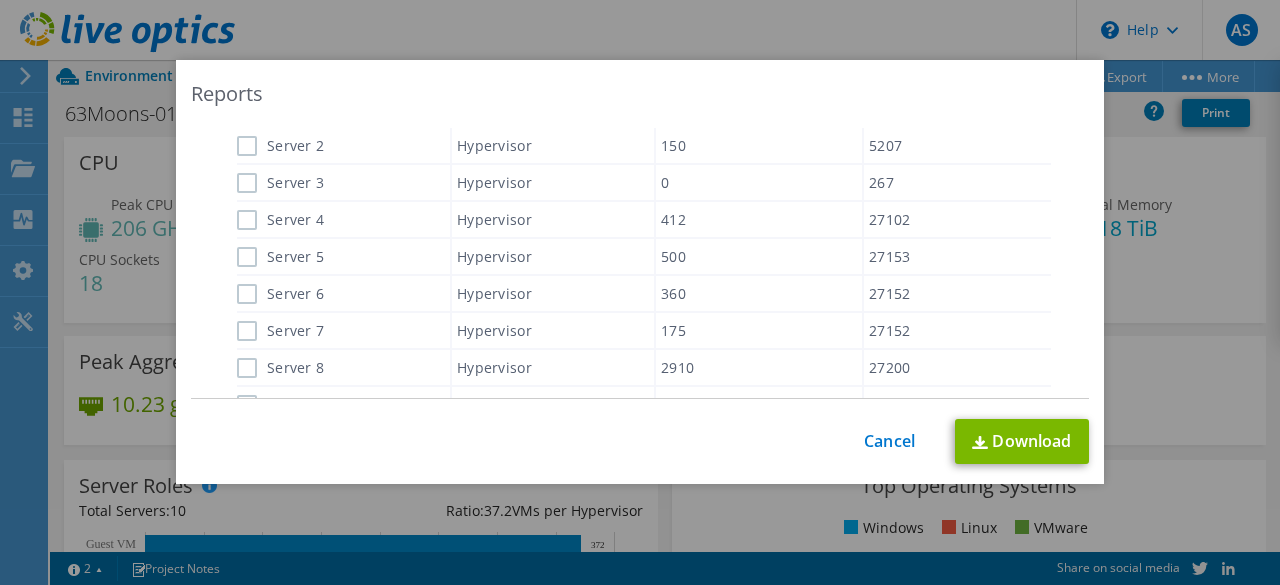 scroll, scrollTop: 786, scrollLeft: 0, axis: vertical 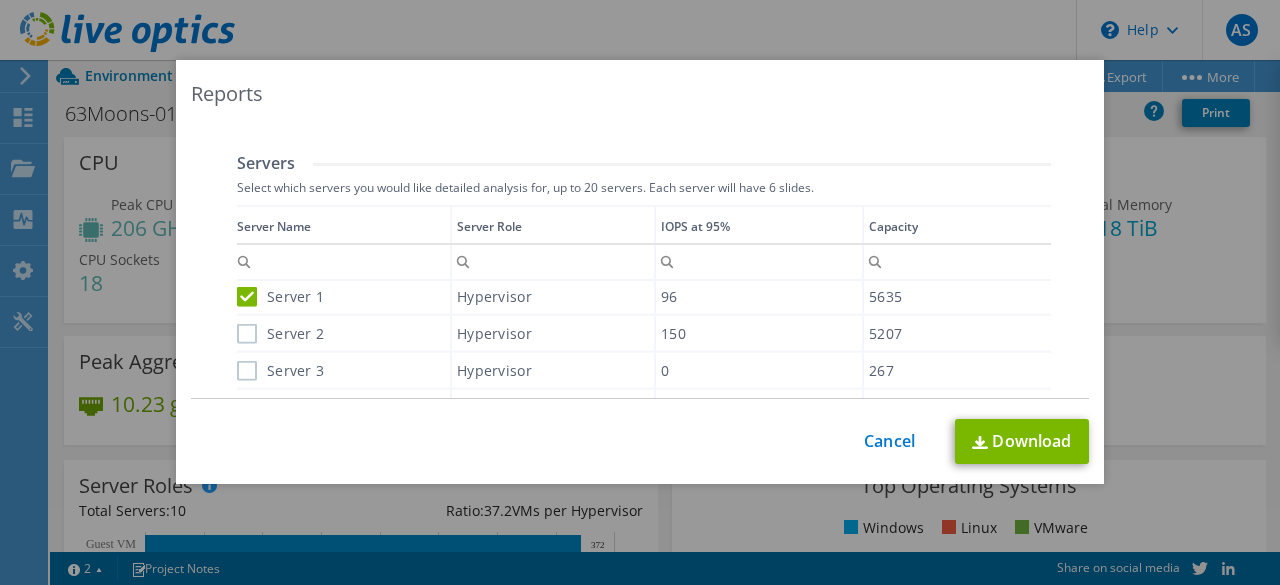 click on "Server 1" at bounding box center [280, 296] 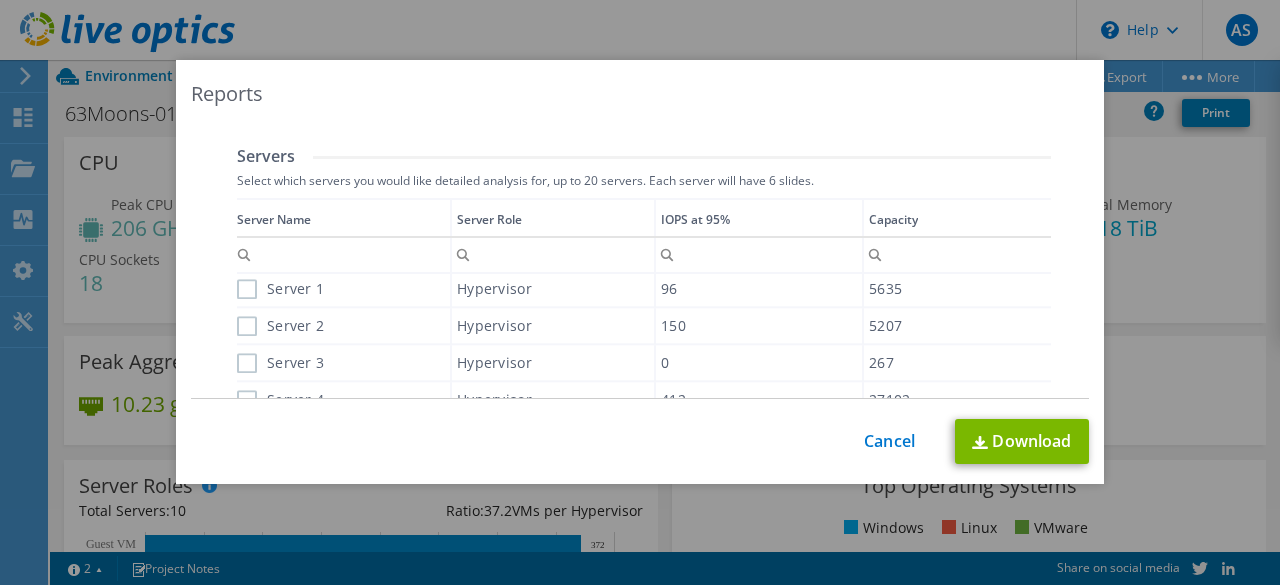 click on "Server 1" at bounding box center (280, 289) 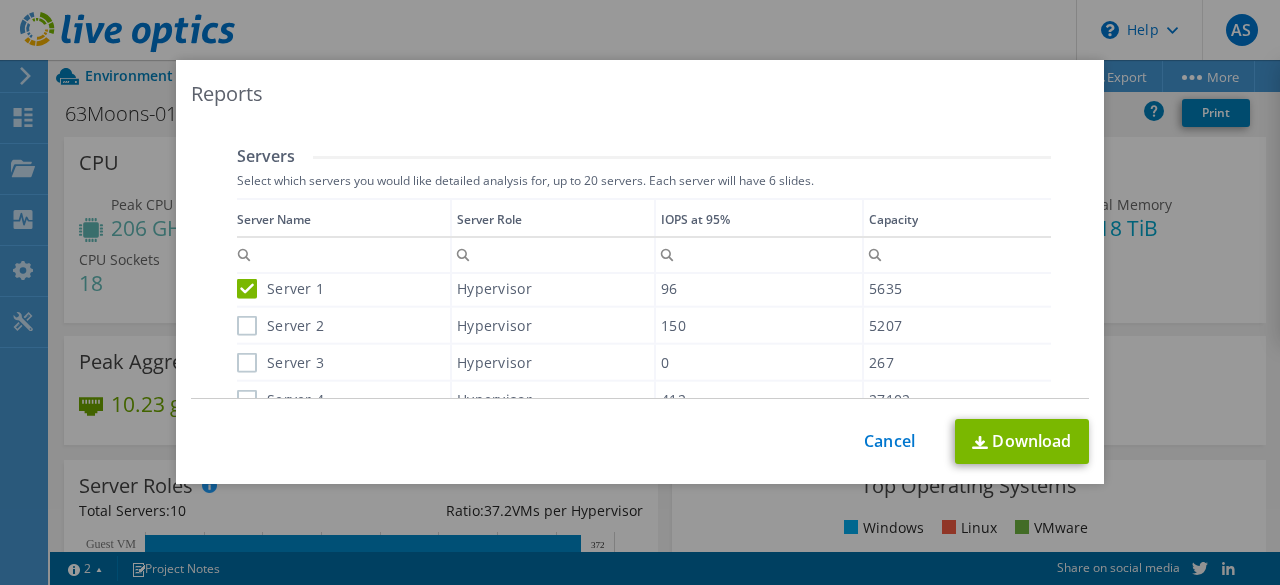click on "Server 2" at bounding box center (280, 325) 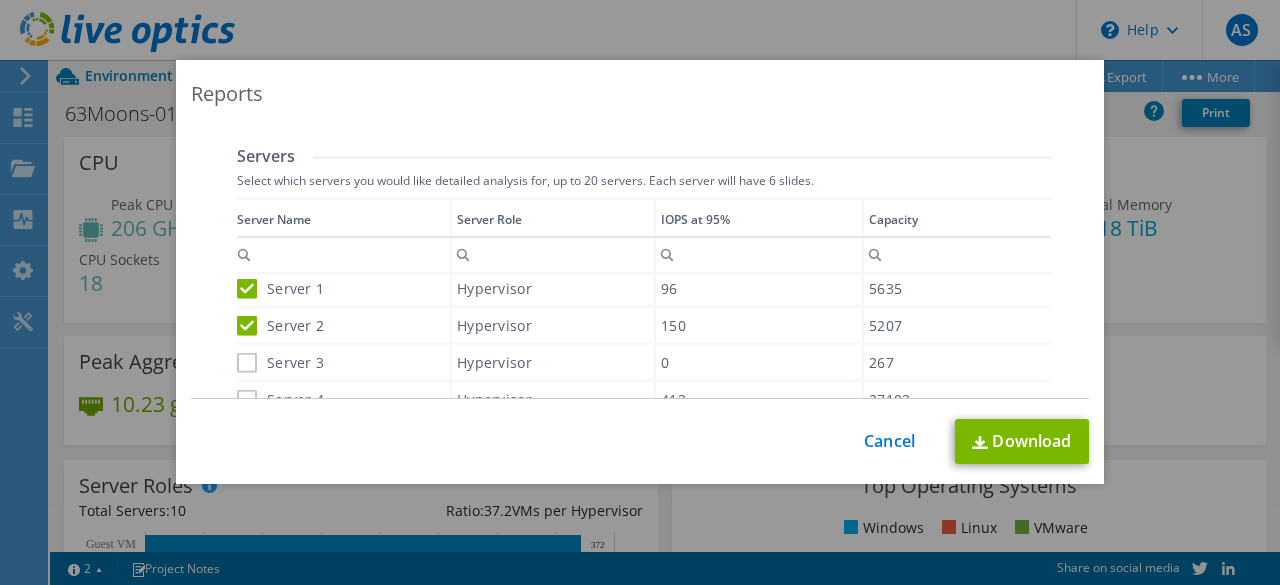 click at bounding box center [238, 408] 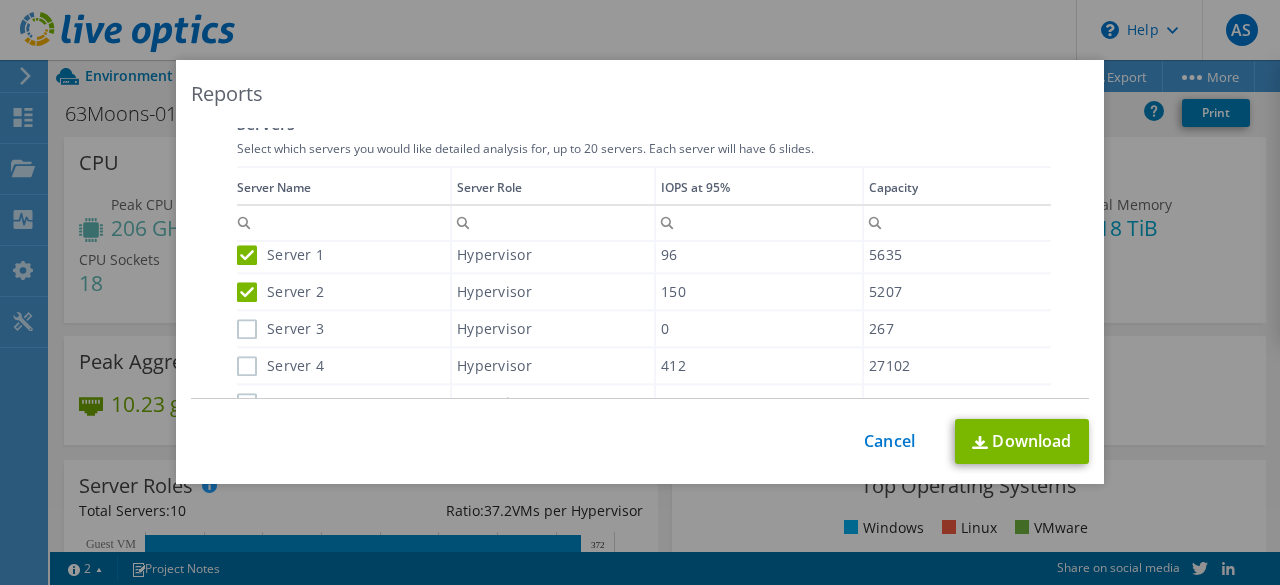 click on "Server 3" at bounding box center [280, 329] 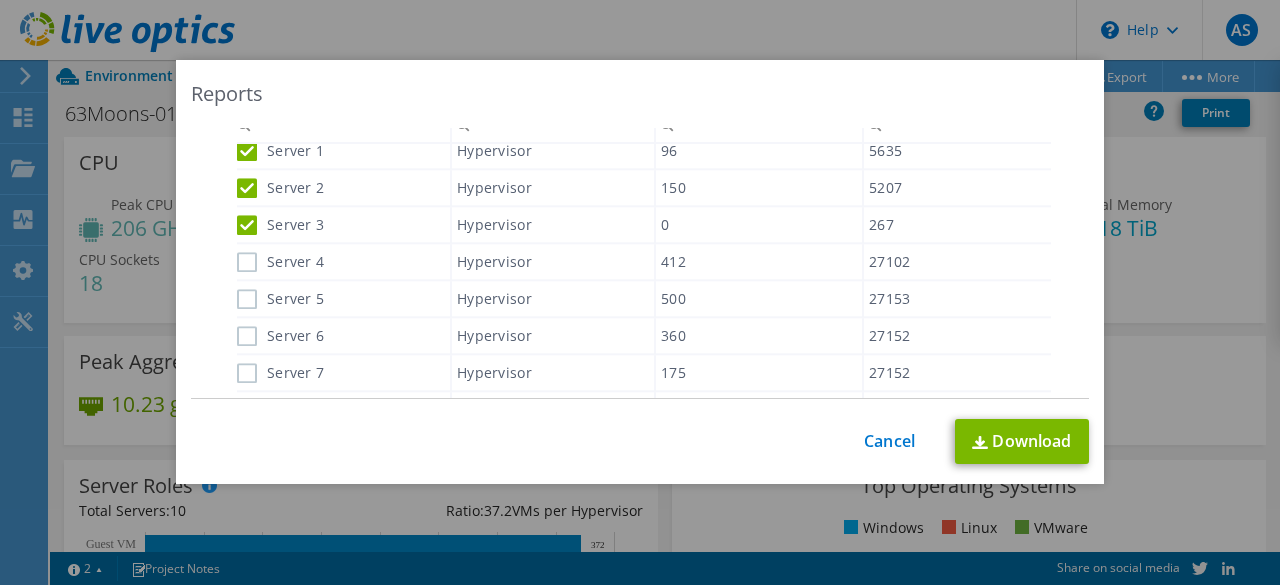 click on "Server 4" at bounding box center [280, 262] 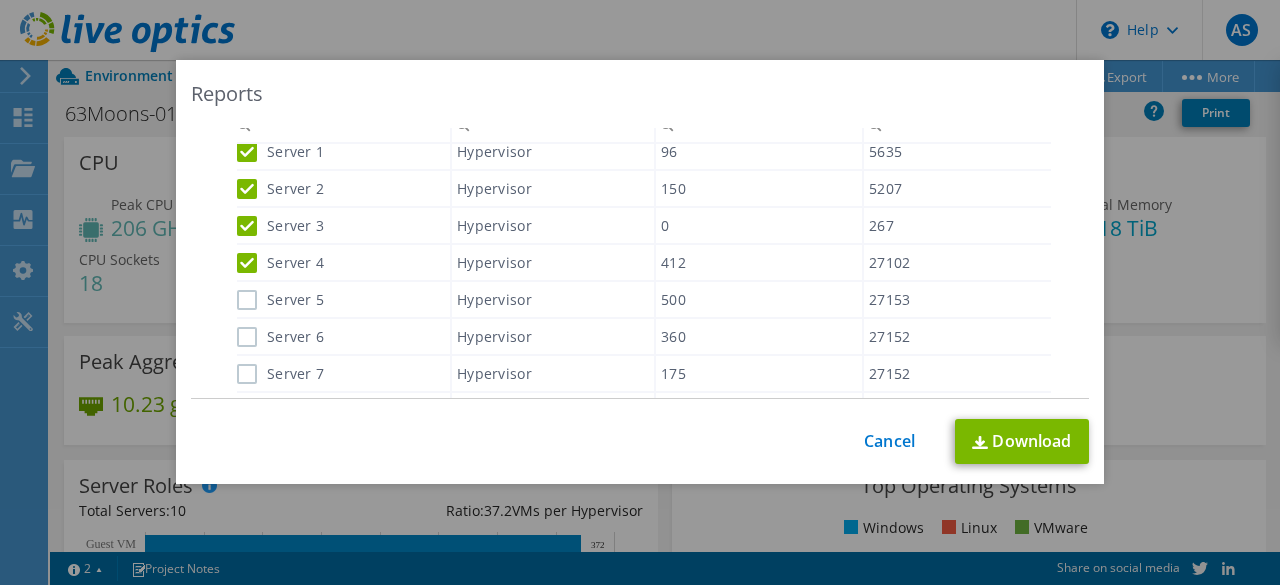click on "Server 5" at bounding box center [280, 300] 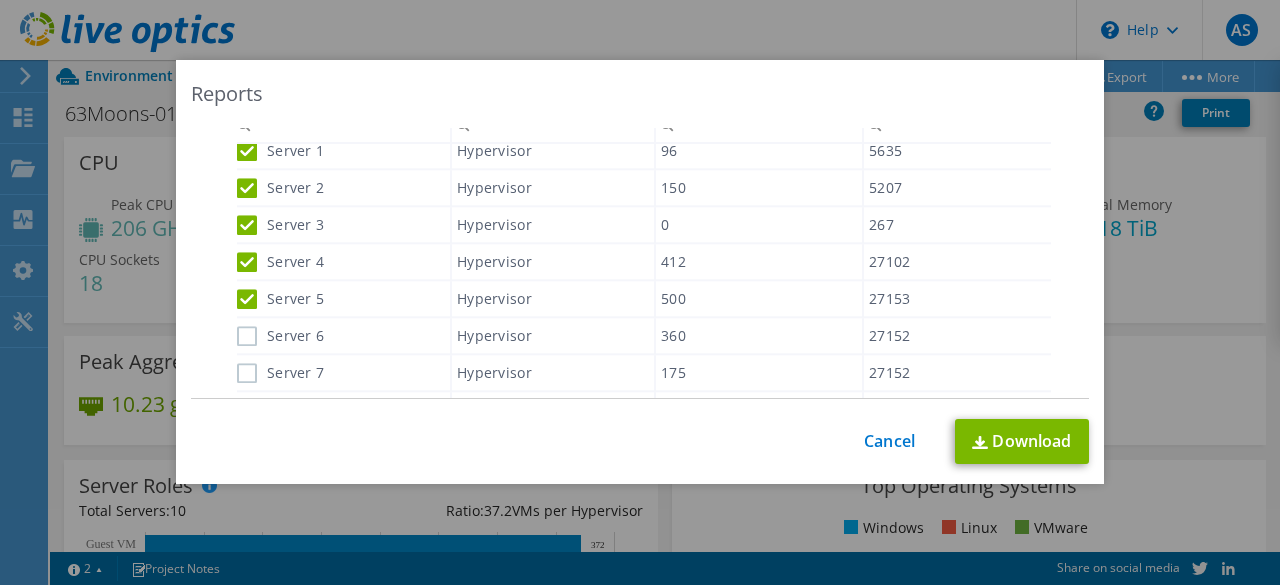 click on "Server 6" at bounding box center (280, 336) 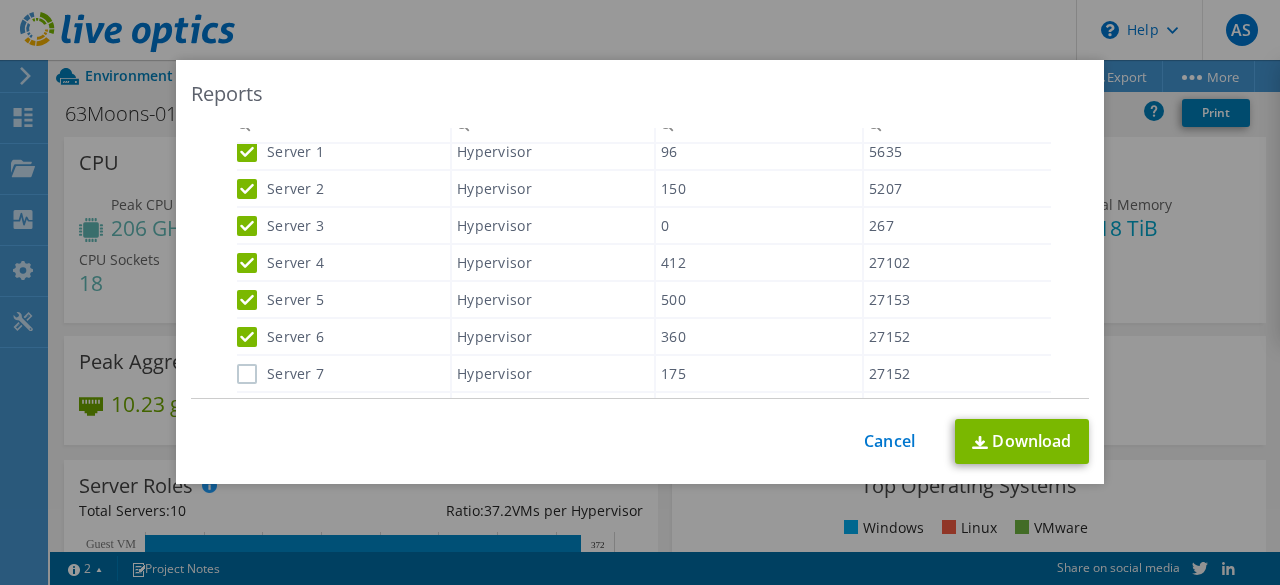 click on "Server 7" at bounding box center (280, 374) 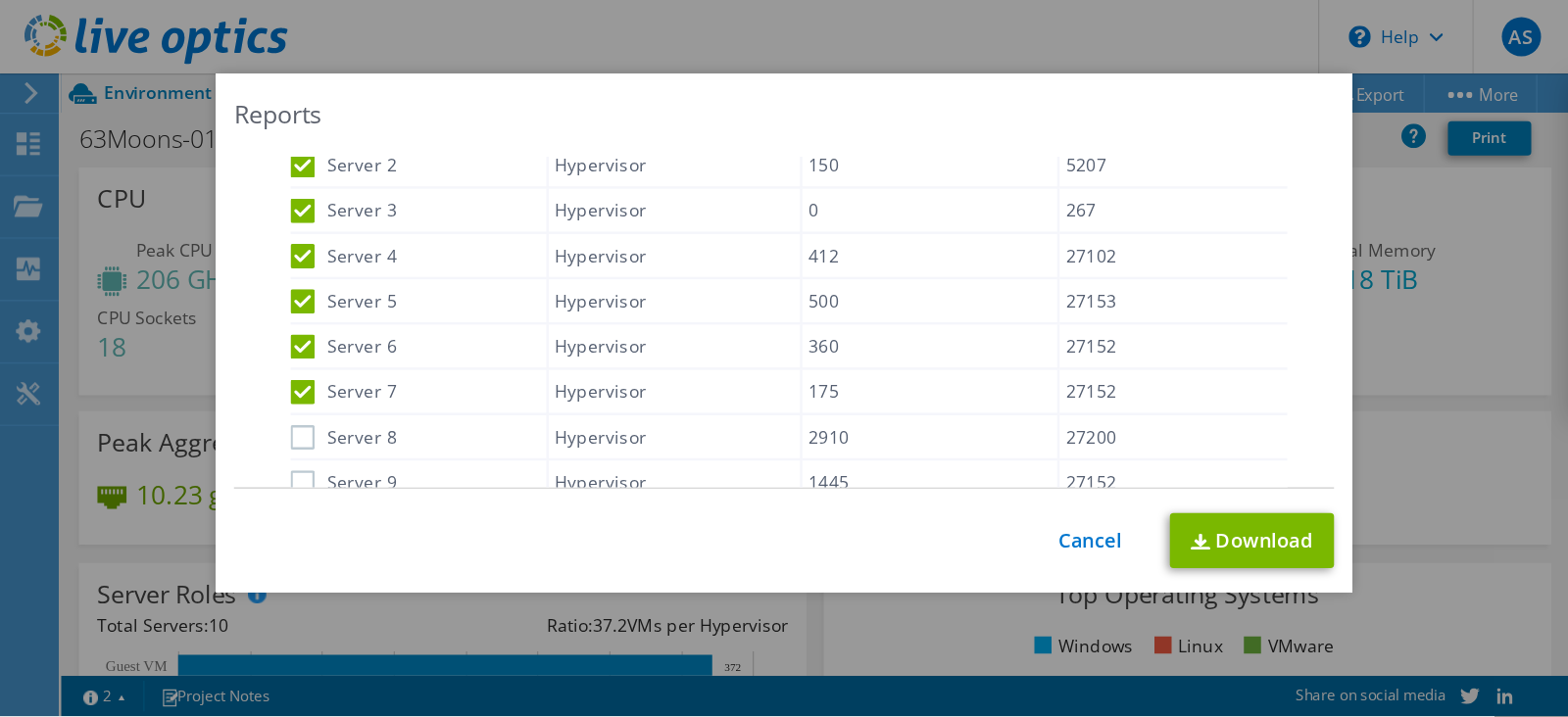scroll, scrollTop: 836, scrollLeft: 0, axis: vertical 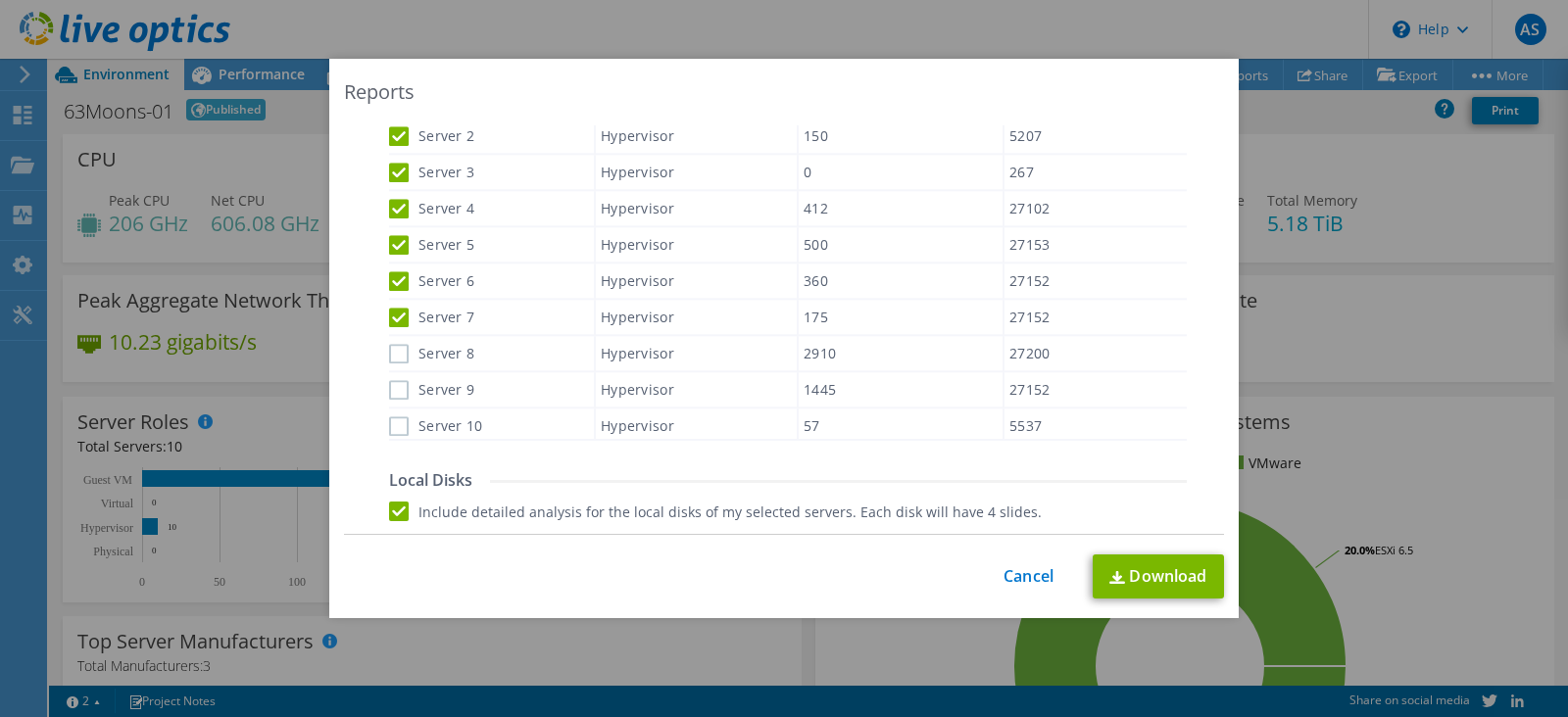 click on "Server 8" at bounding box center [431, 354] 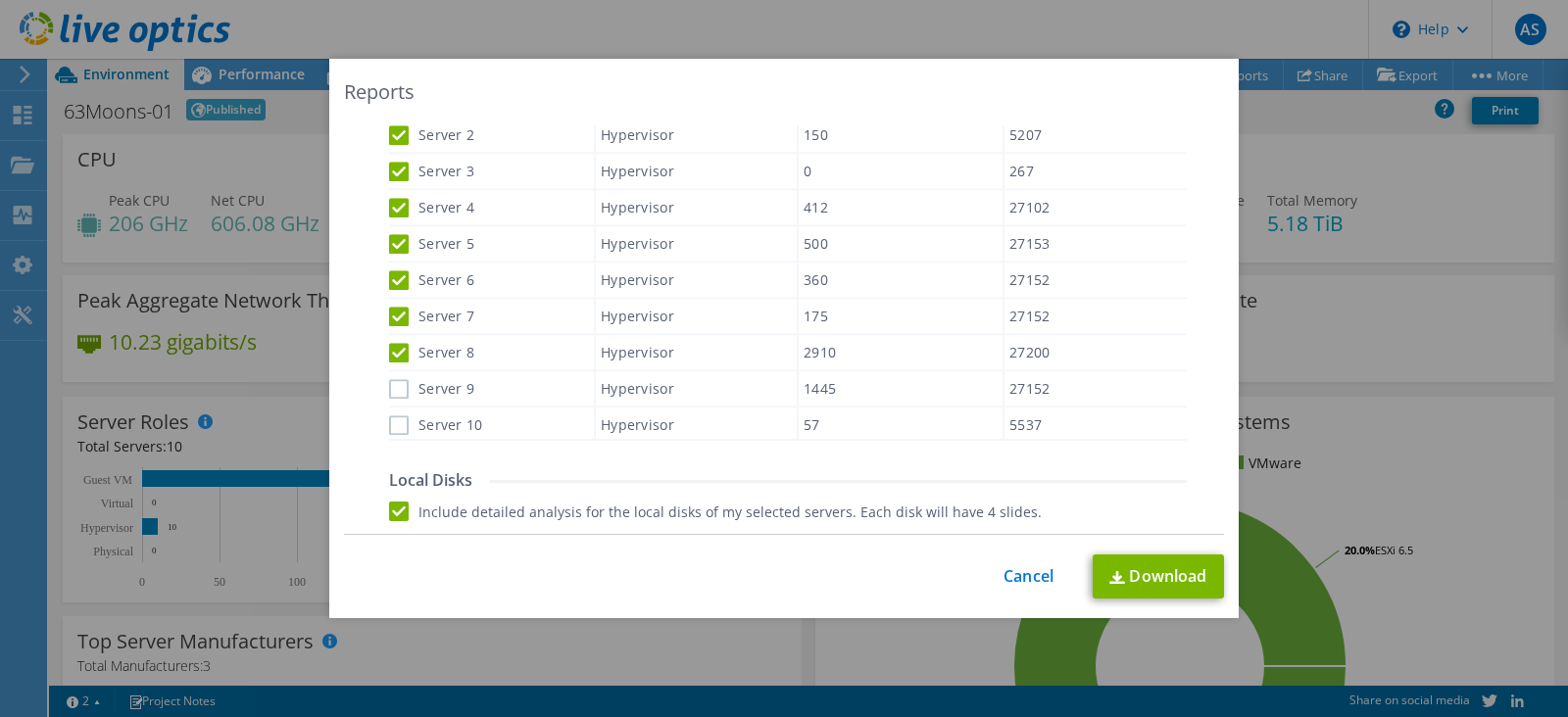 click on "Server 9" at bounding box center (431, 389) 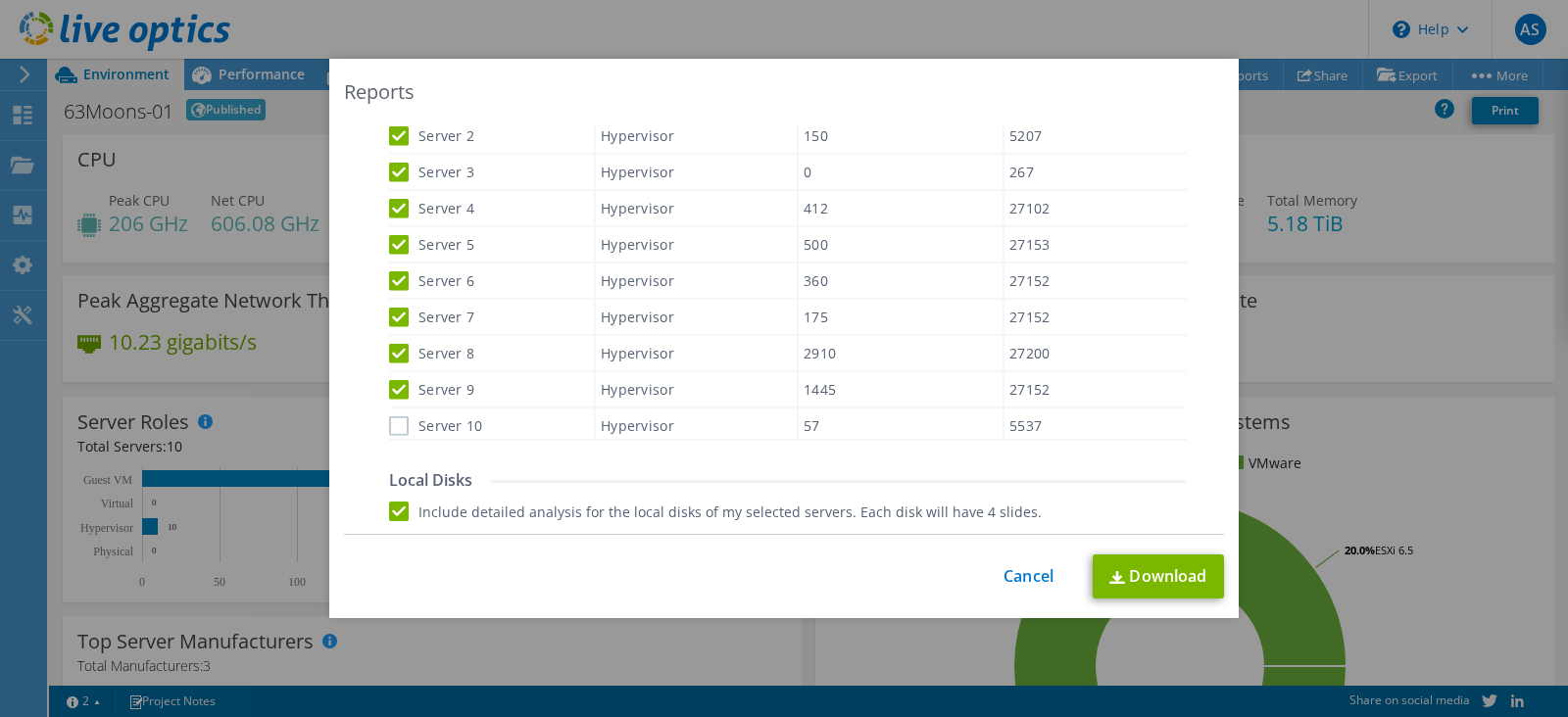 click on "Server 10" at bounding box center (436, 426) 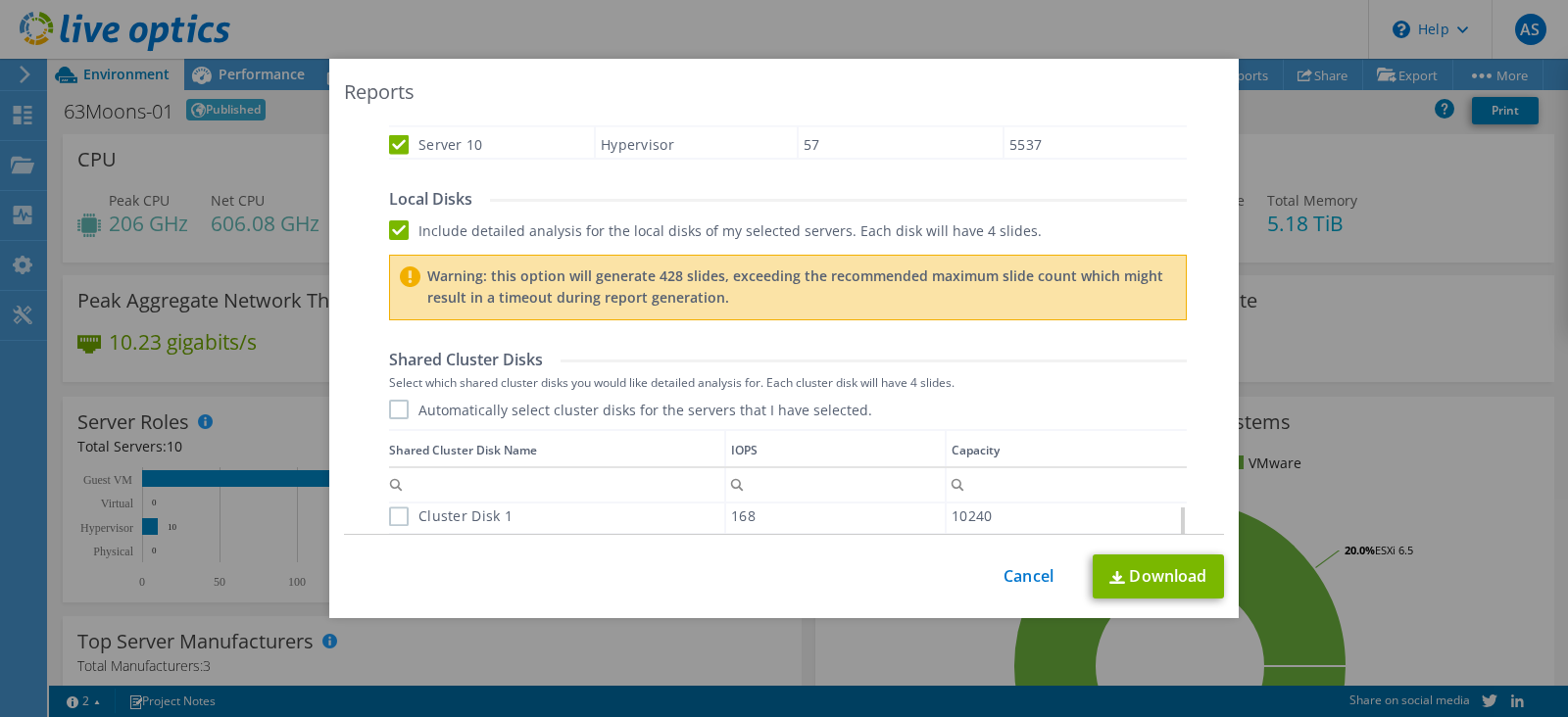 scroll, scrollTop: 1117, scrollLeft: 0, axis: vertical 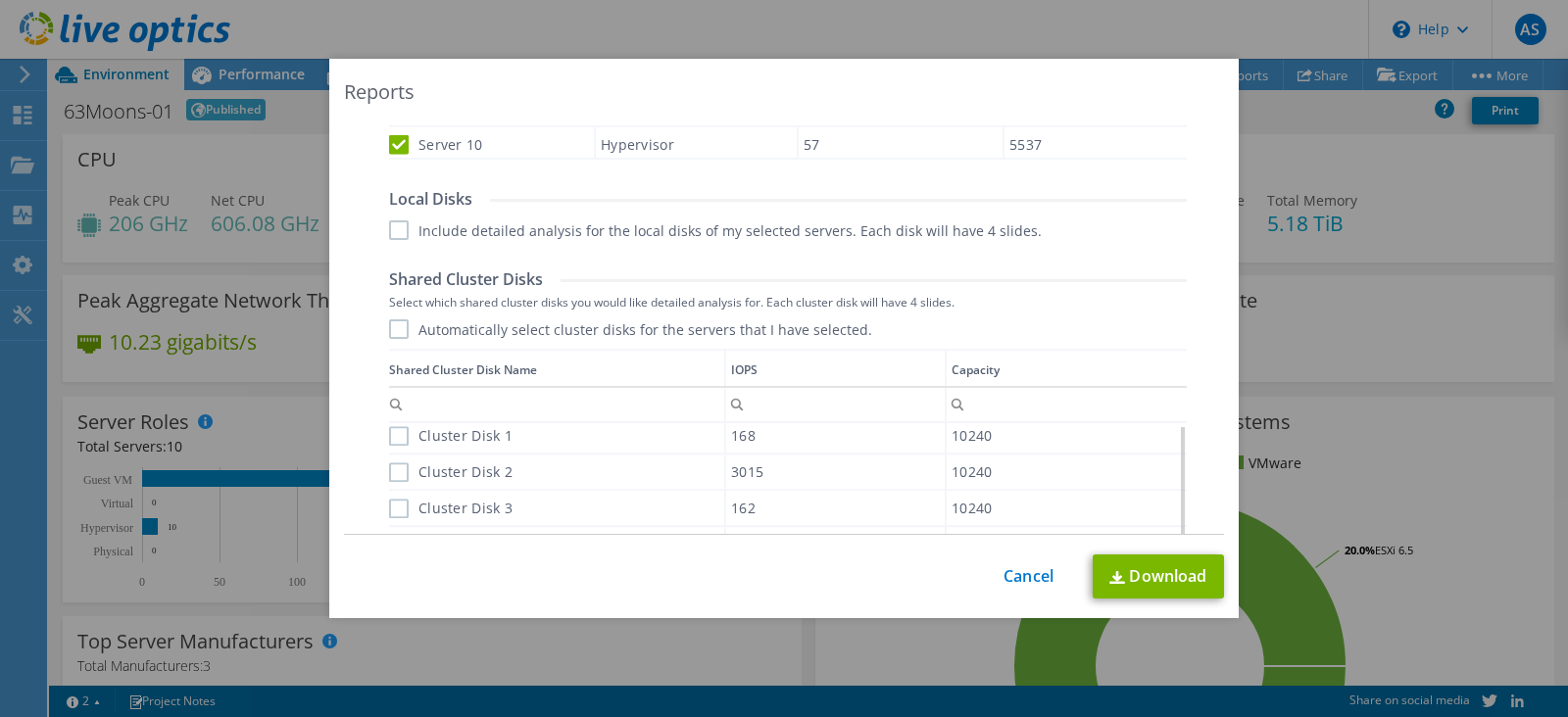 click on "Include detailed analysis for the local disks of my selected servers. Each disk will have 4 slides." at bounding box center [715, 230] 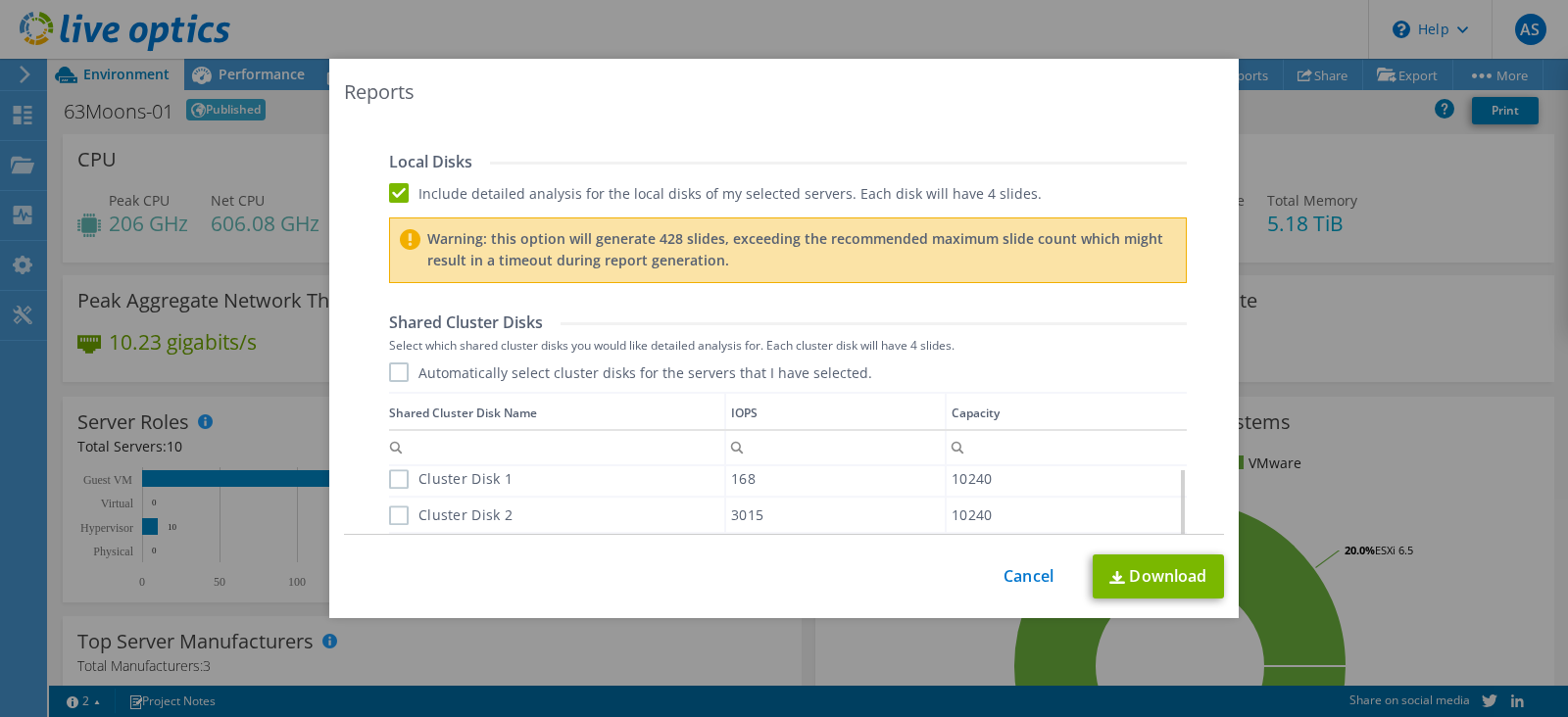 scroll, scrollTop: 1148, scrollLeft: 0, axis: vertical 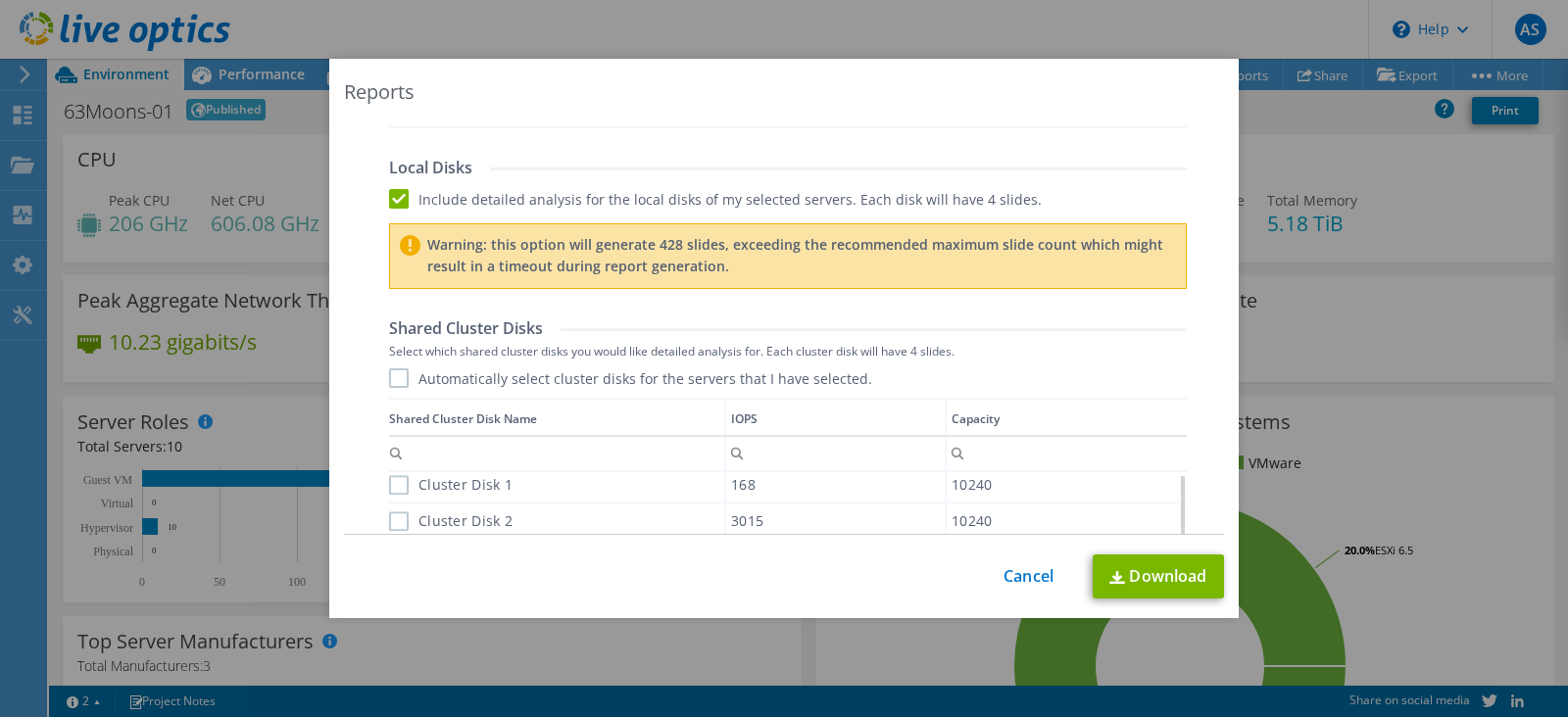 click on "Include detailed analysis for the local disks of my selected servers. Each disk will have 4 slides." at bounding box center [715, 199] 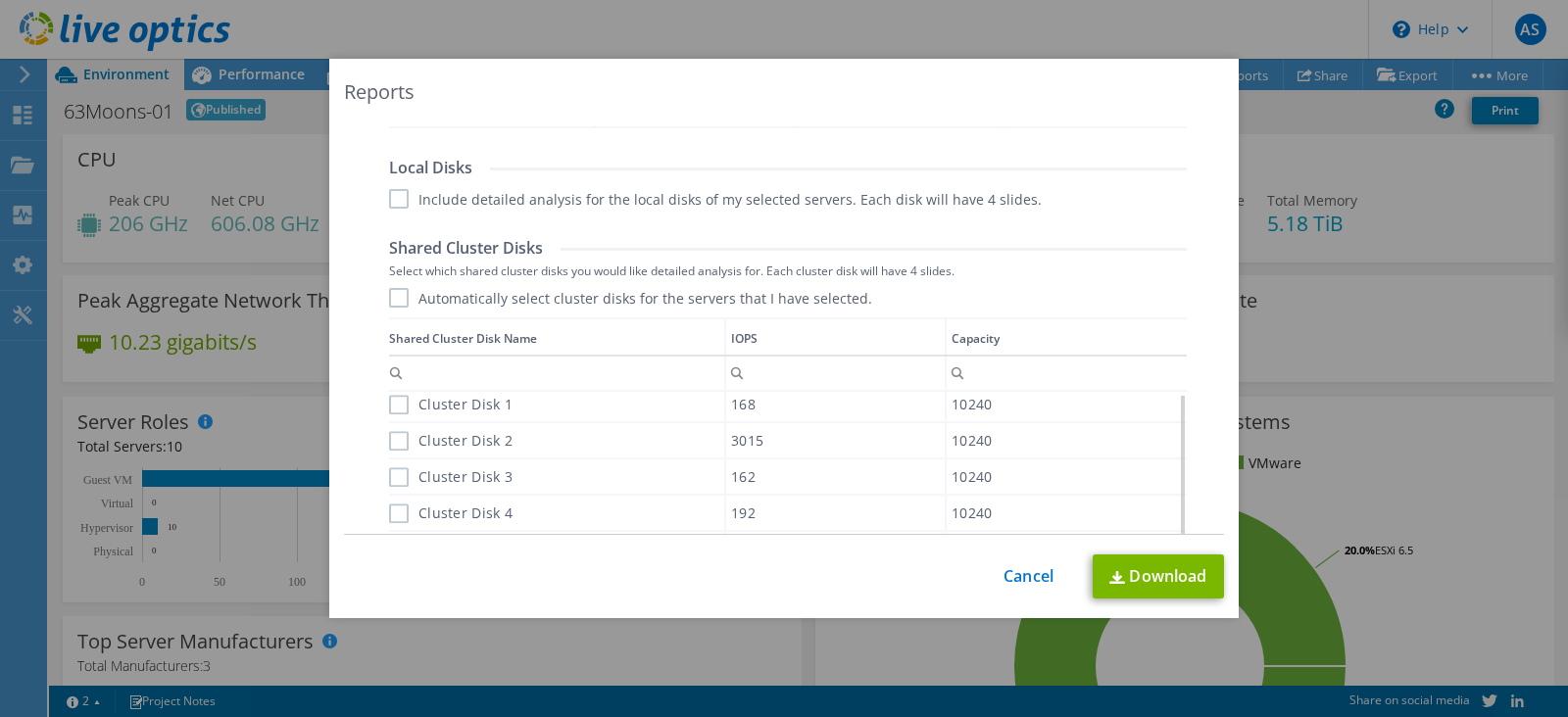 click on "Automatically select cluster disks for the servers that I have selected." at bounding box center (630, 298) 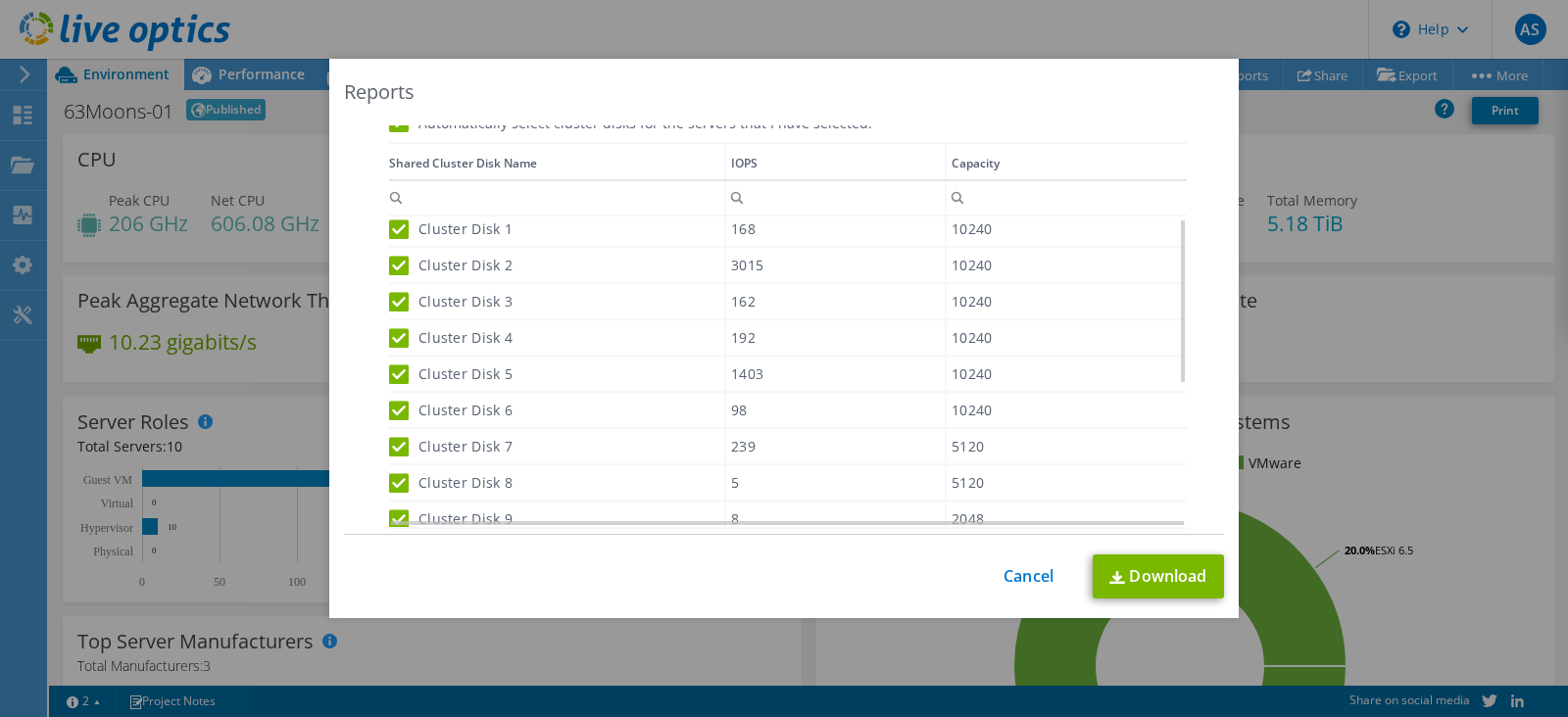 scroll, scrollTop: 1287, scrollLeft: 0, axis: vertical 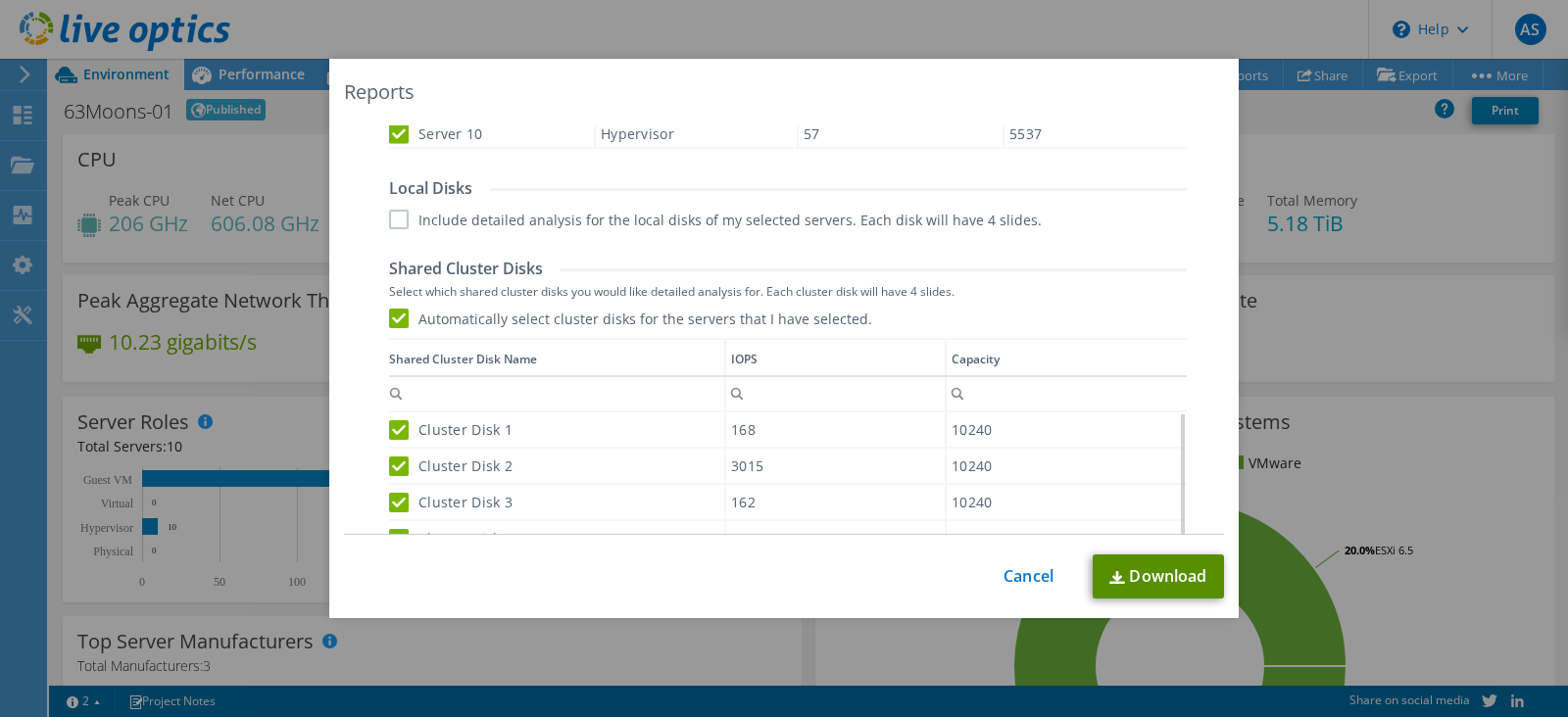 click on "Download" at bounding box center (1158, 576) 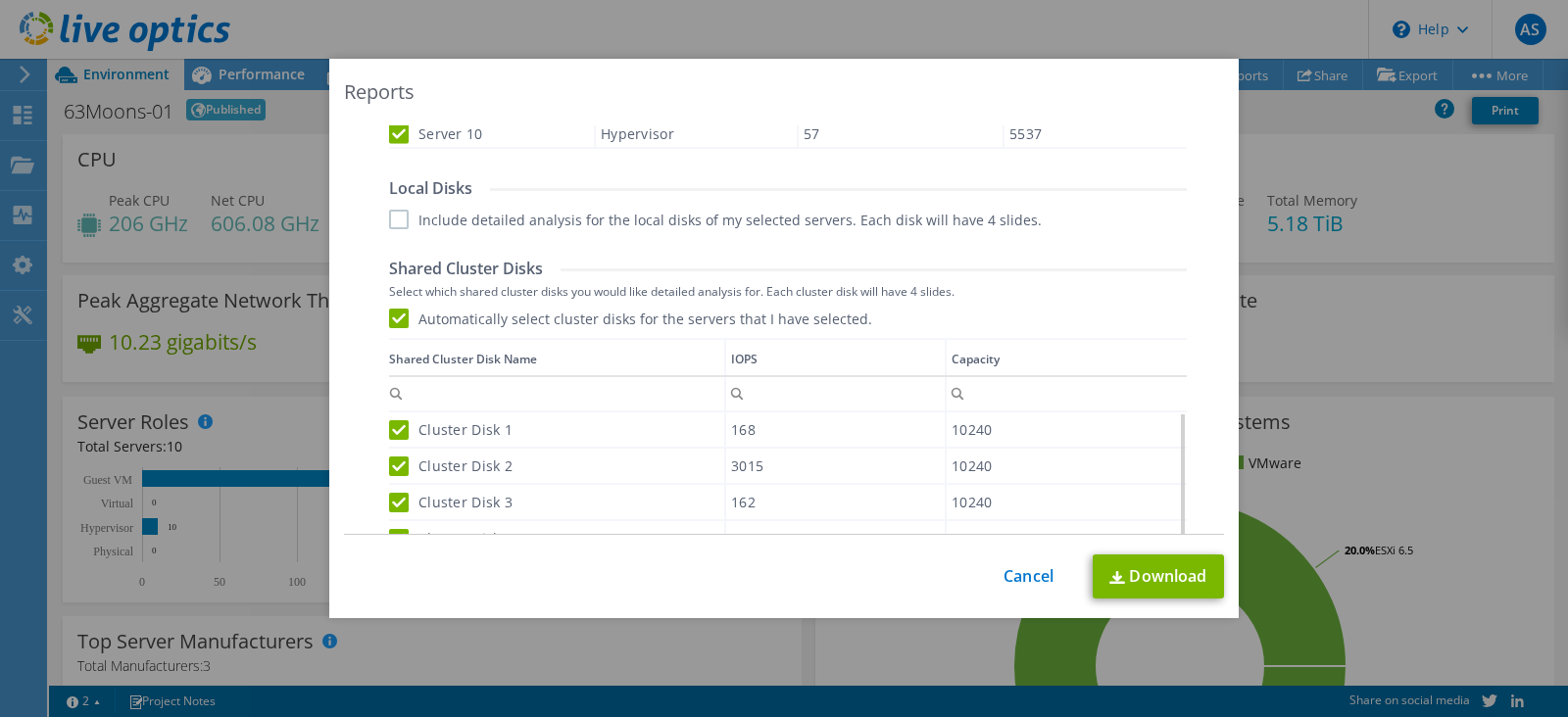 scroll, scrollTop: 1078, scrollLeft: 0, axis: vertical 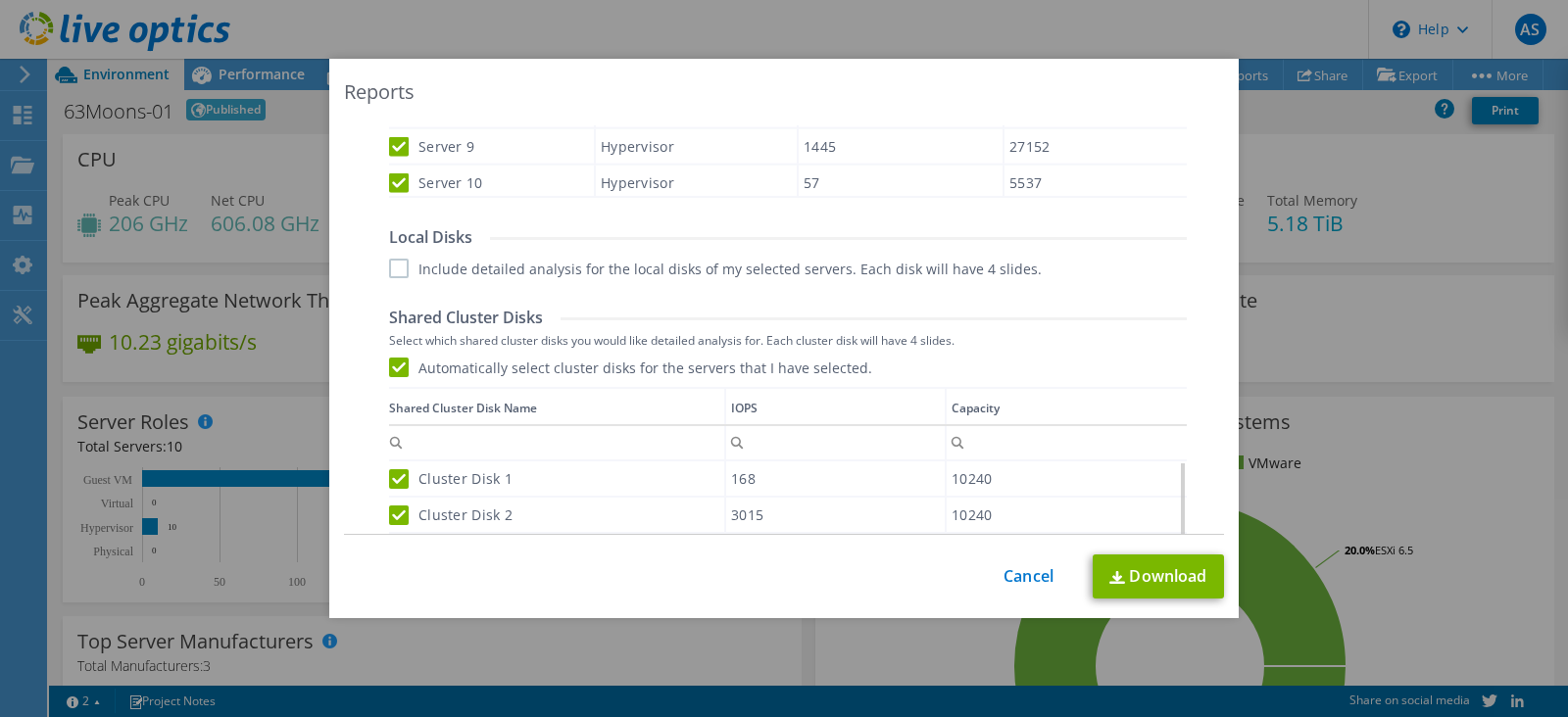 click on "Include detailed analysis for the local disks of my selected servers. Each disk will have 4 slides." at bounding box center (715, 268) 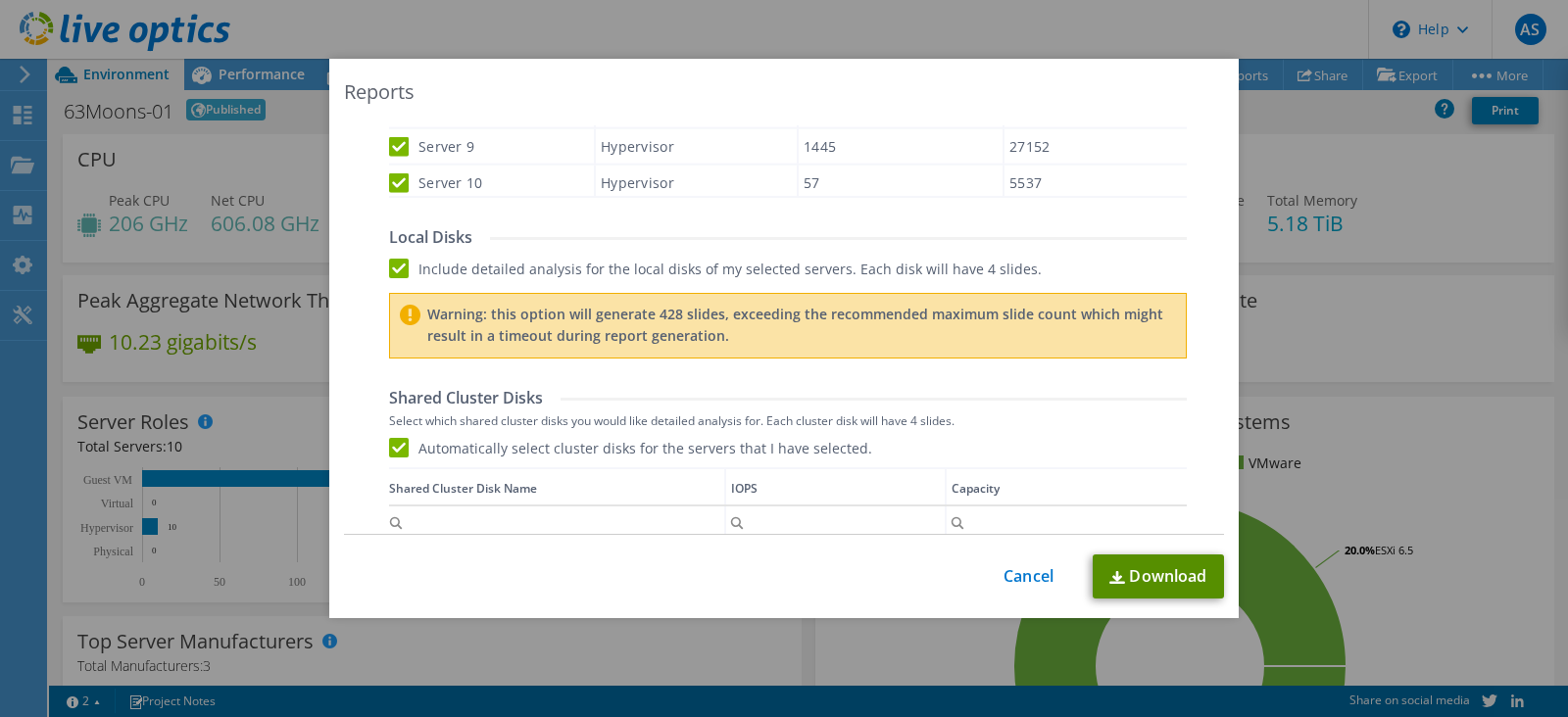 click on "Download" at bounding box center [1158, 576] 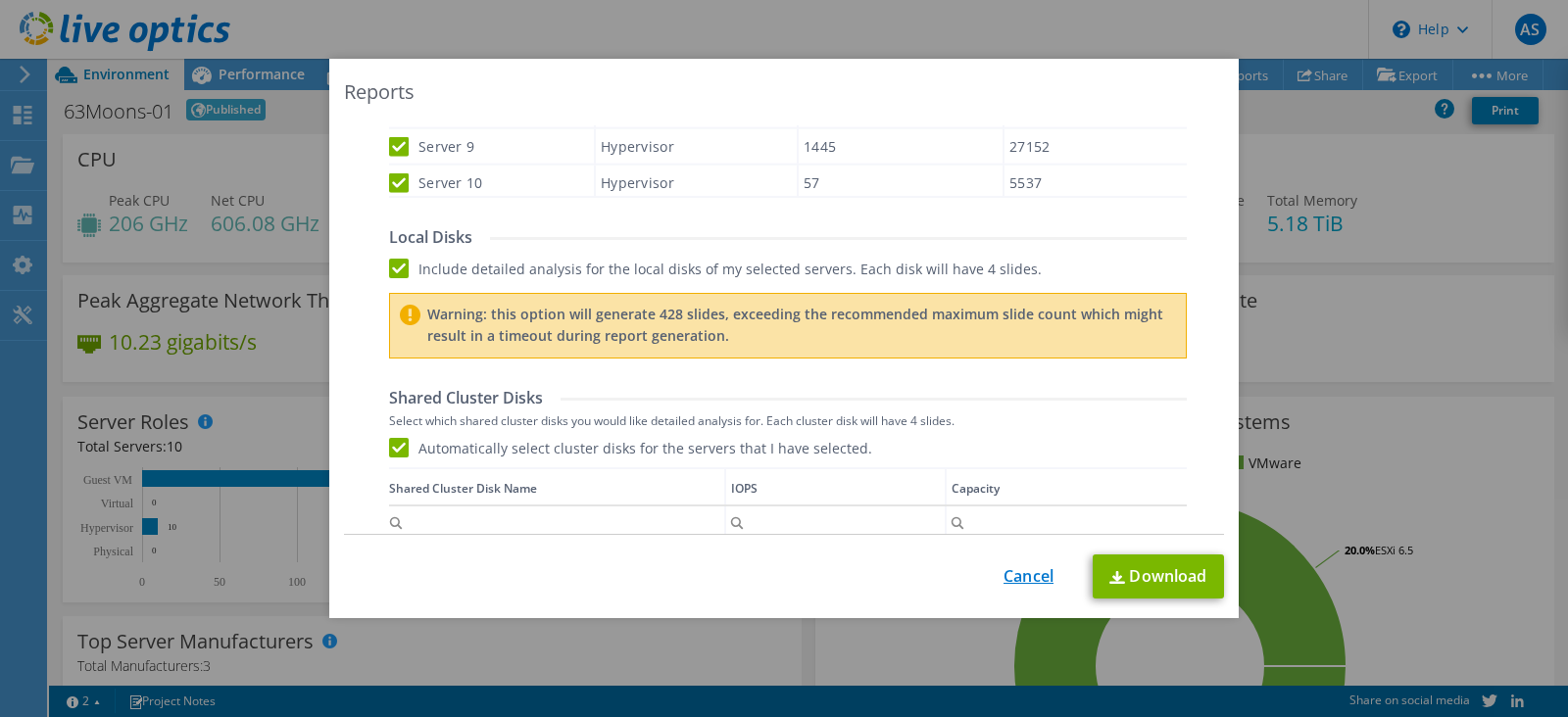 click on "Cancel" at bounding box center (1028, 576) 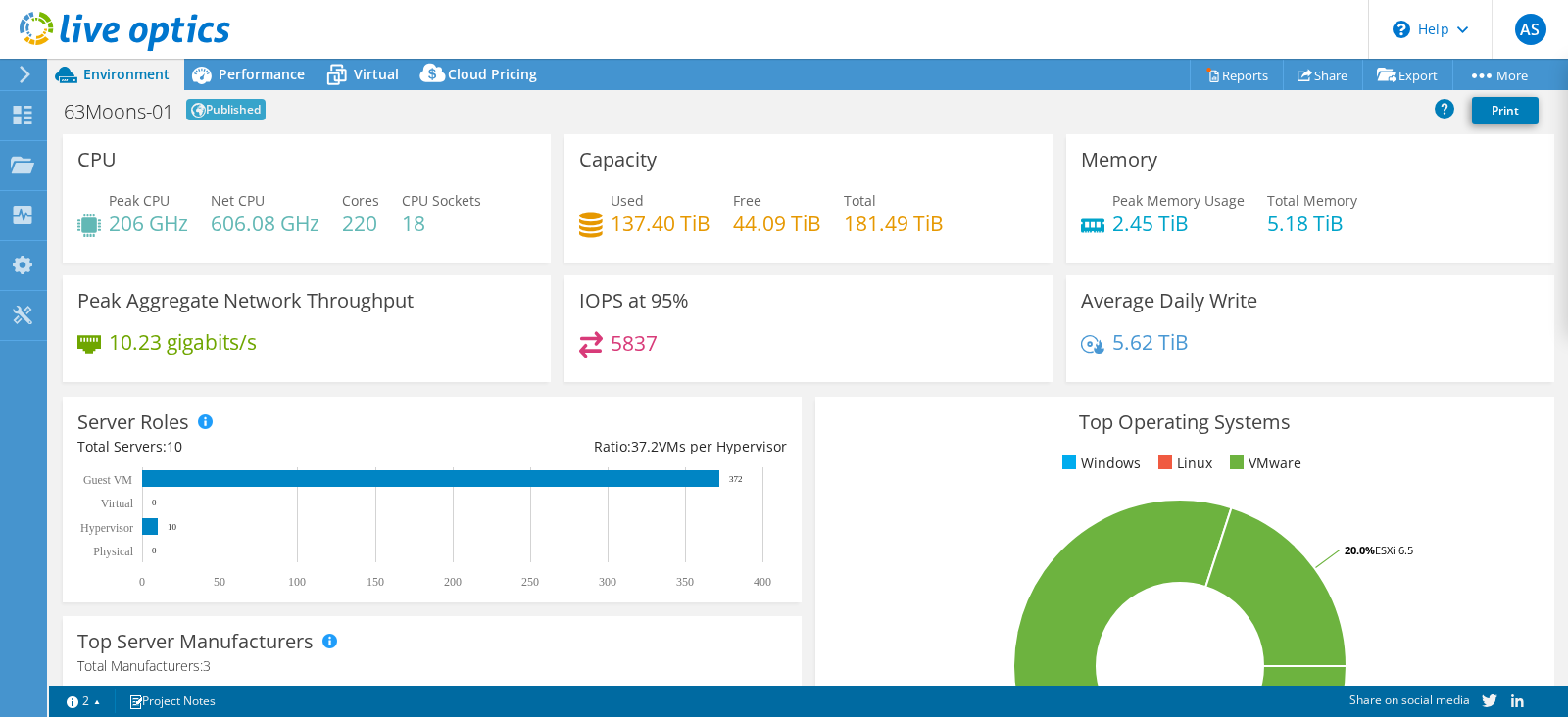 click 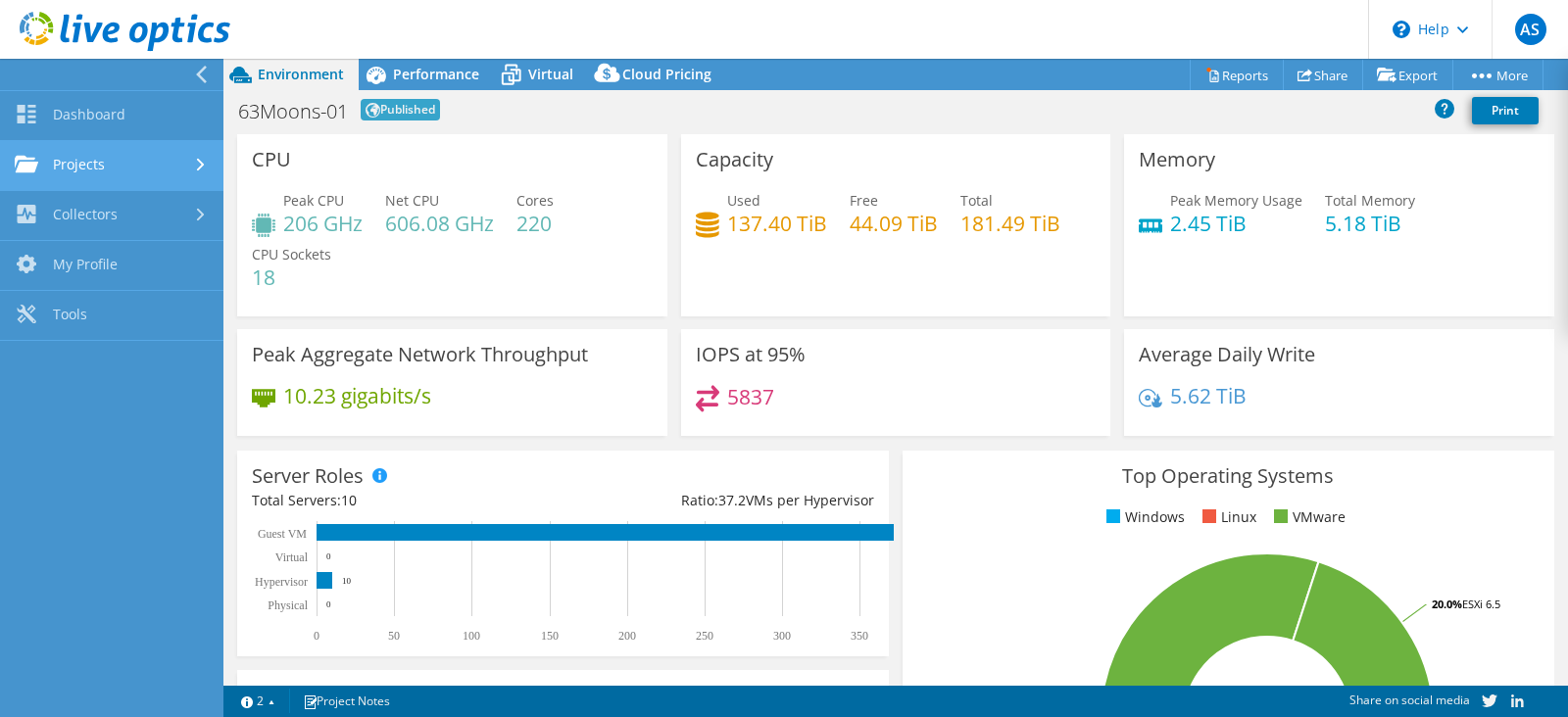 click on "Projects" at bounding box center (112, 166) 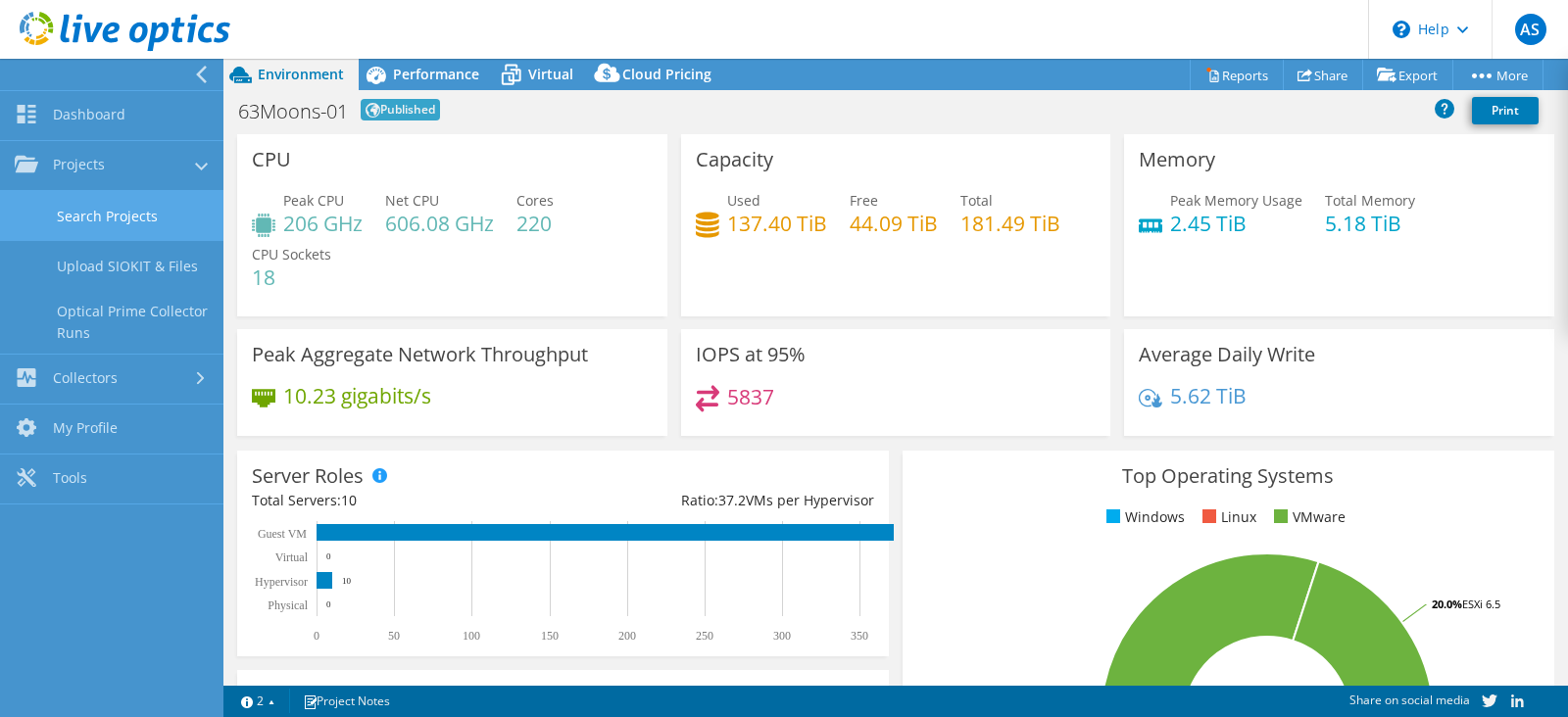 click on "Search Projects" at bounding box center (112, 215) 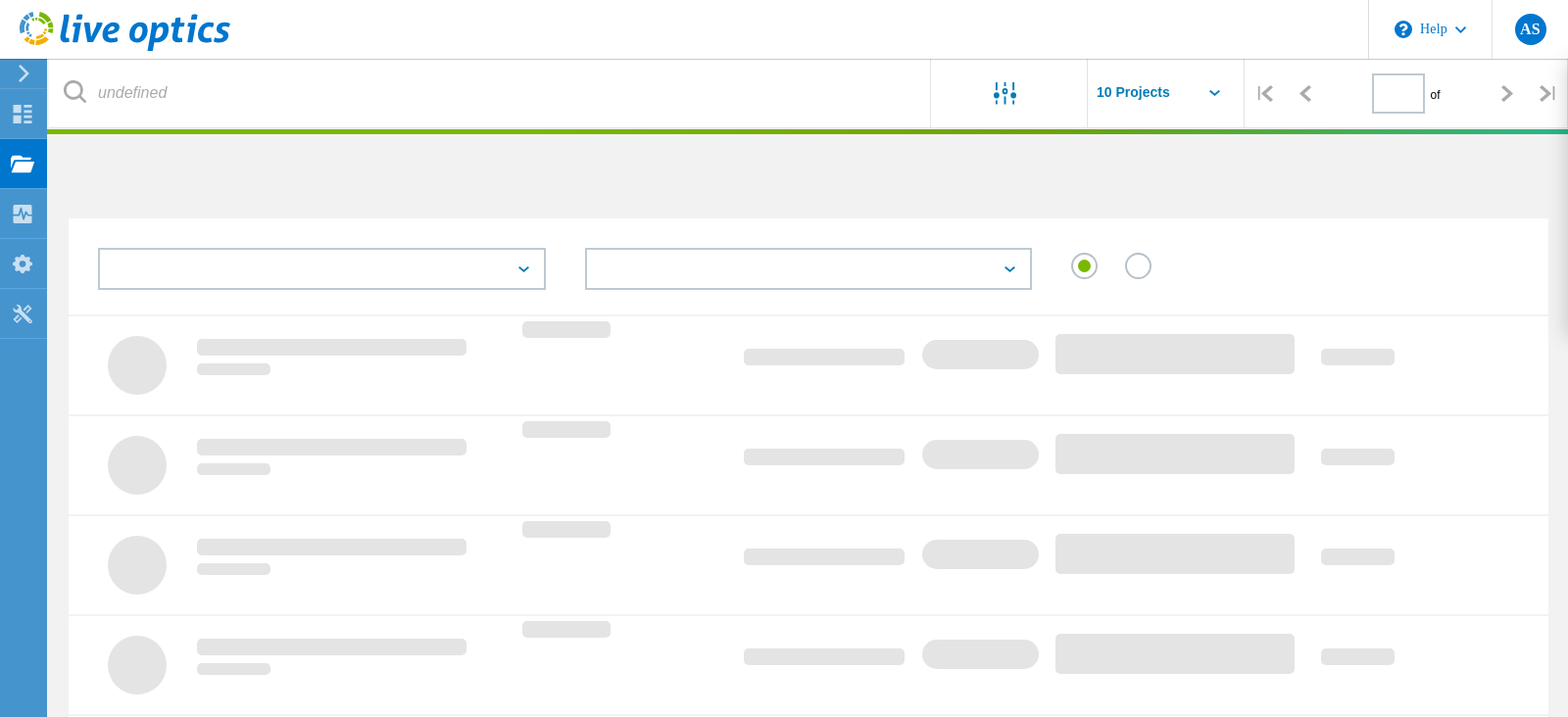 type on "1" 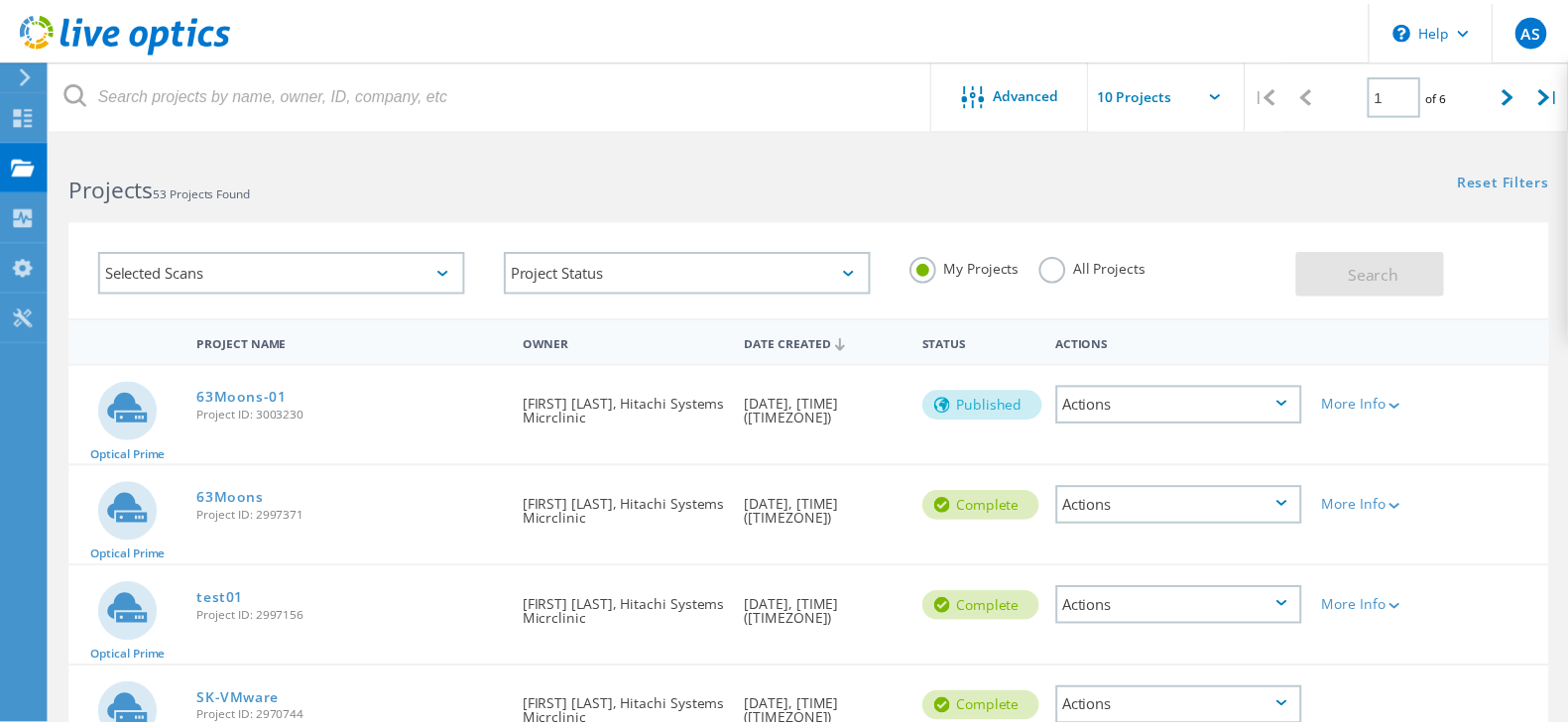 scroll, scrollTop: 0, scrollLeft: 0, axis: both 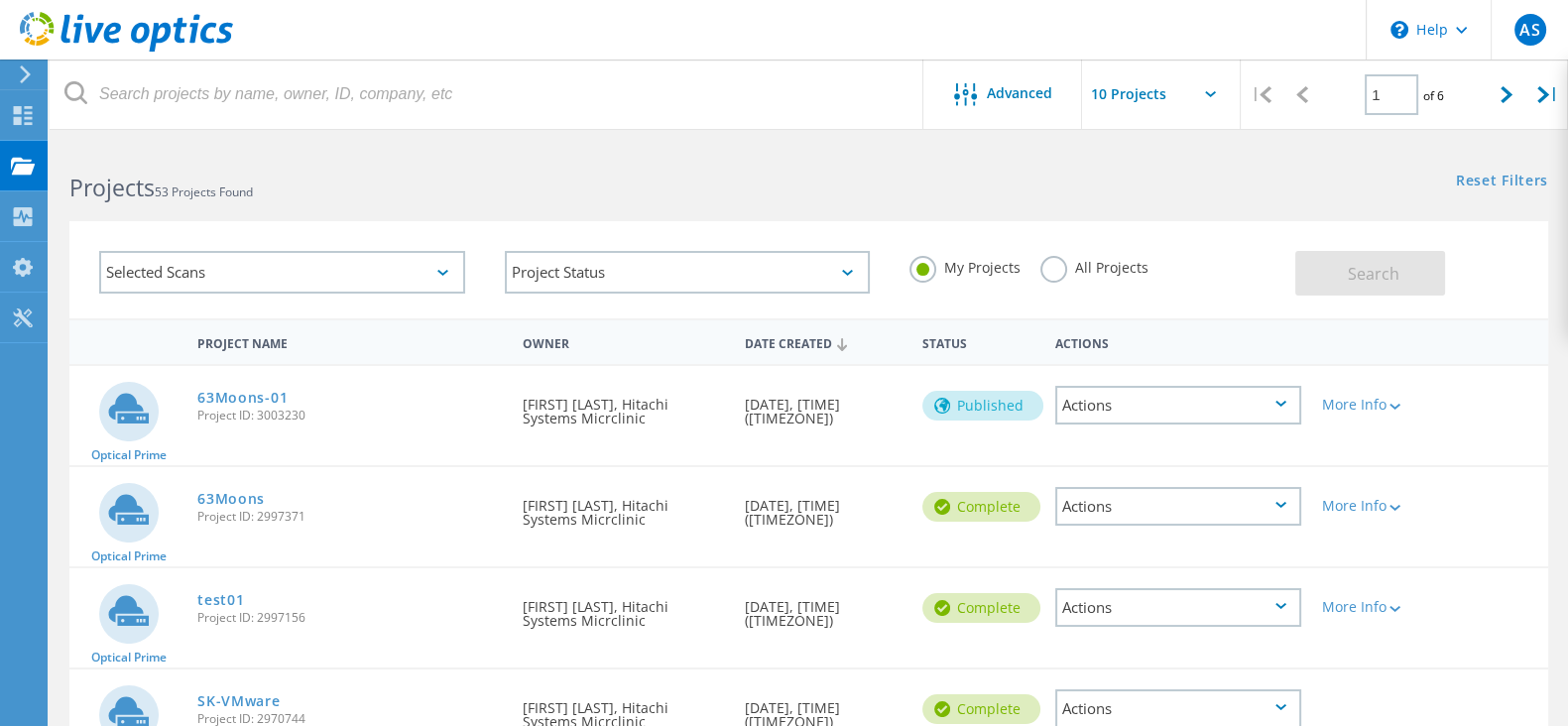 click on "Actions" 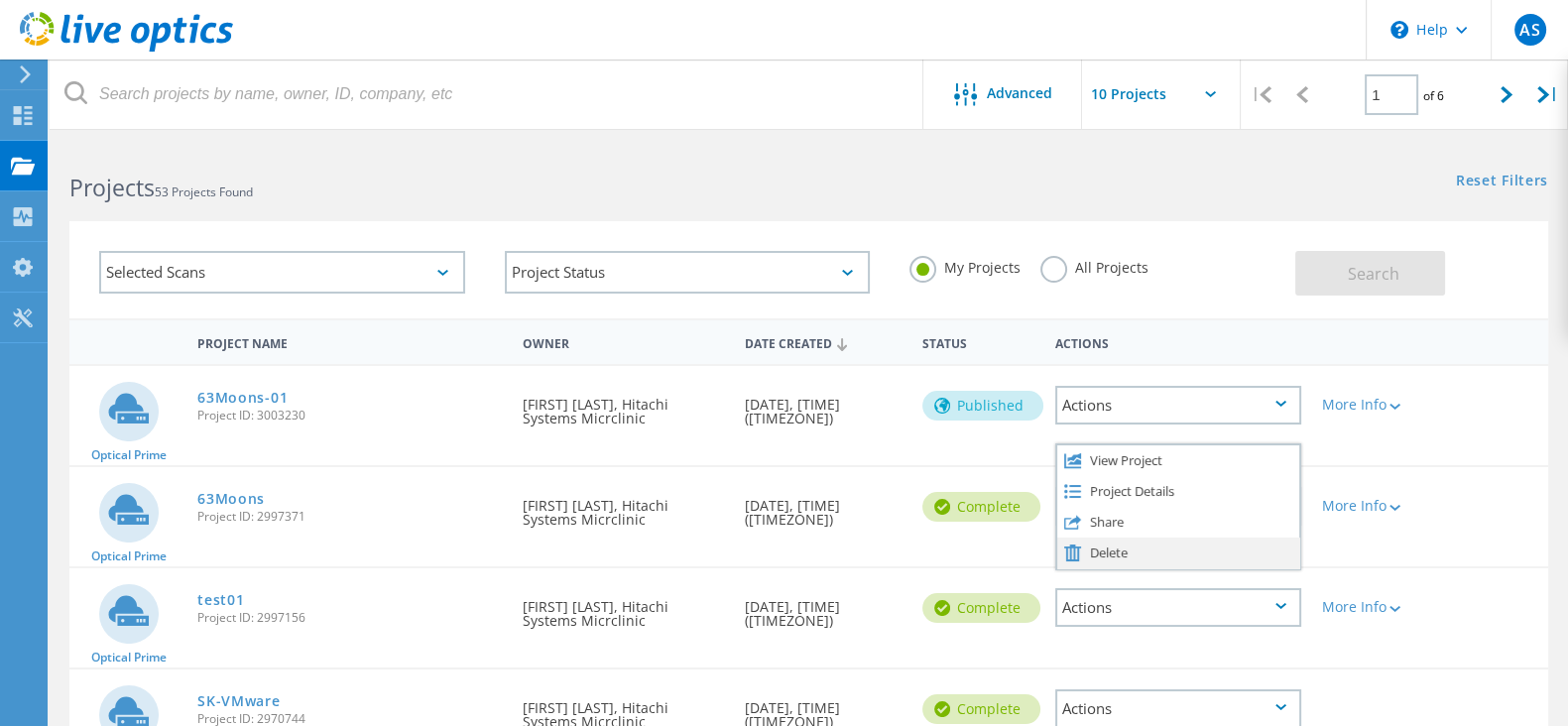 click on "Delete" 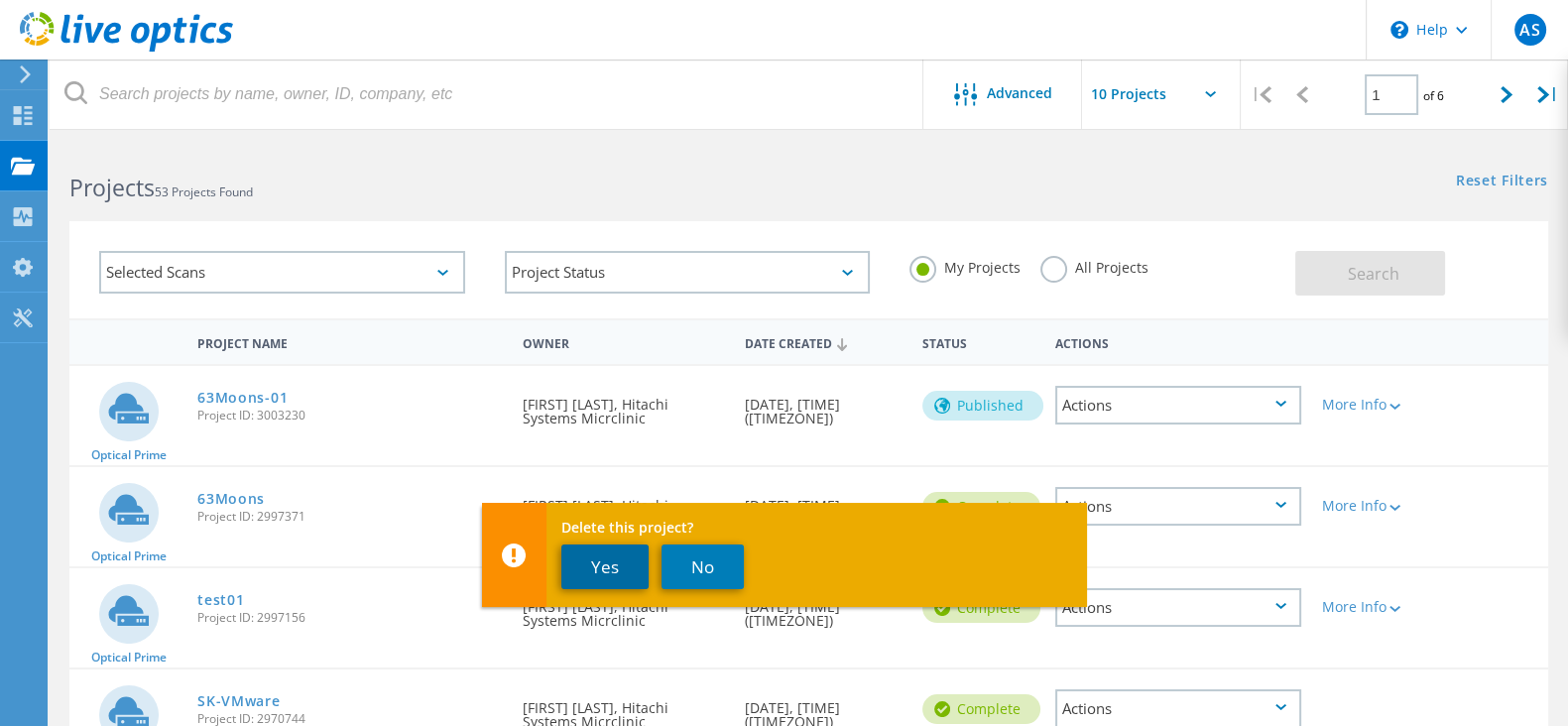 click on "Yes" at bounding box center (605, 566) 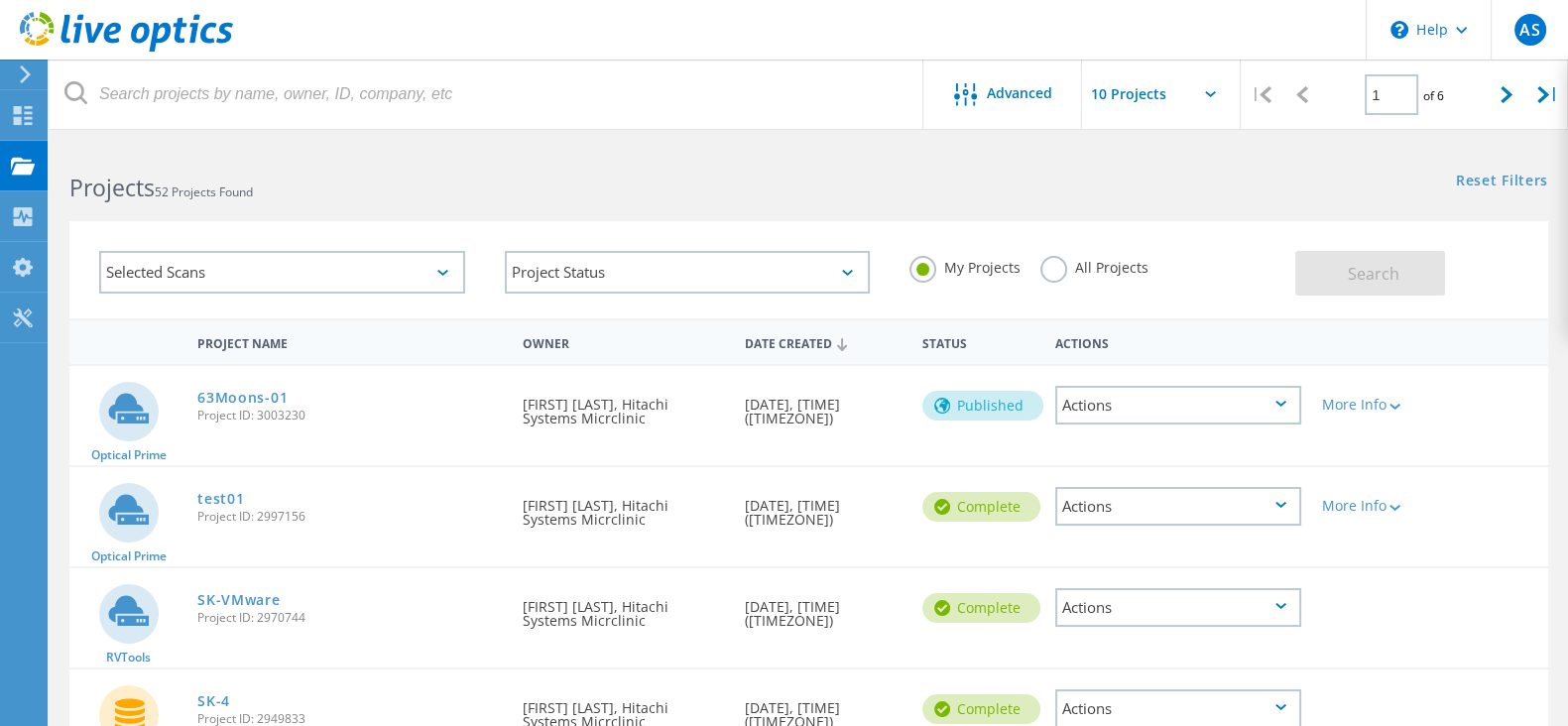 click on "Actions" 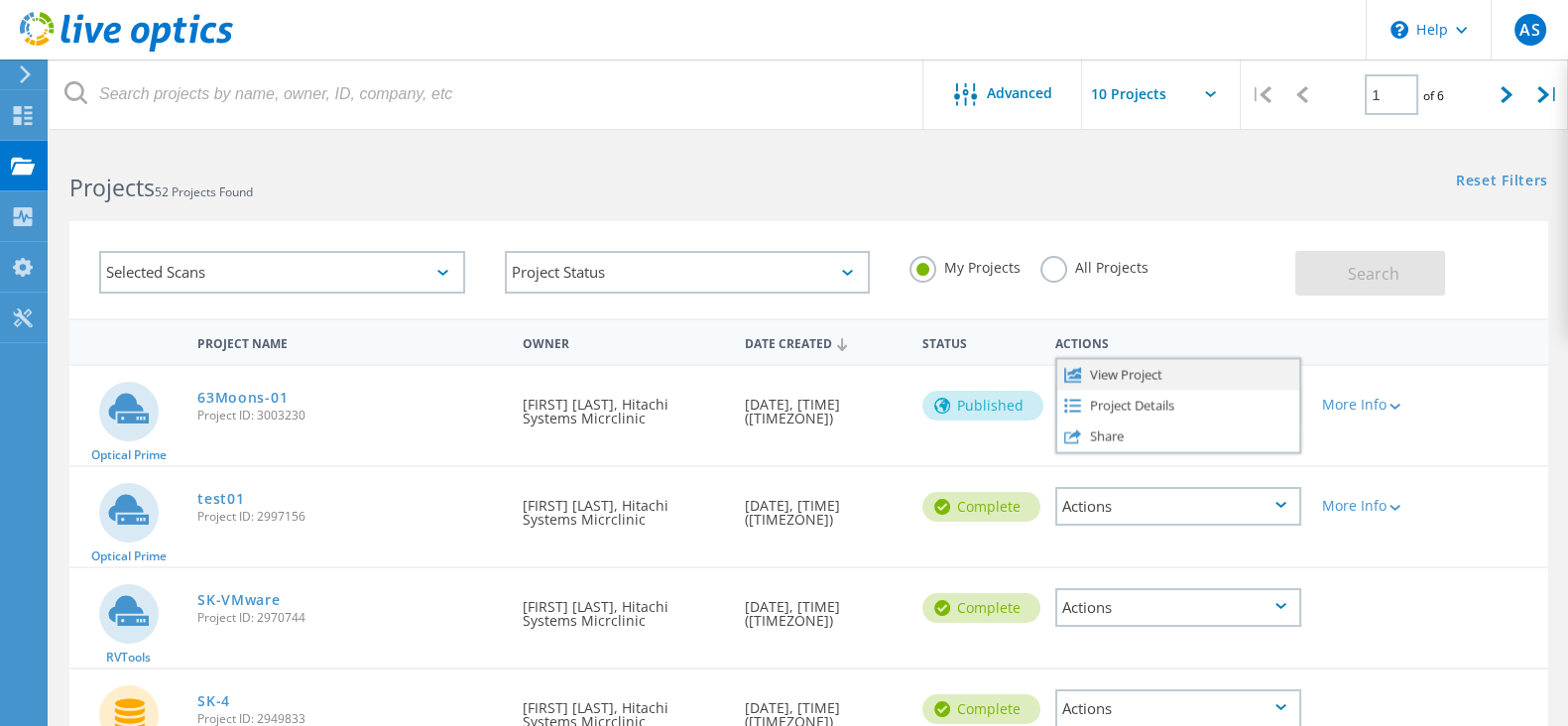 click on "View Project" 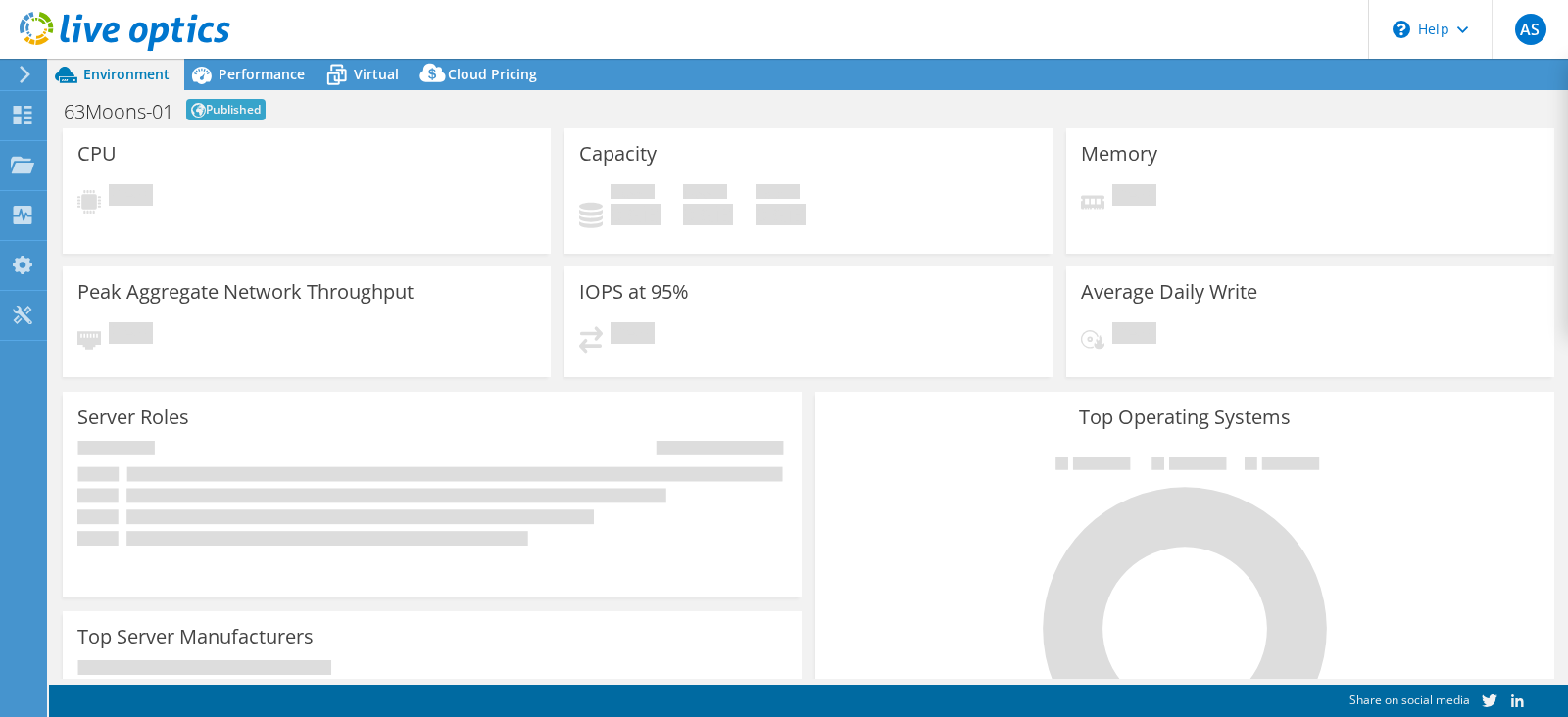 scroll, scrollTop: 0, scrollLeft: 0, axis: both 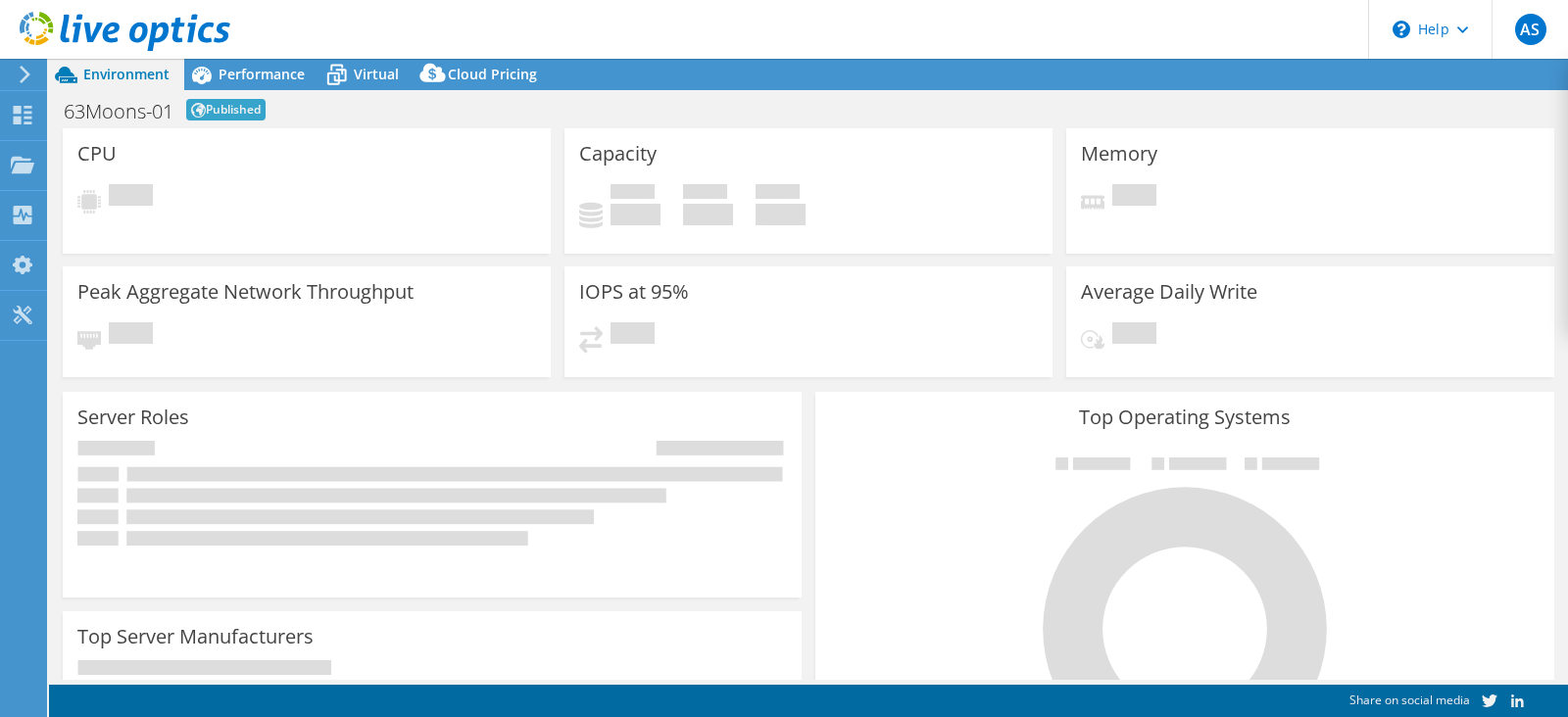 select on "USD" 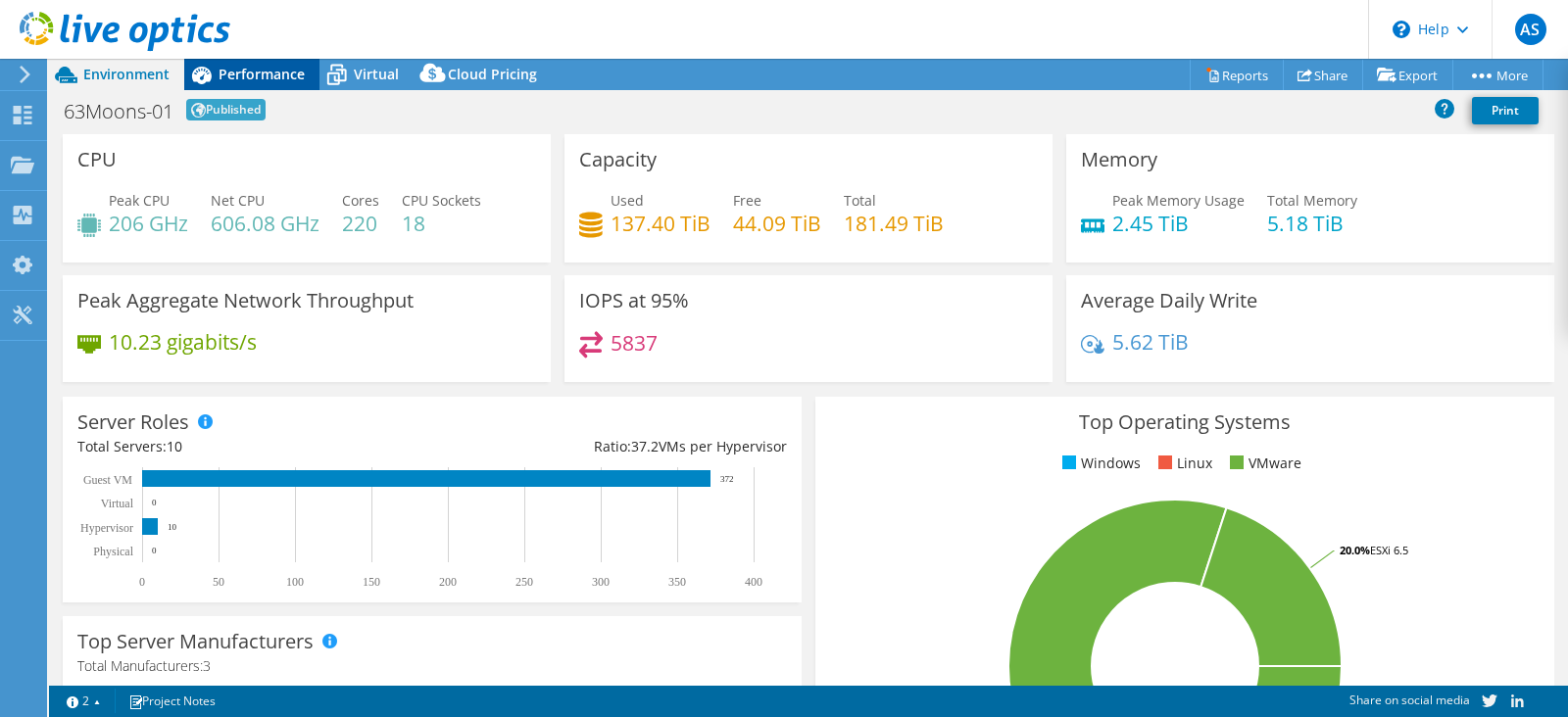 click on "Performance" at bounding box center [262, 73] 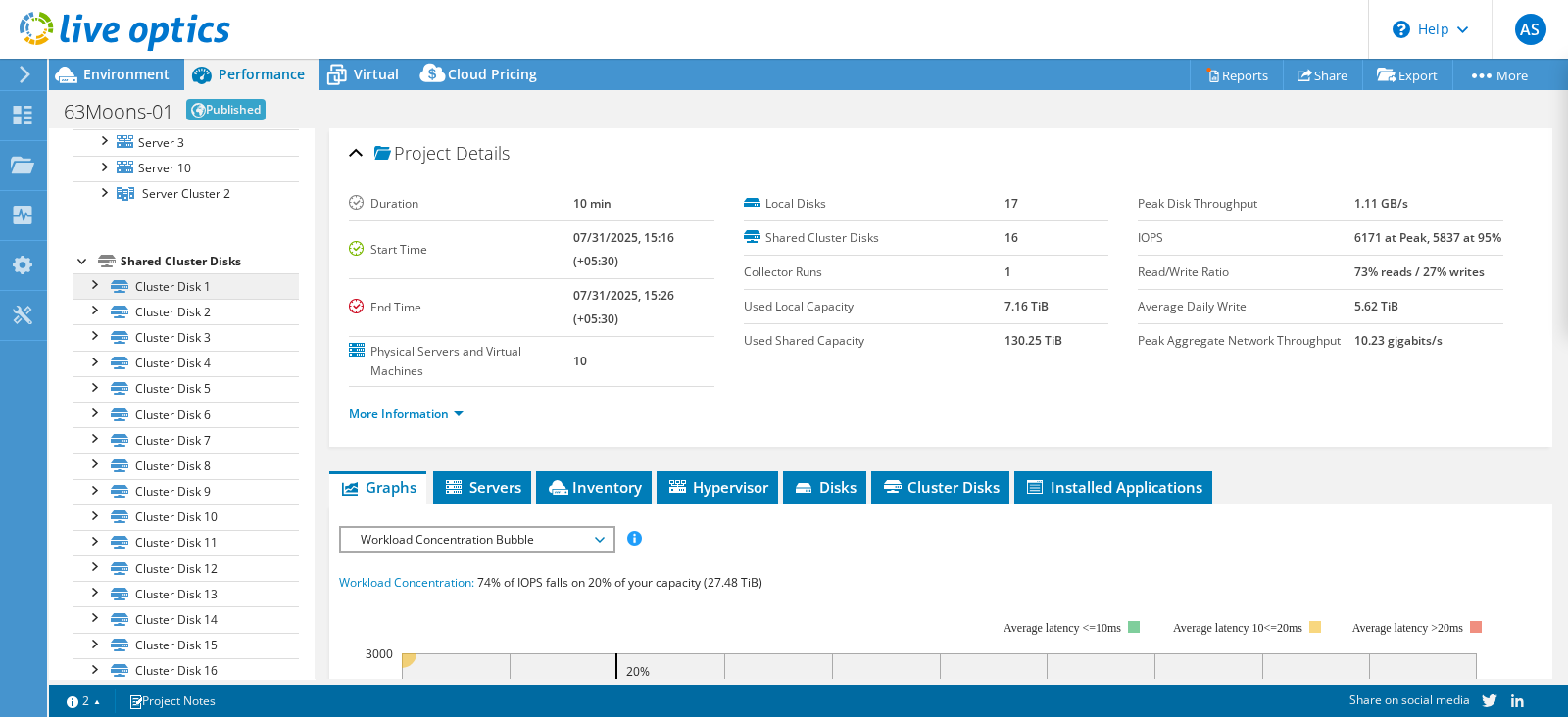 scroll, scrollTop: 136, scrollLeft: 0, axis: vertical 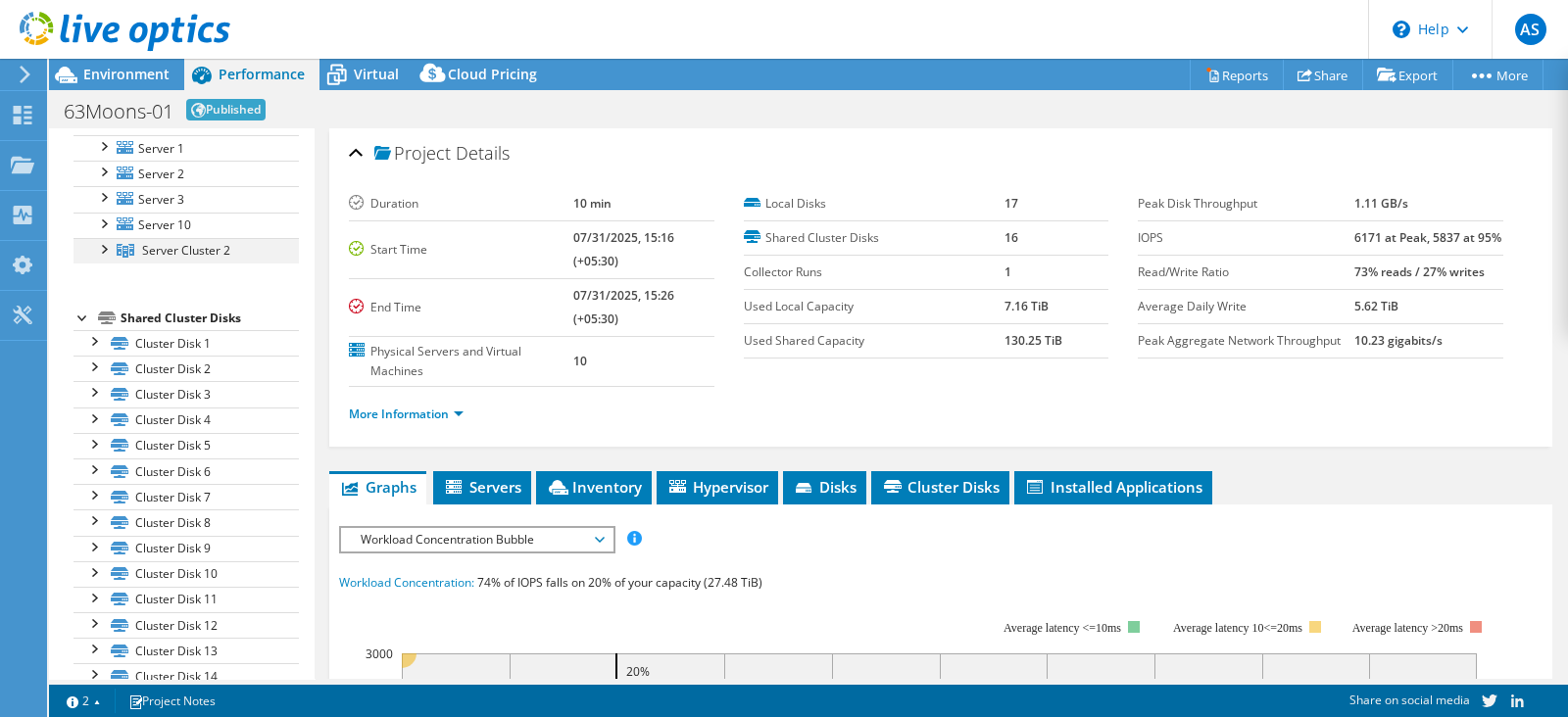 click at bounding box center (103, 248) 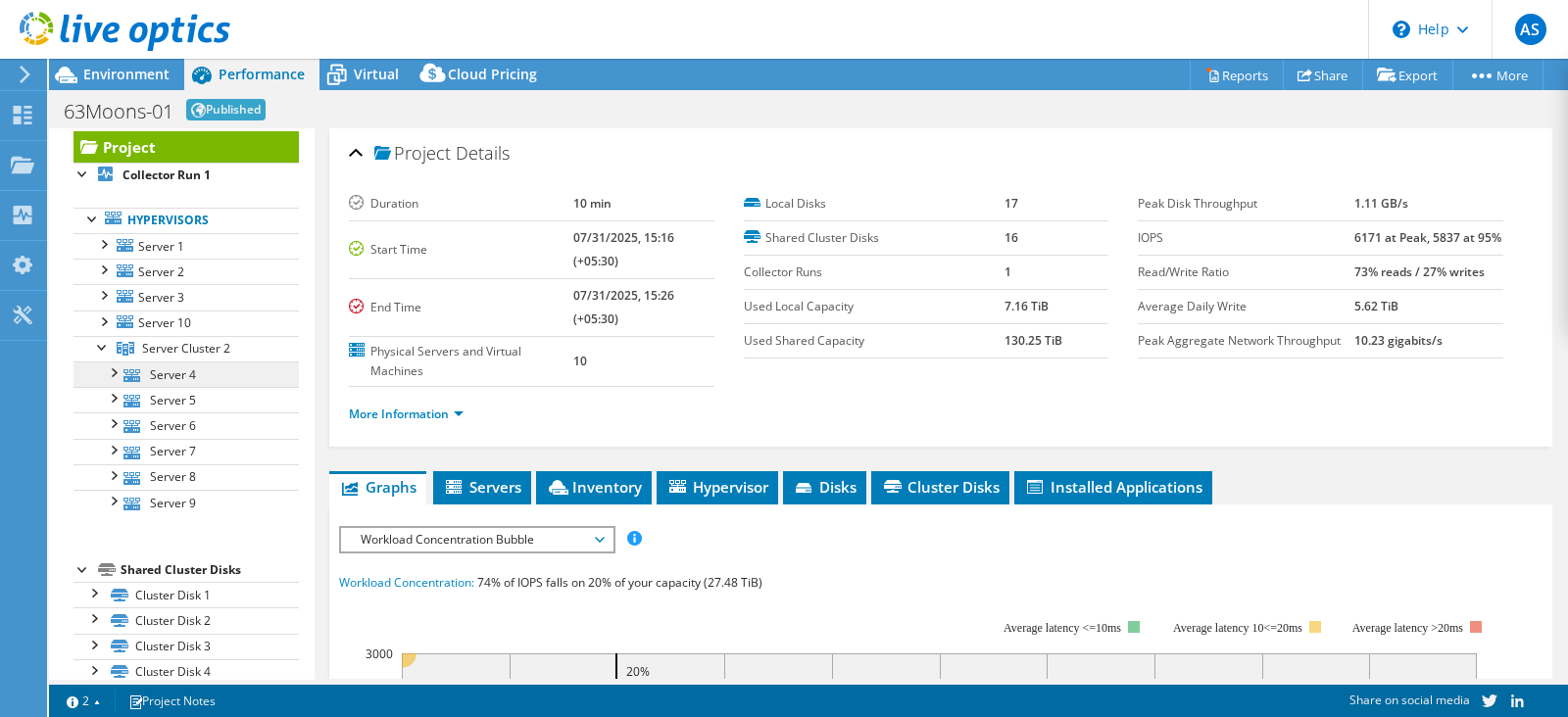 scroll, scrollTop: 14, scrollLeft: 0, axis: vertical 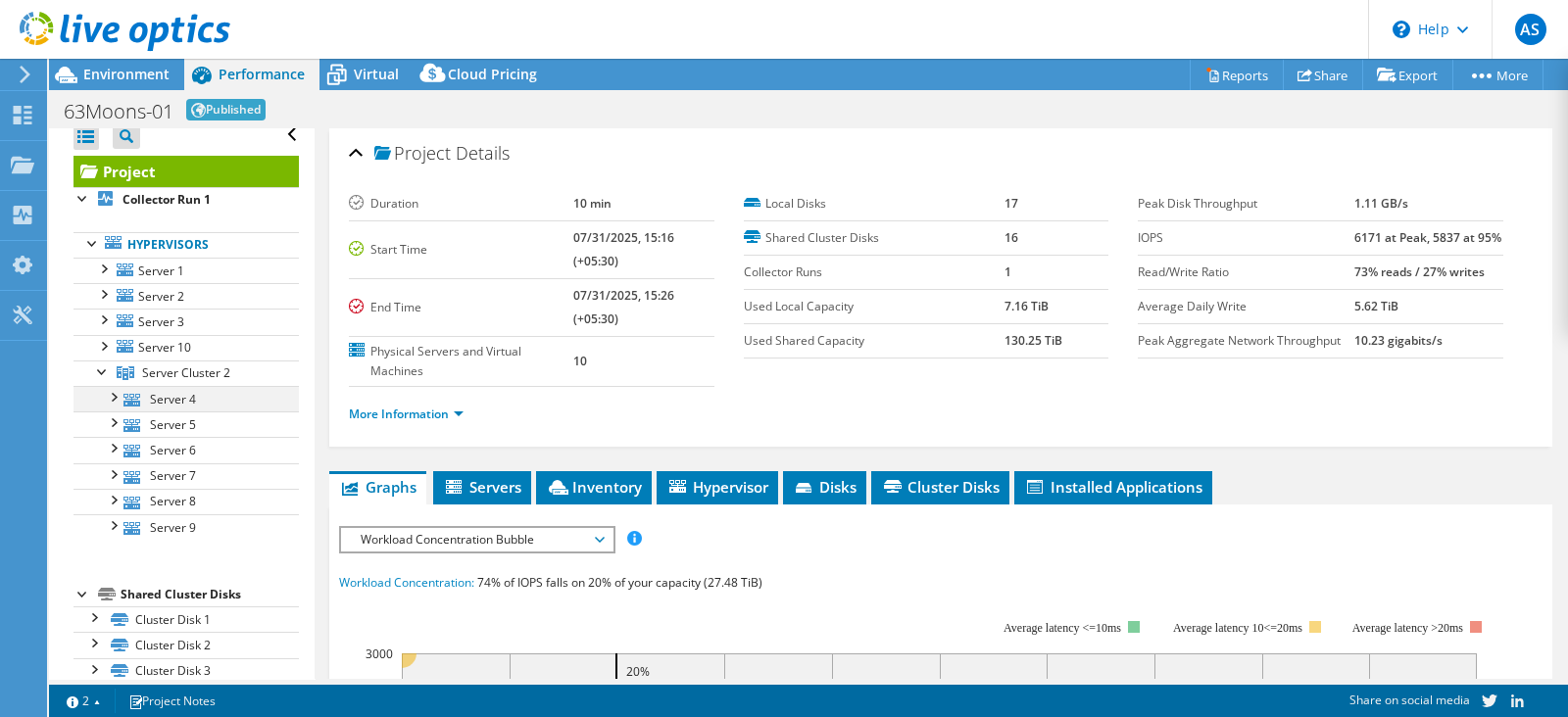 click at bounding box center (113, 396) 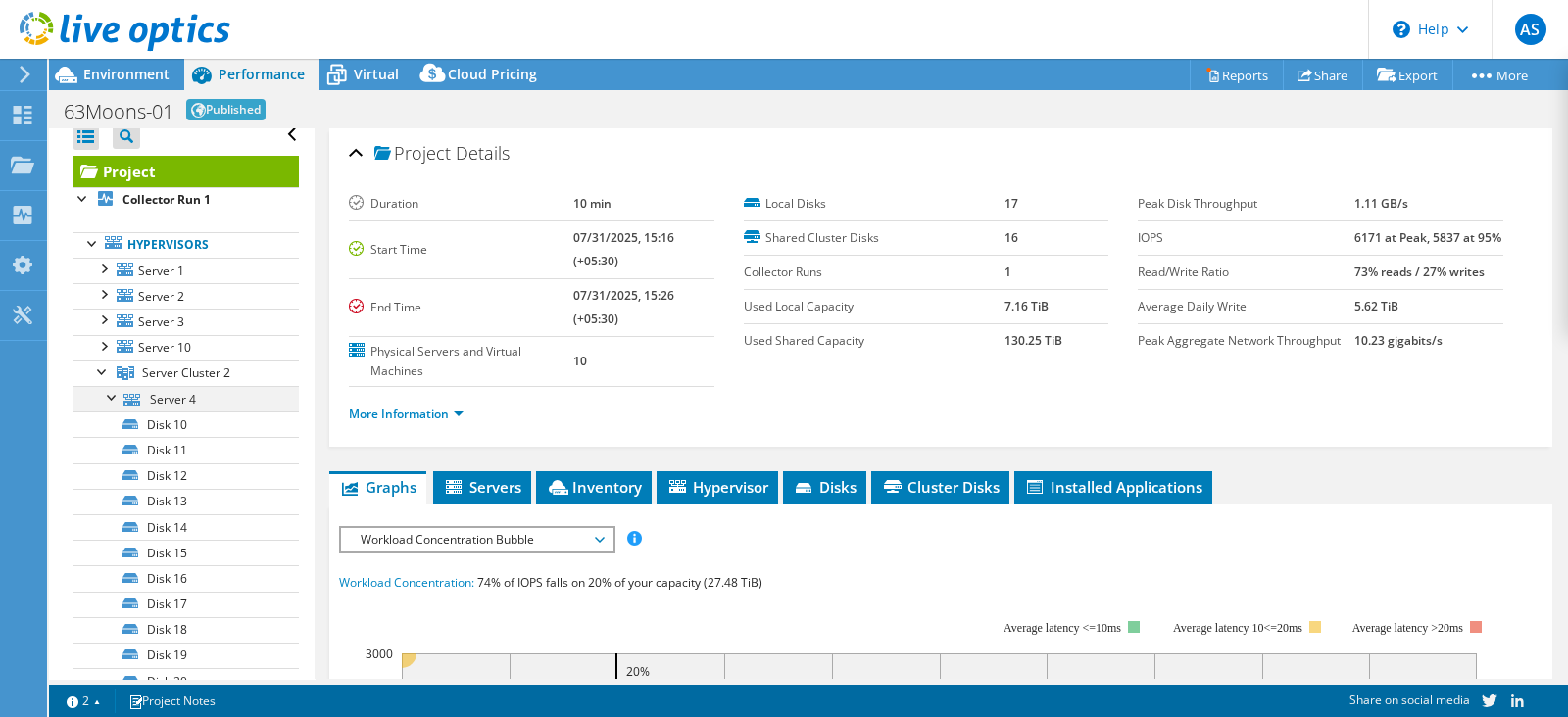 click at bounding box center [113, 396] 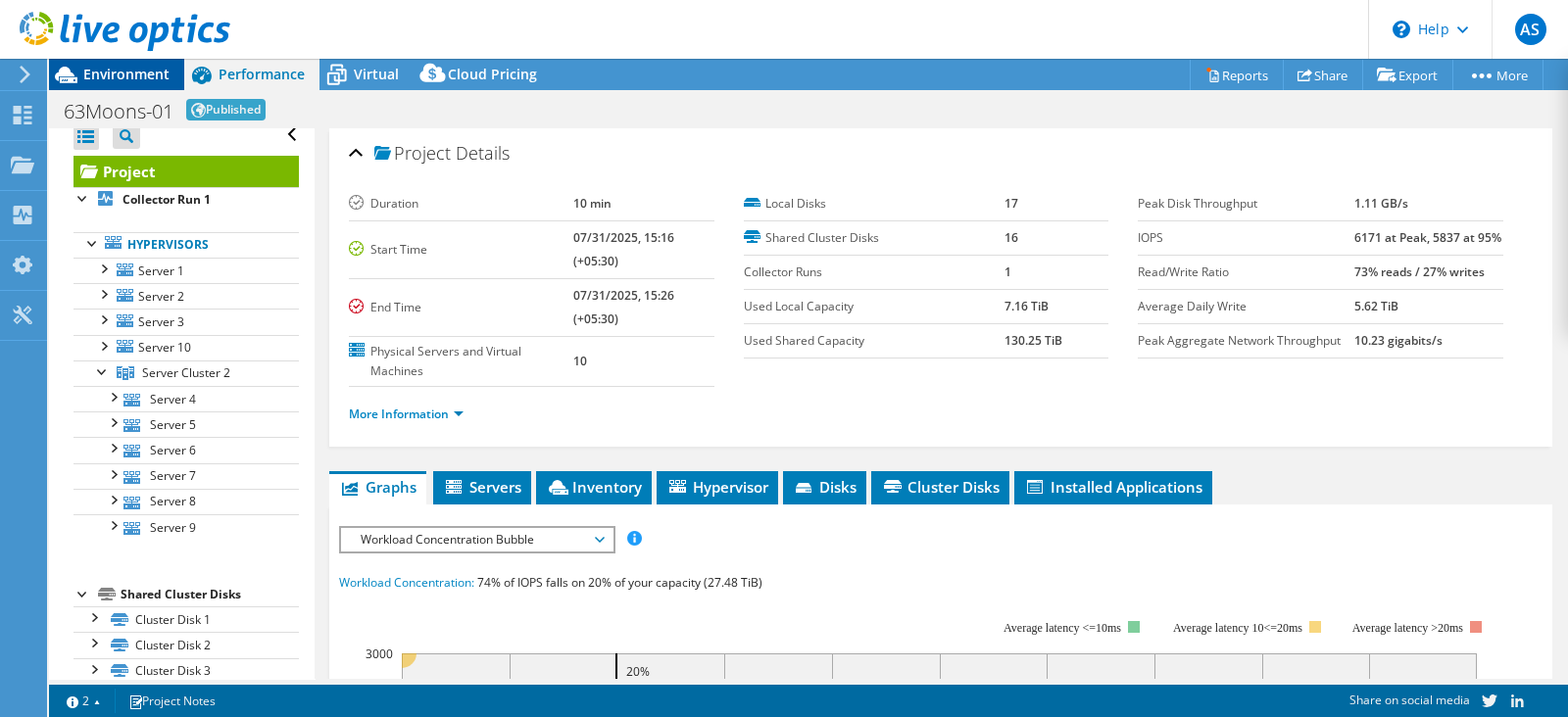 click on "Environment" at bounding box center [126, 73] 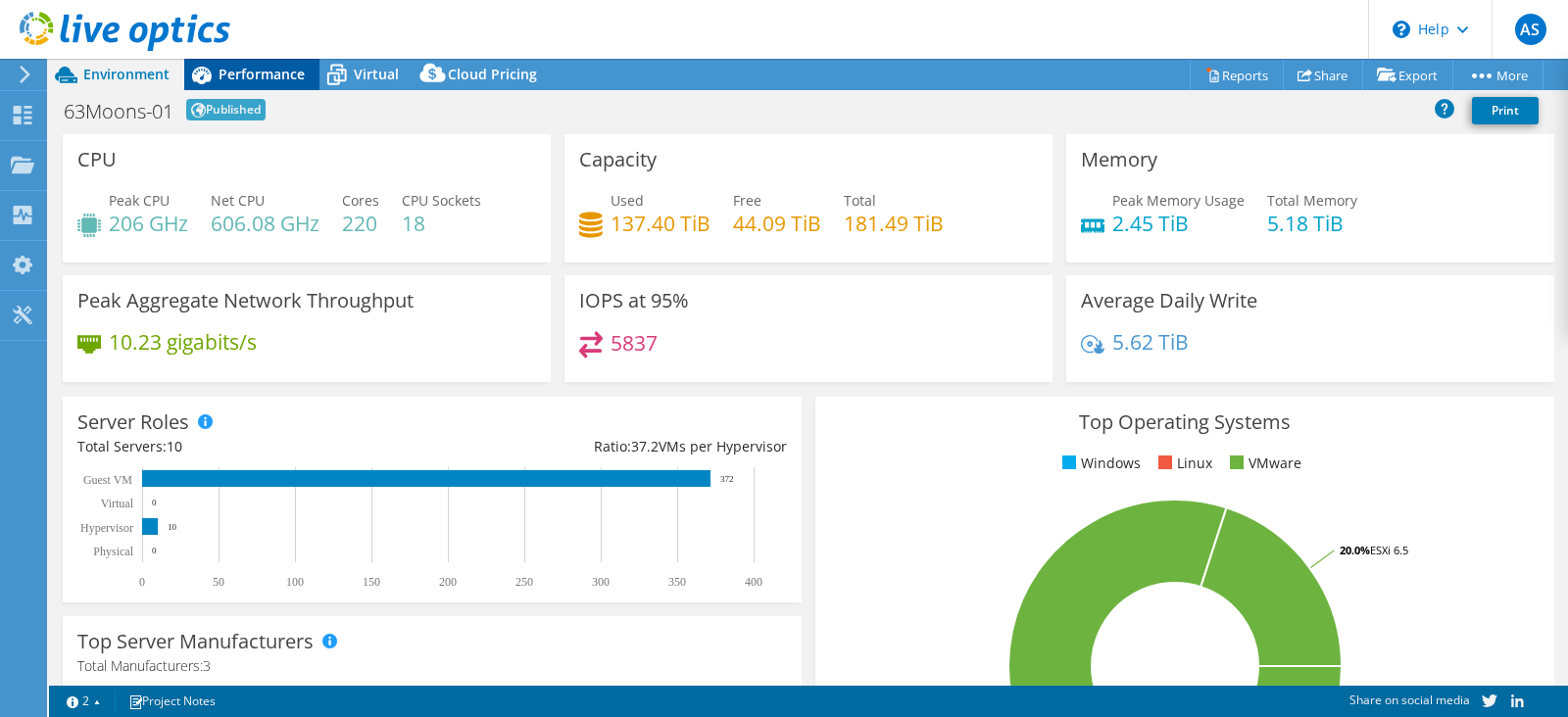 click on "Performance" at bounding box center [262, 73] 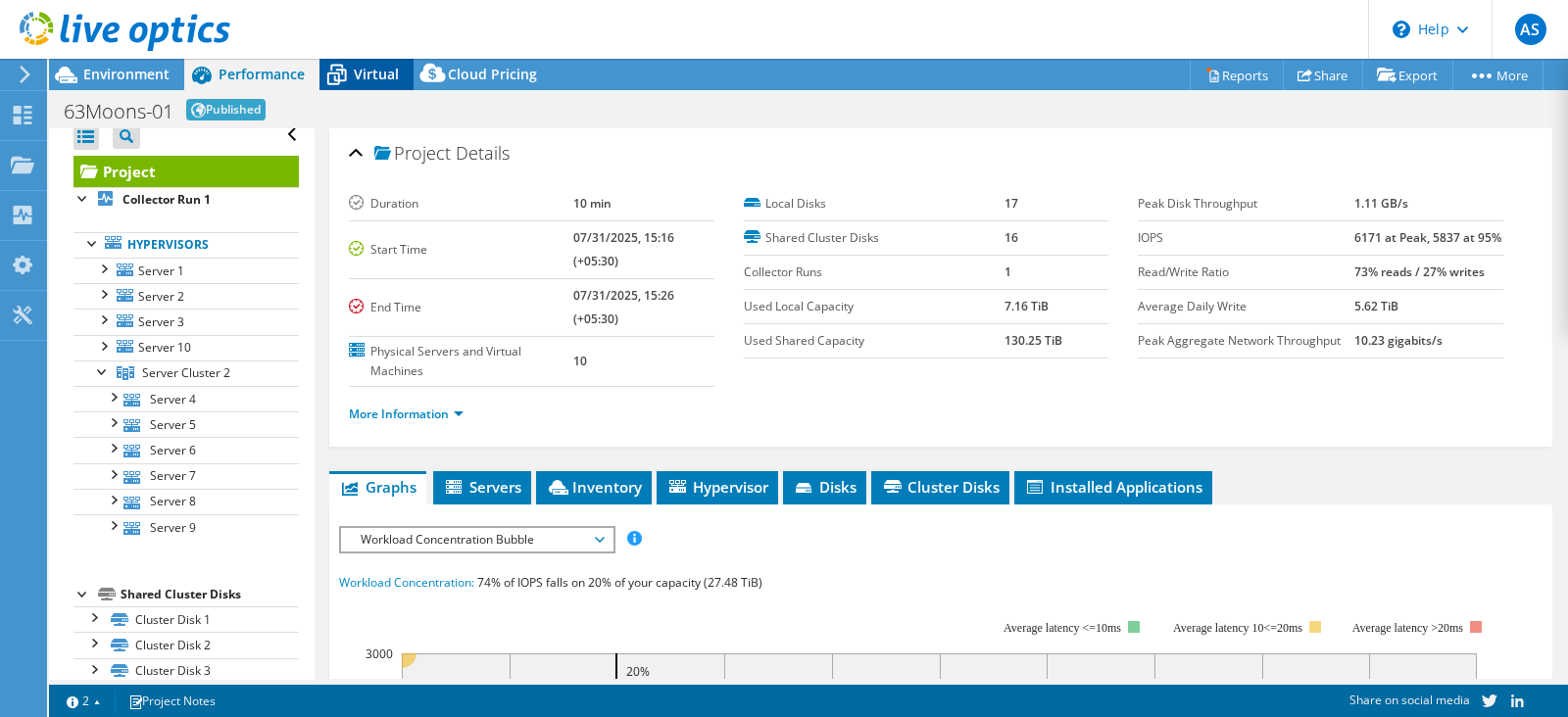 click on "Virtual" at bounding box center (376, 73) 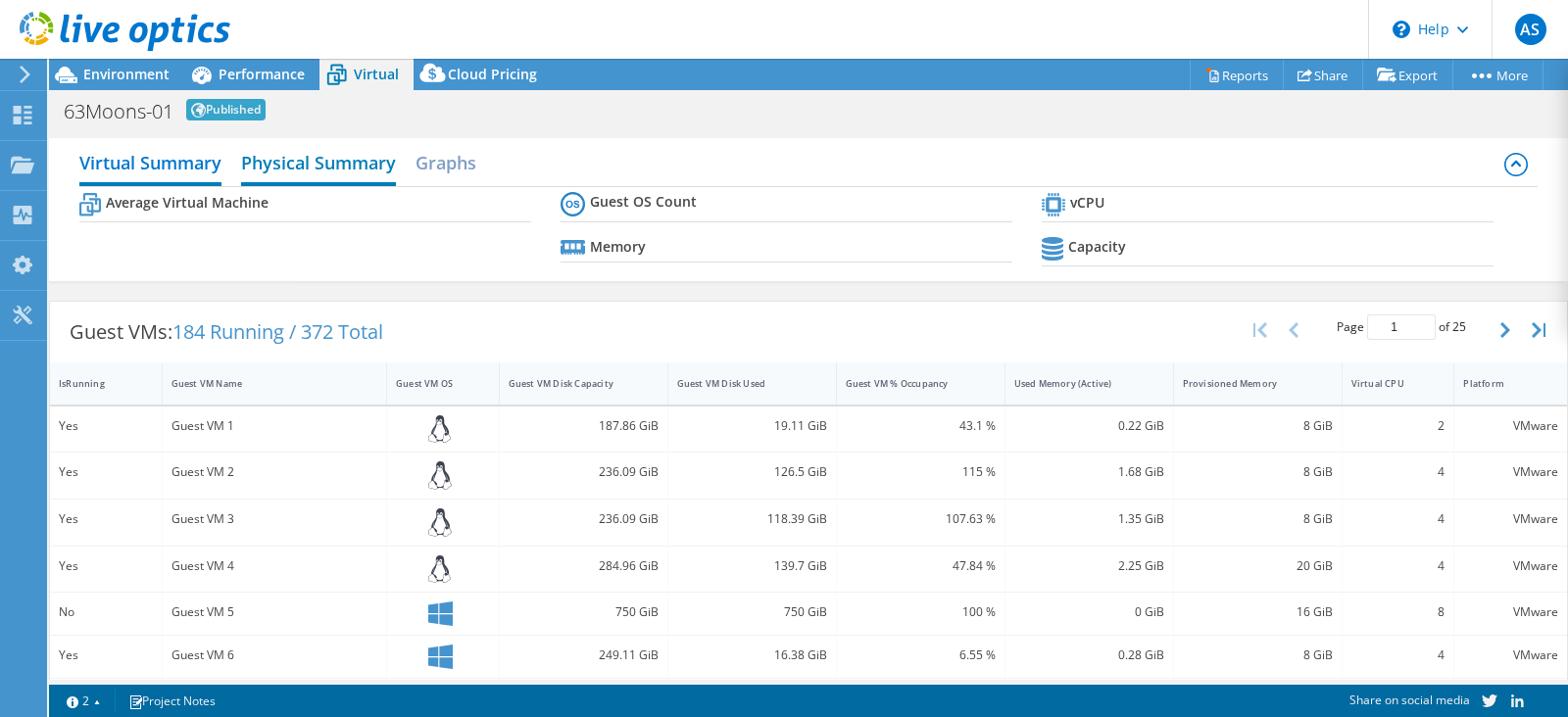 click on "Physical Summary" at bounding box center [318, 165] 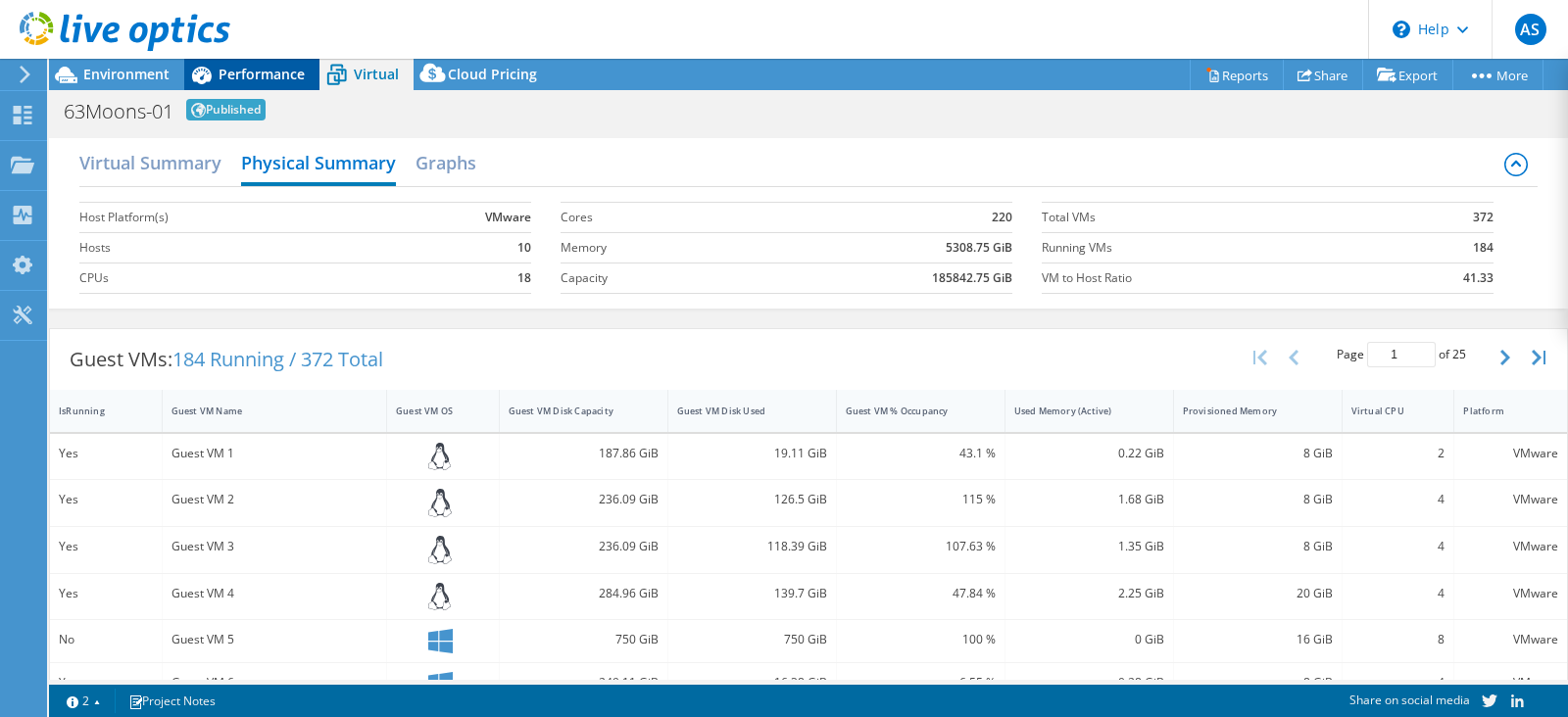 click on "Performance" at bounding box center (262, 73) 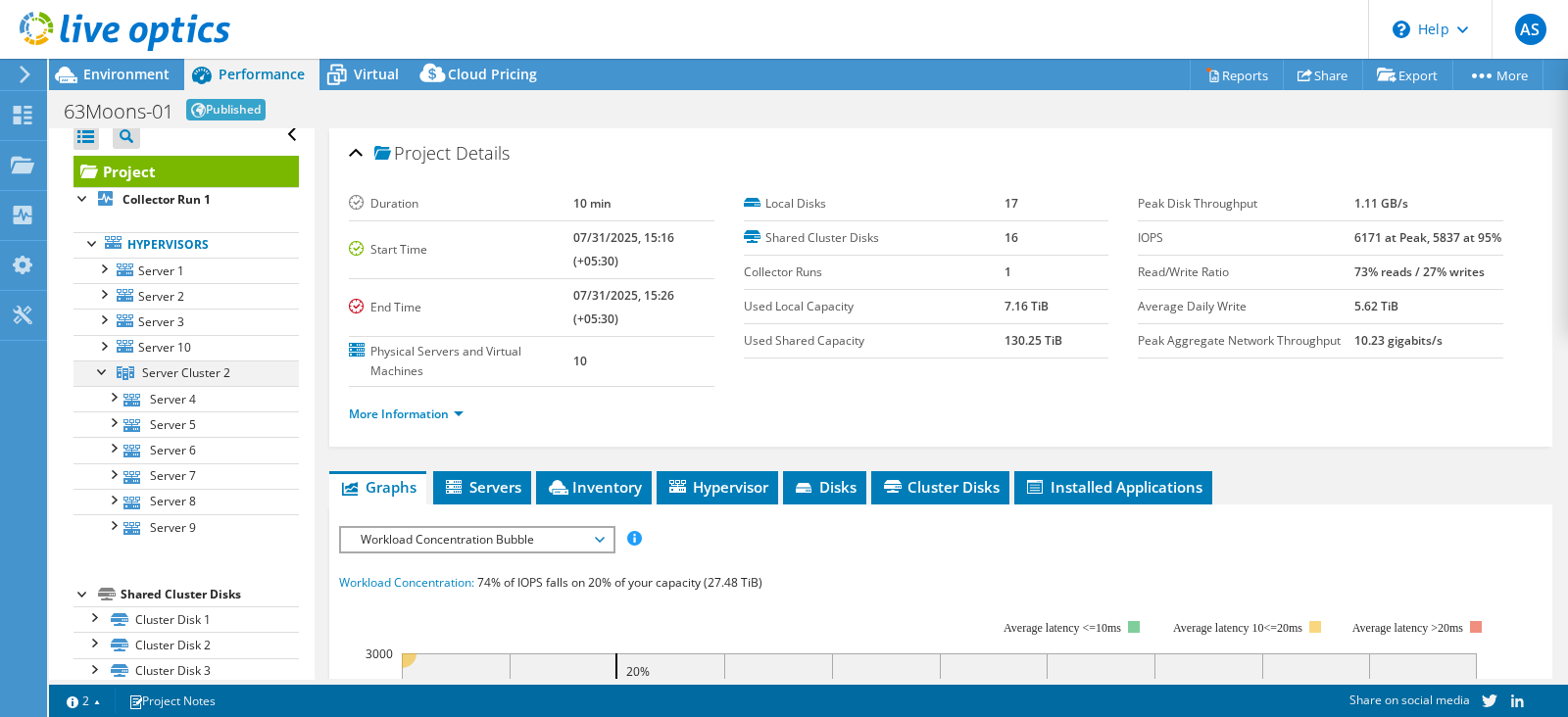 click at bounding box center [103, 370] 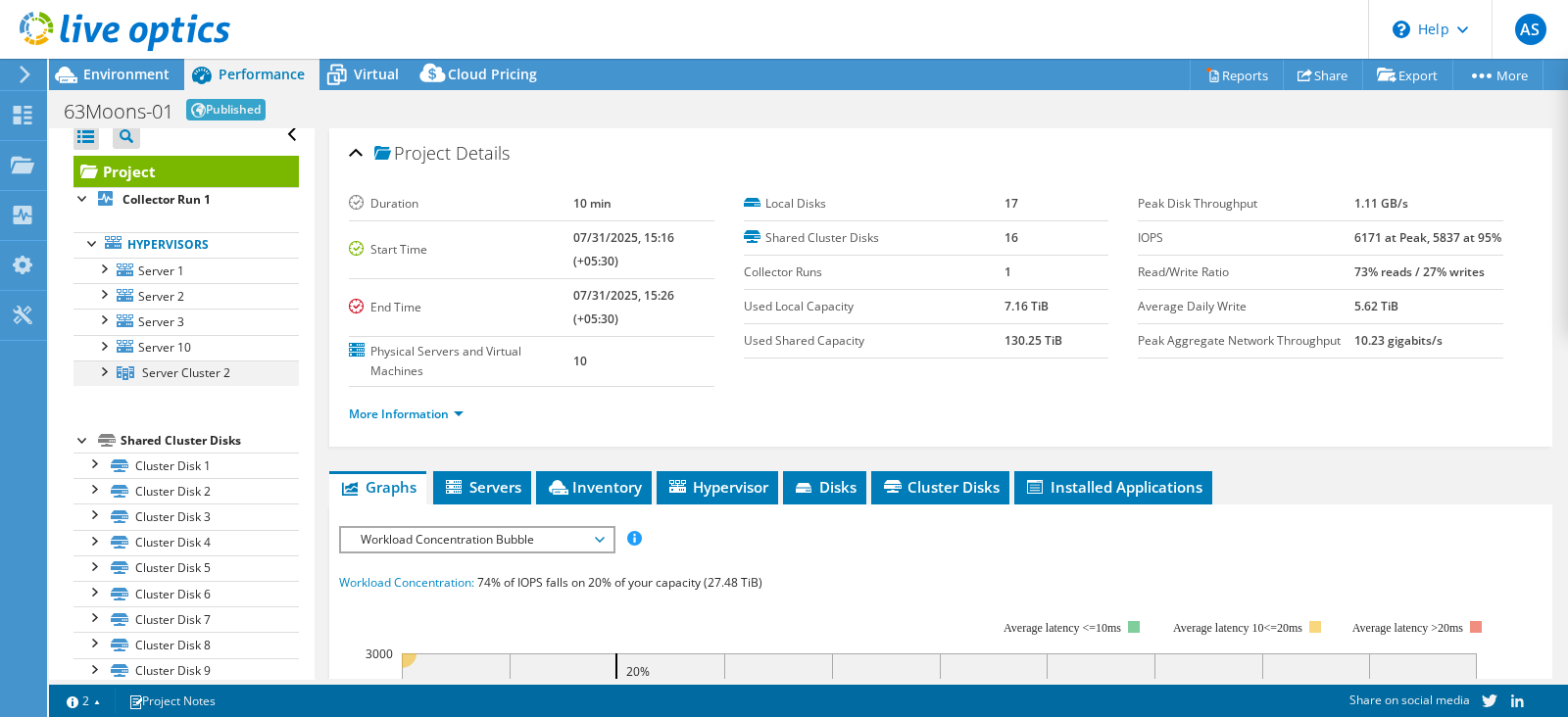 click at bounding box center (103, 370) 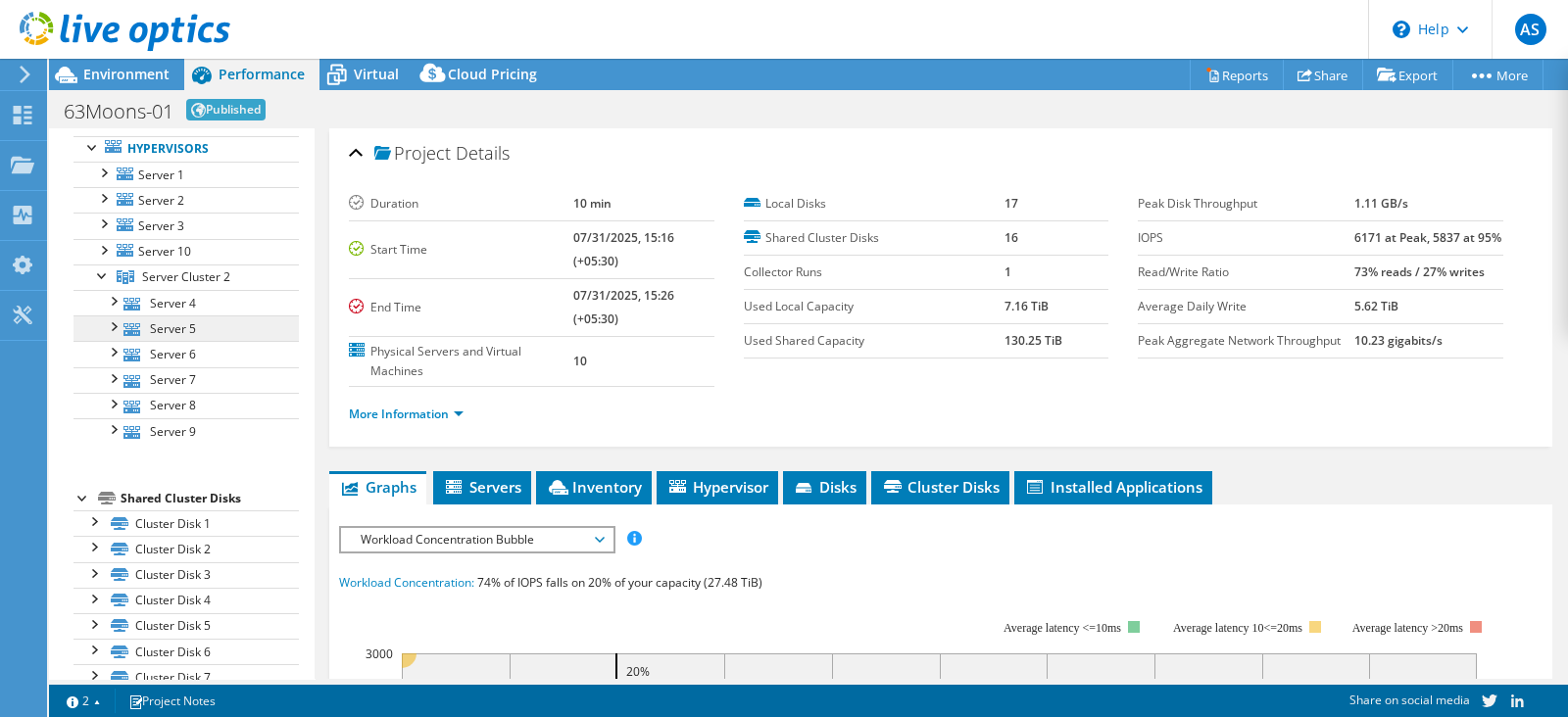 scroll, scrollTop: 112, scrollLeft: 0, axis: vertical 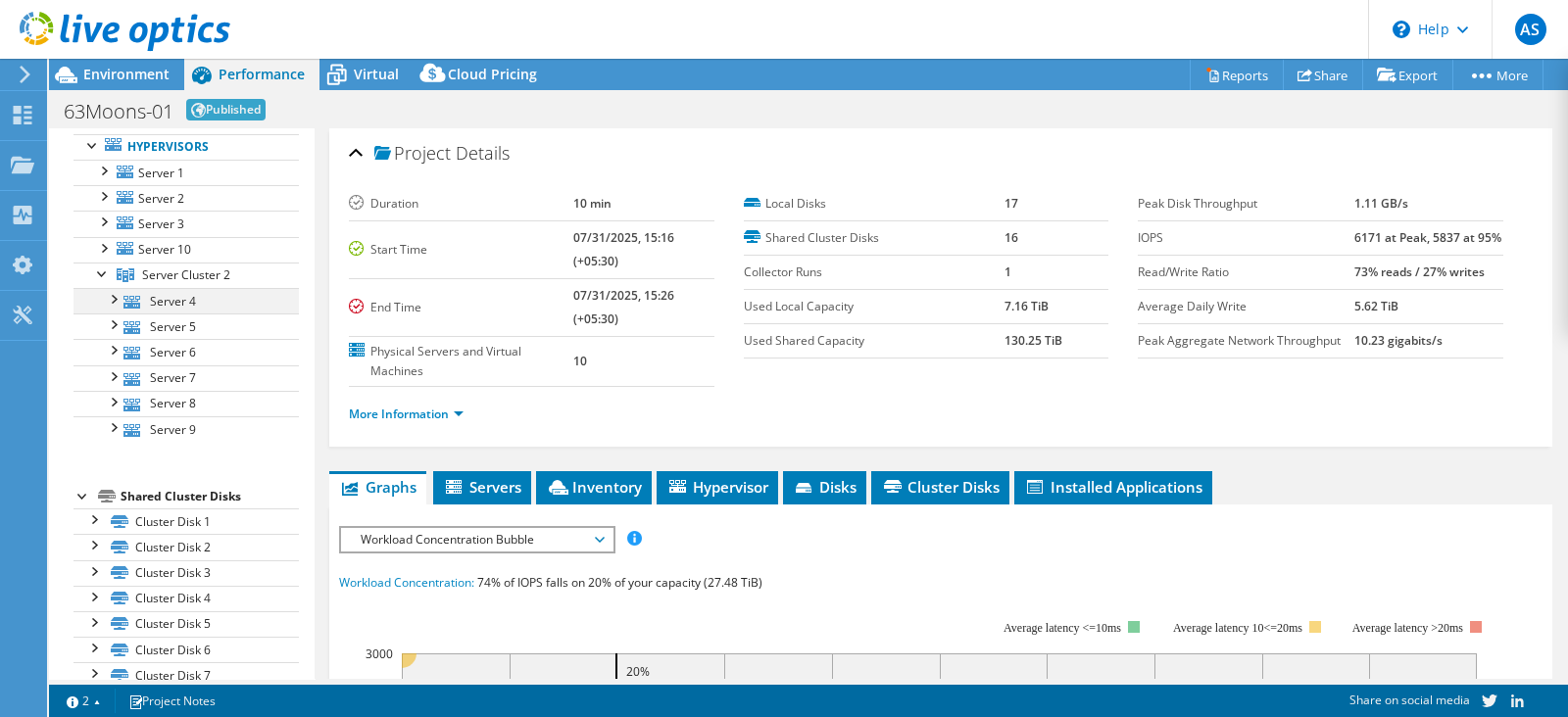 click at bounding box center [113, 298] 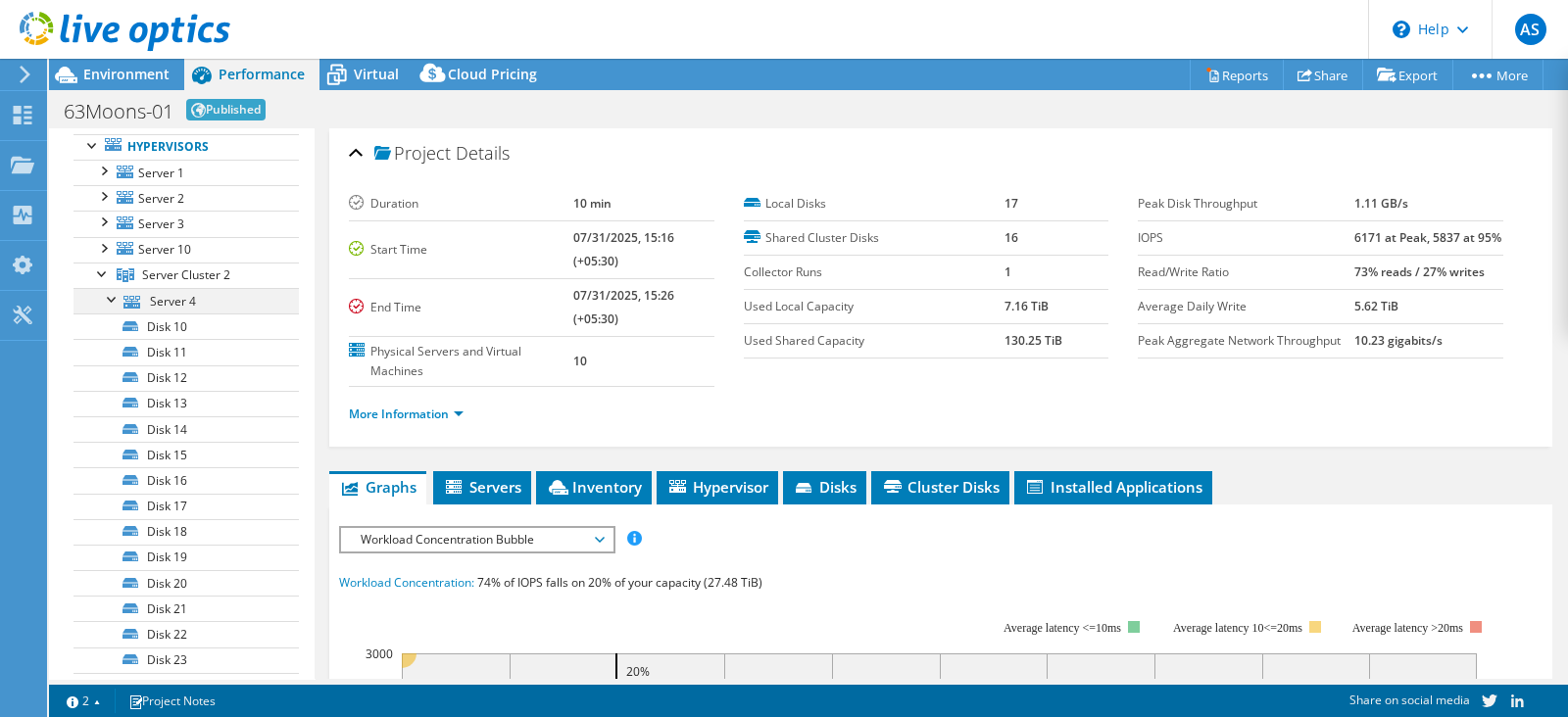 click at bounding box center (113, 298) 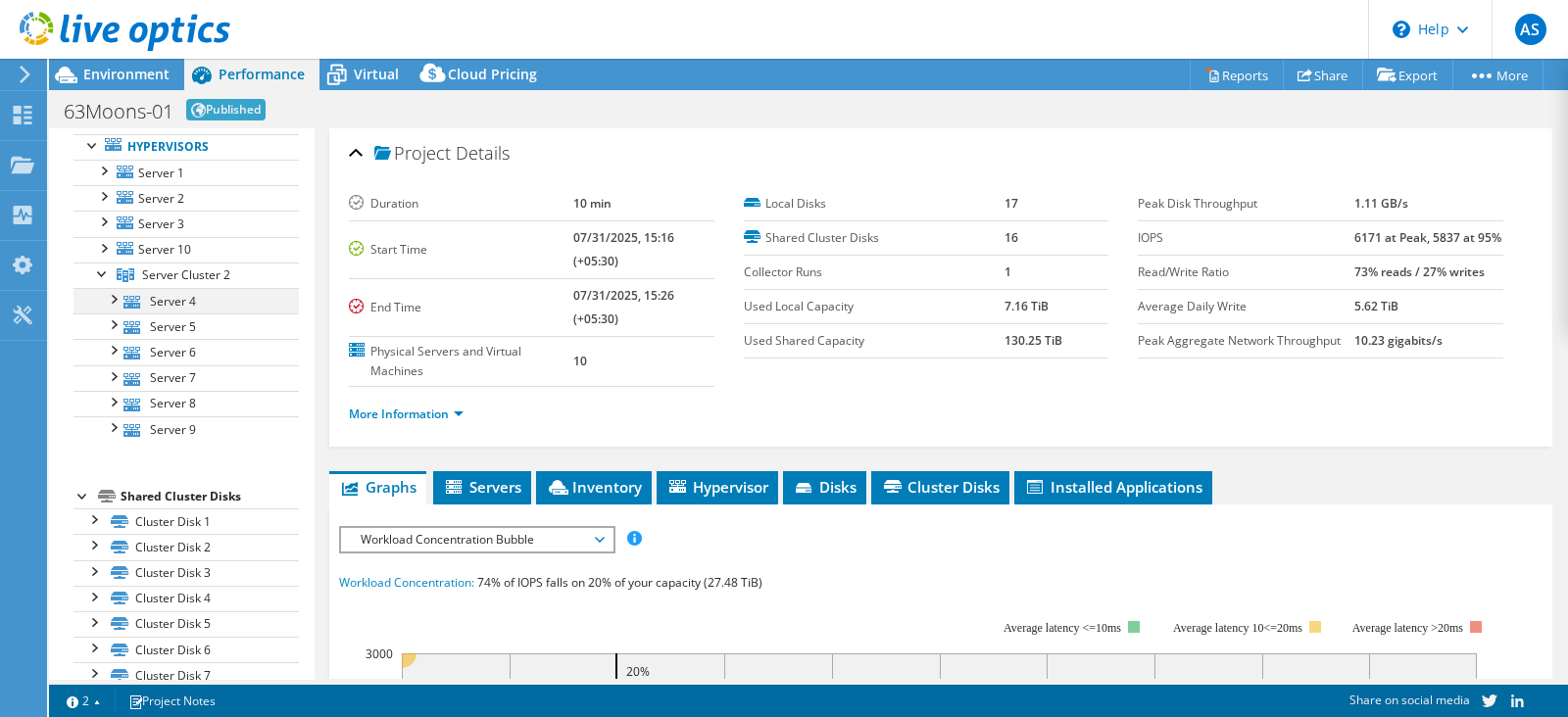 scroll, scrollTop: 0, scrollLeft: 0, axis: both 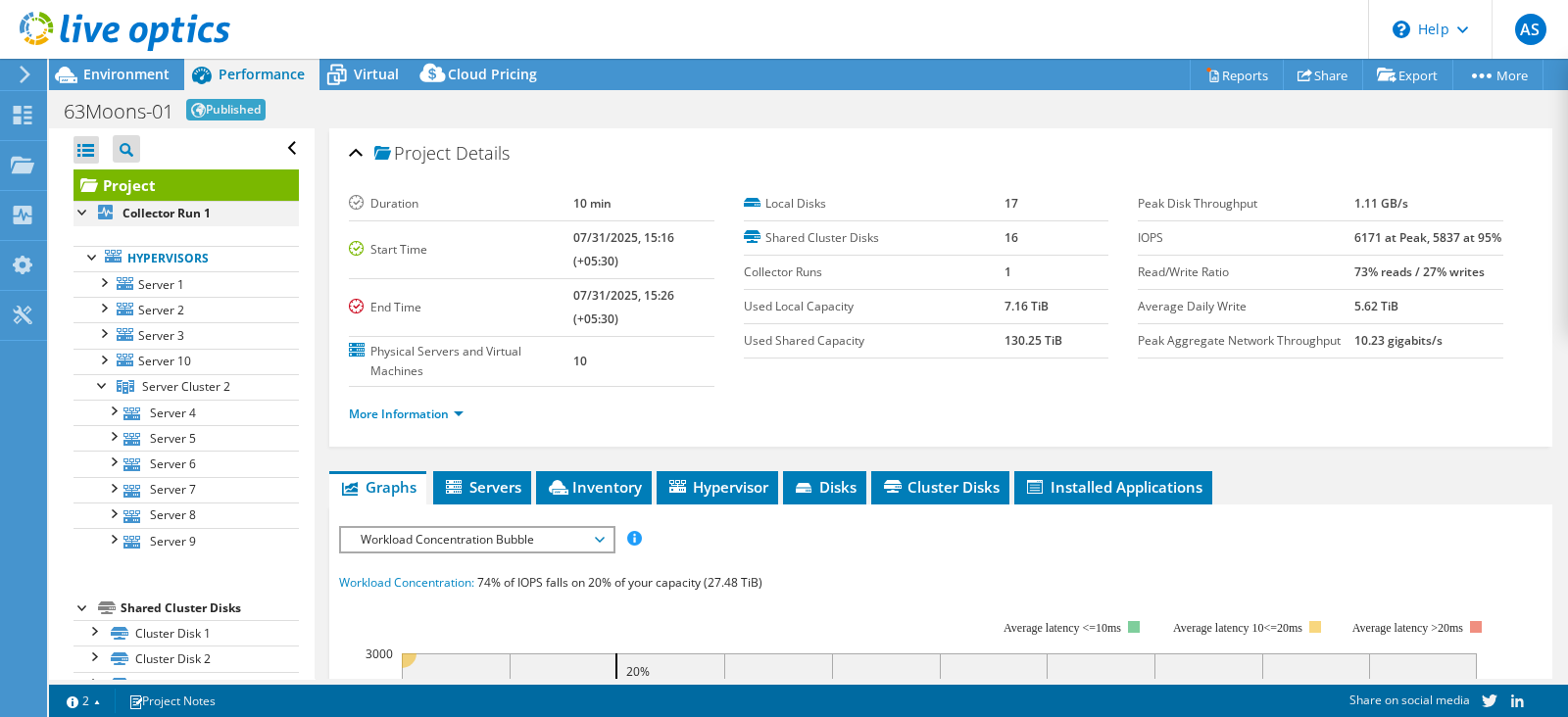 click at bounding box center (83, 211) 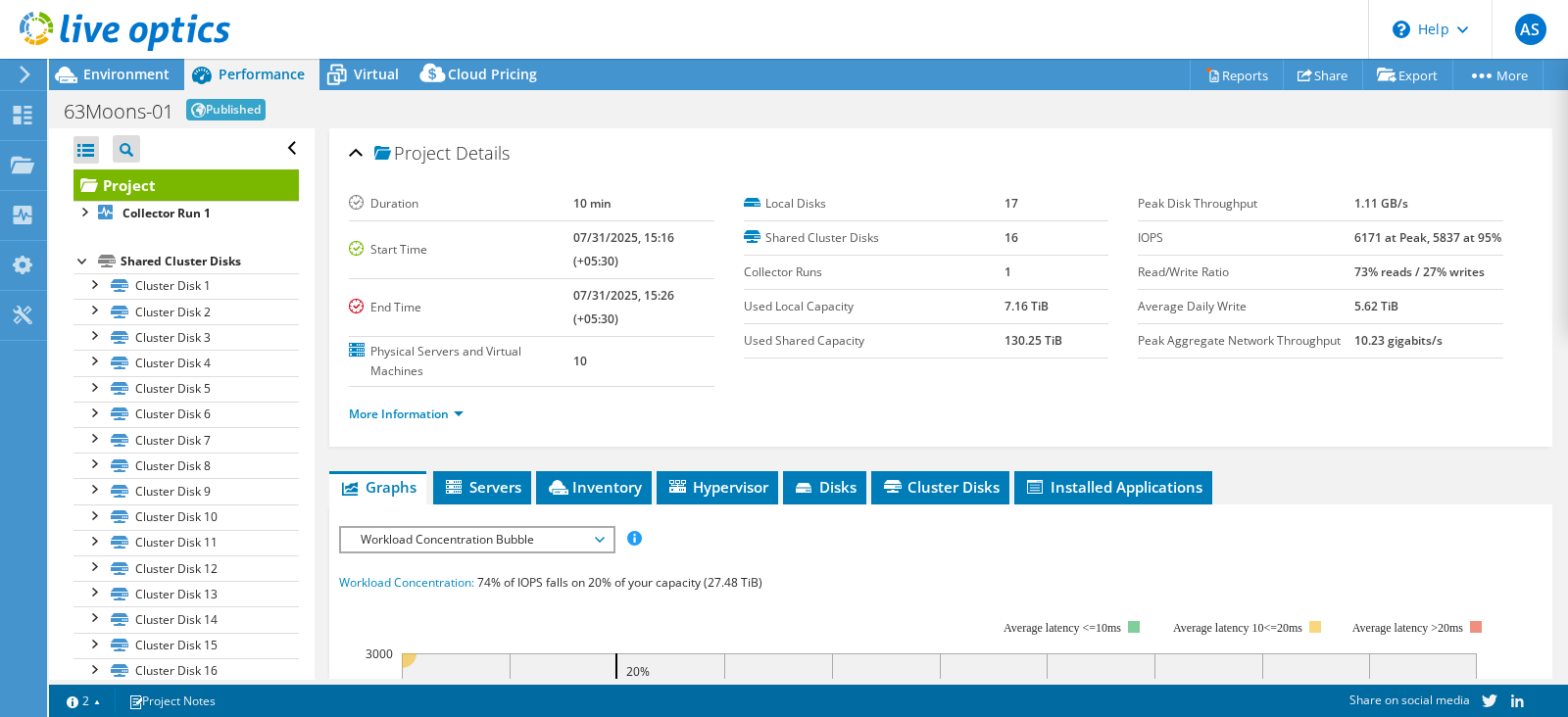 click at bounding box center [83, 260] 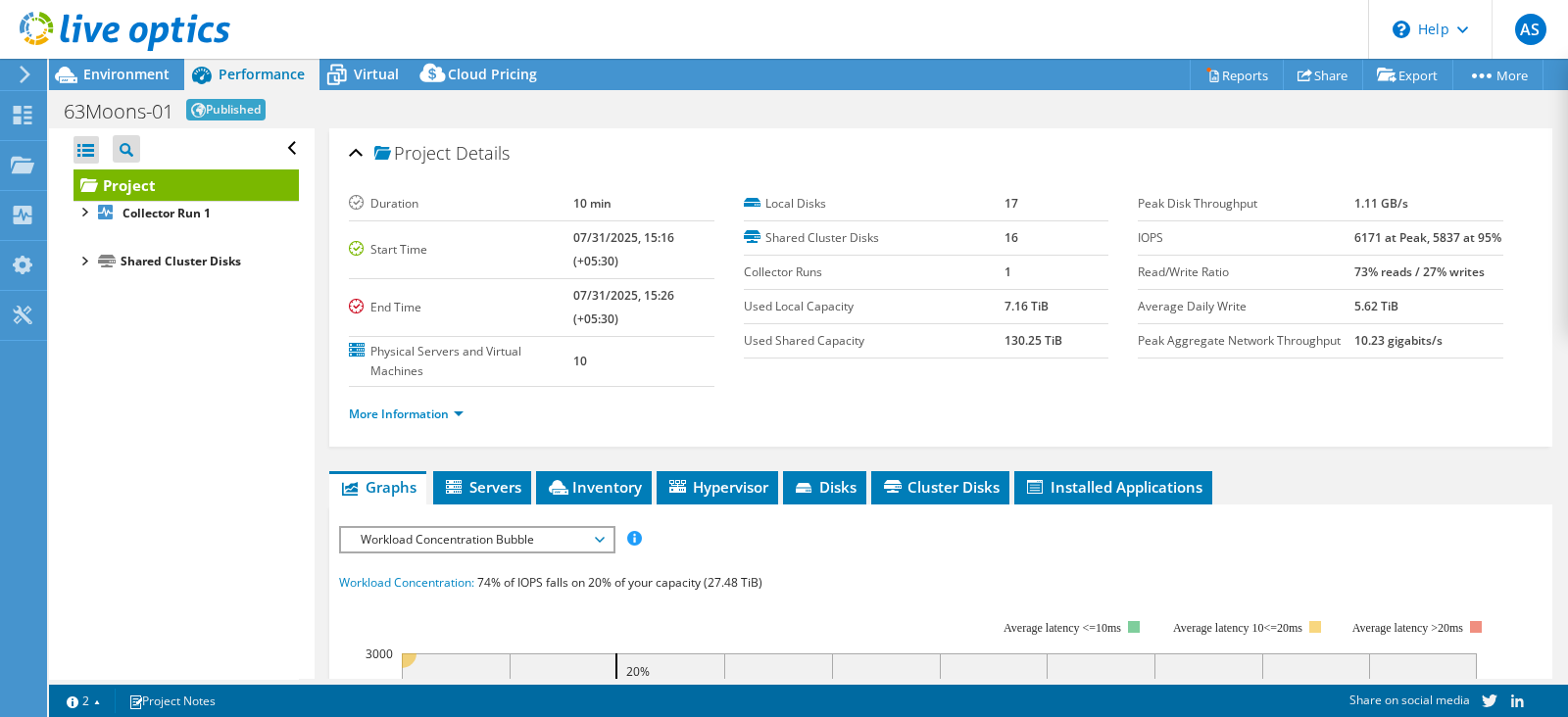 click at bounding box center (83, 260) 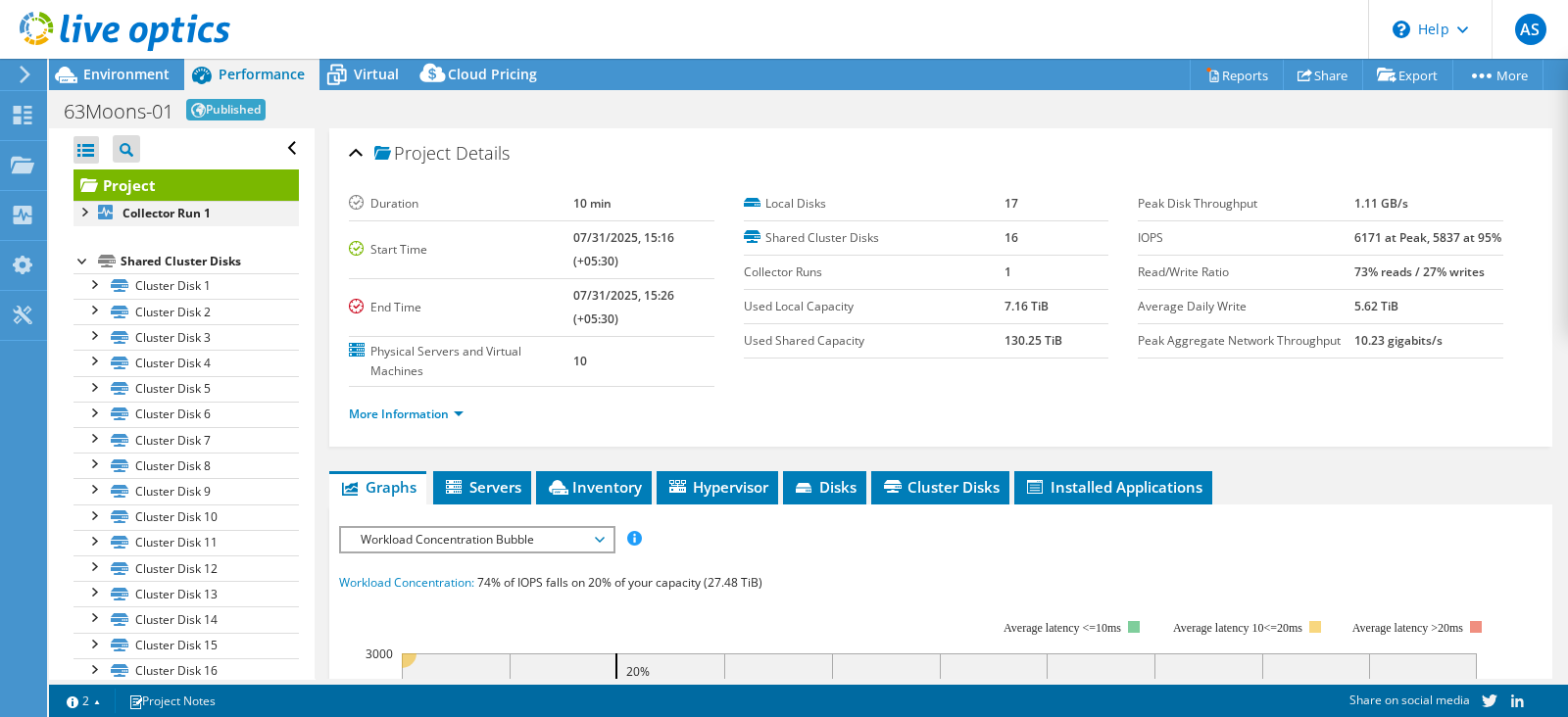 click at bounding box center [83, 211] 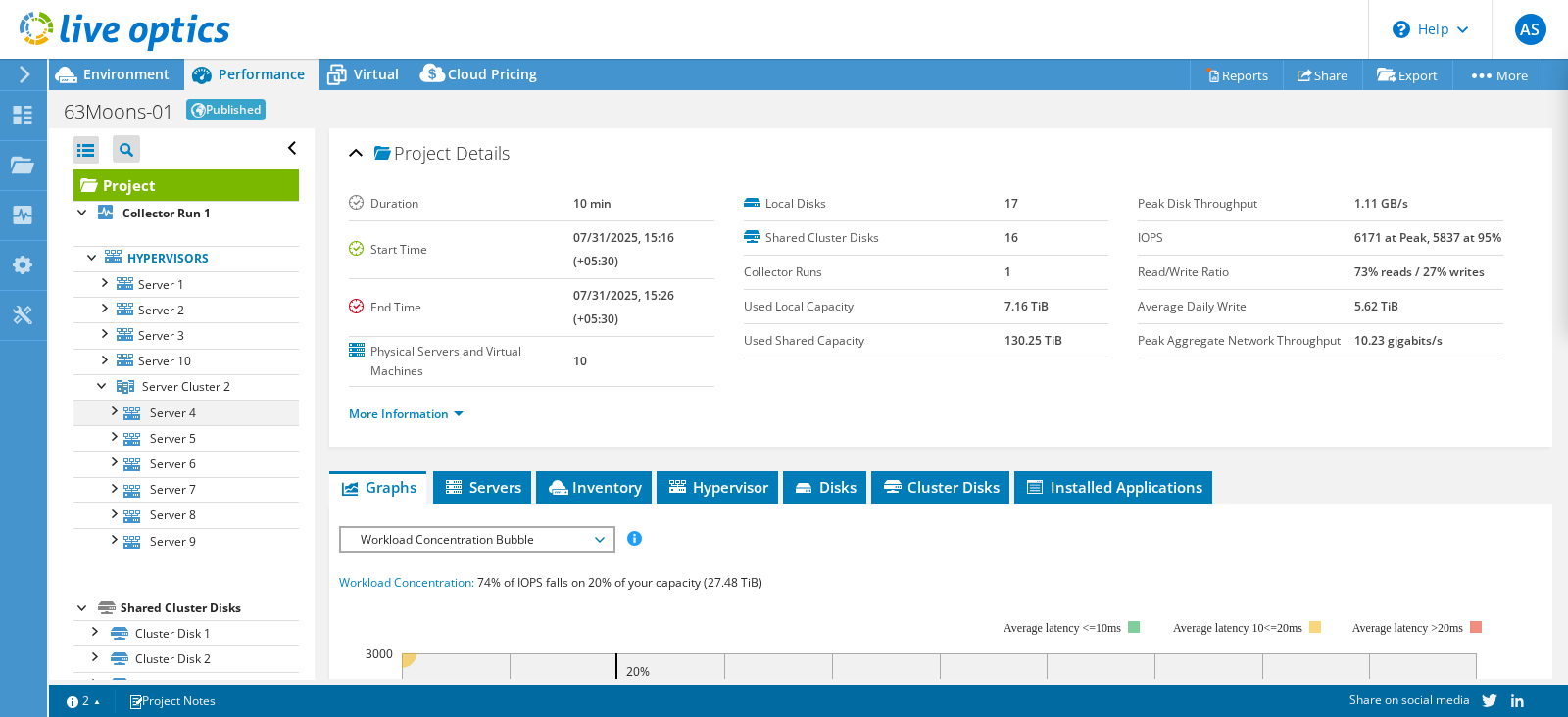 click at bounding box center [113, 409] 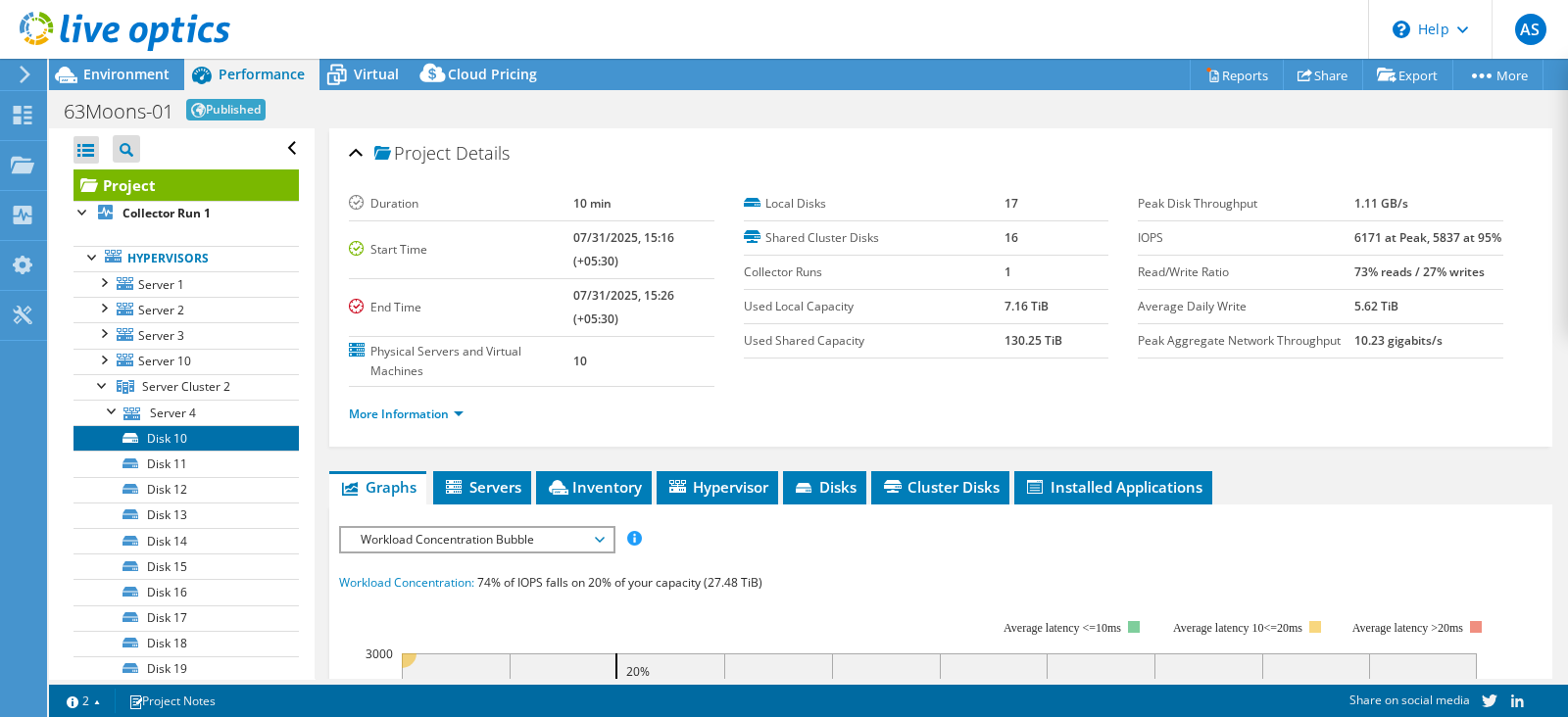 click on "Disk 10" at bounding box center [186, 438] 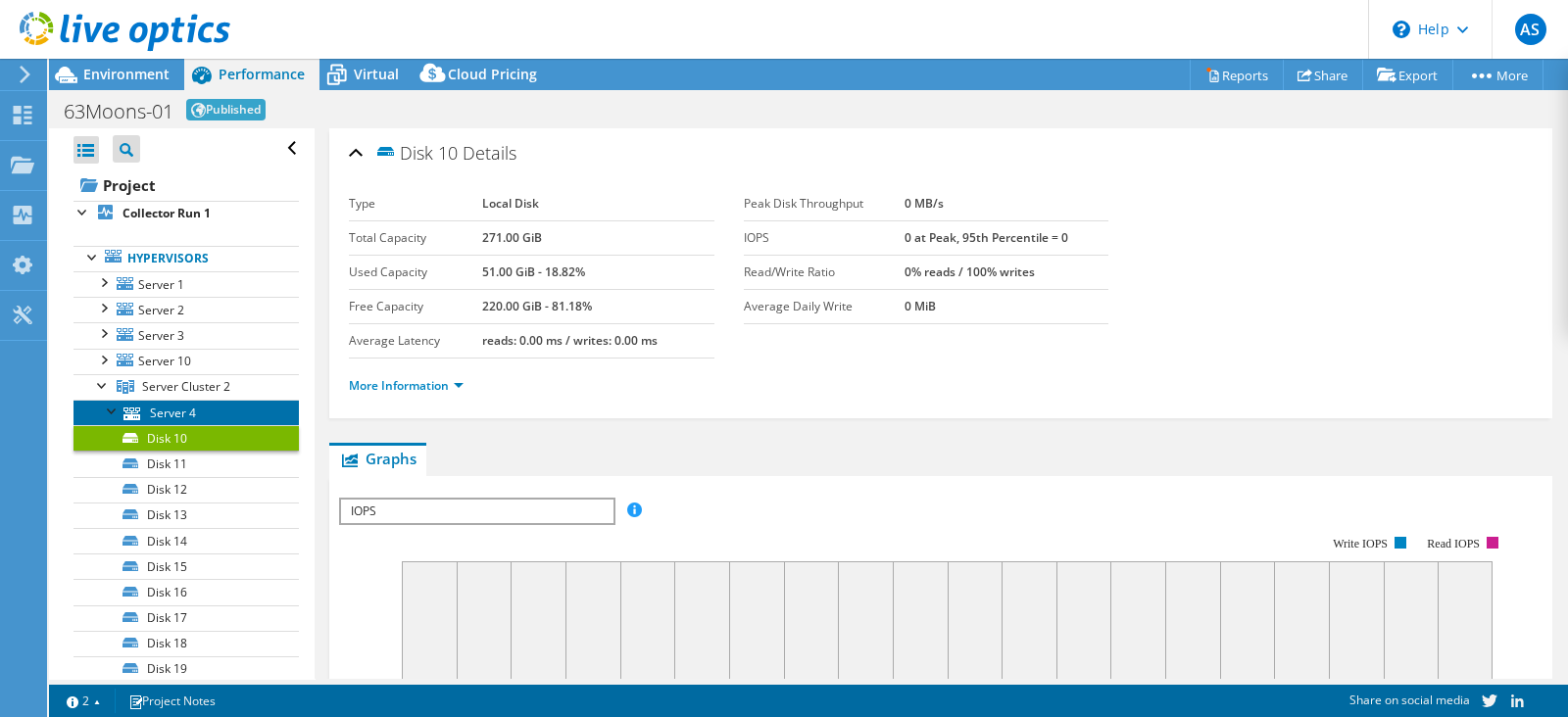 click on "Server 4" at bounding box center (186, 412) 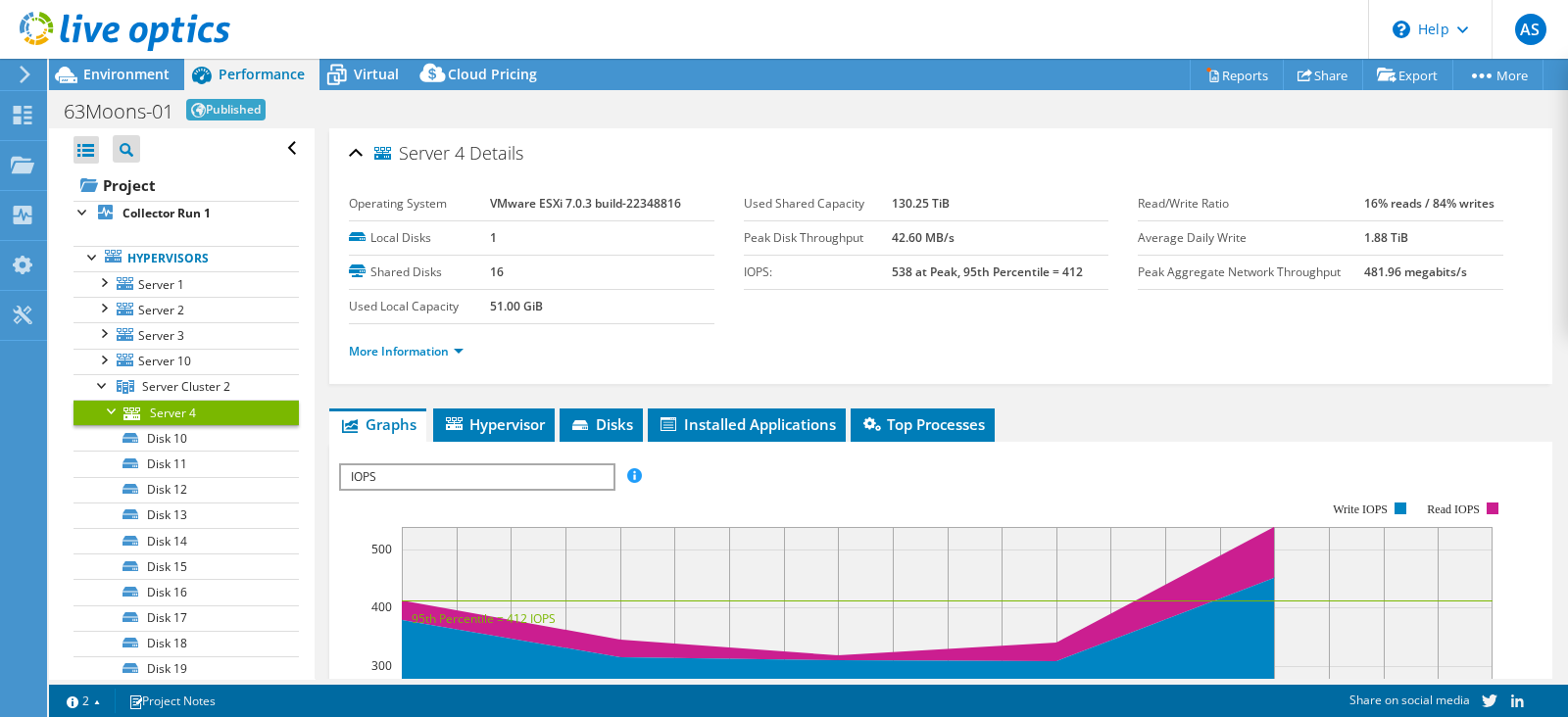 click at bounding box center [113, 409] 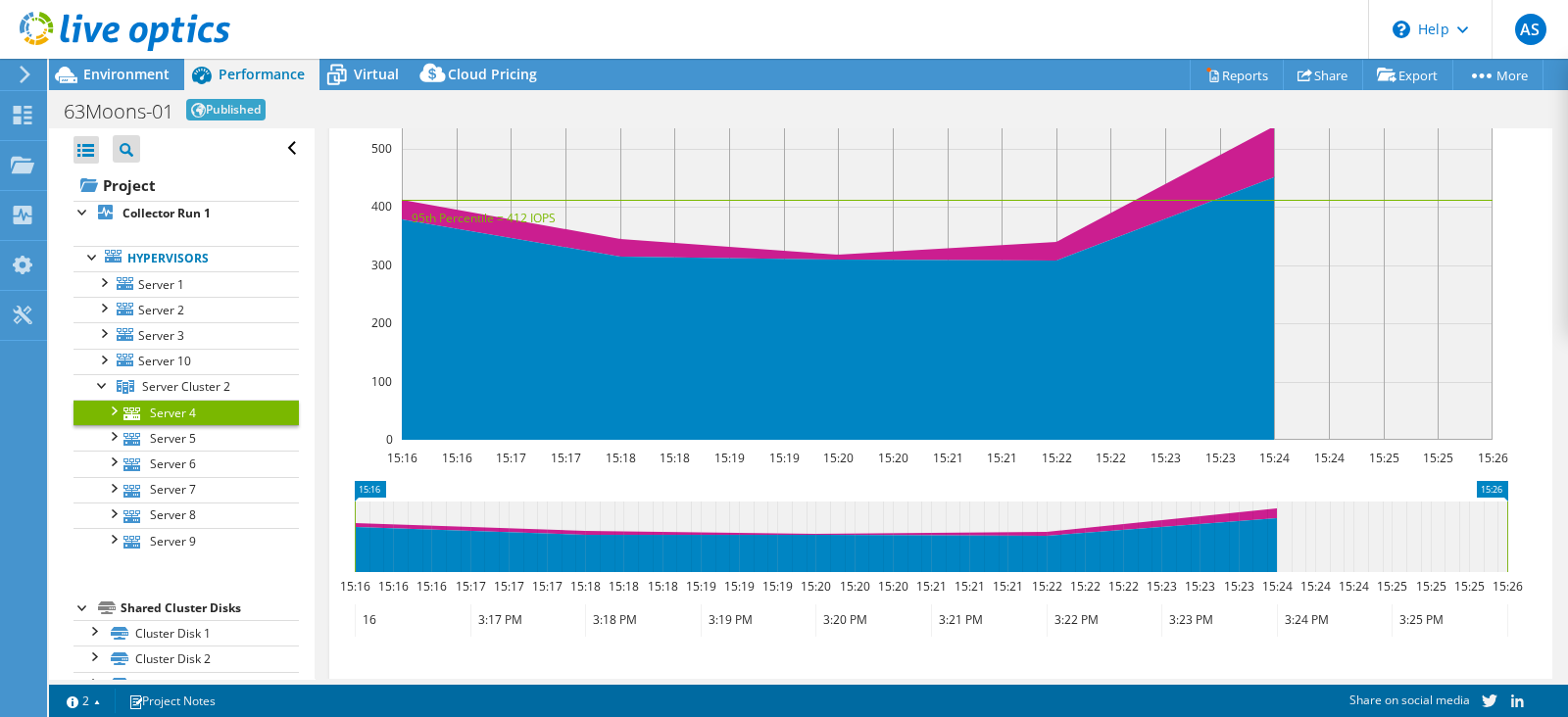 scroll, scrollTop: 452, scrollLeft: 0, axis: vertical 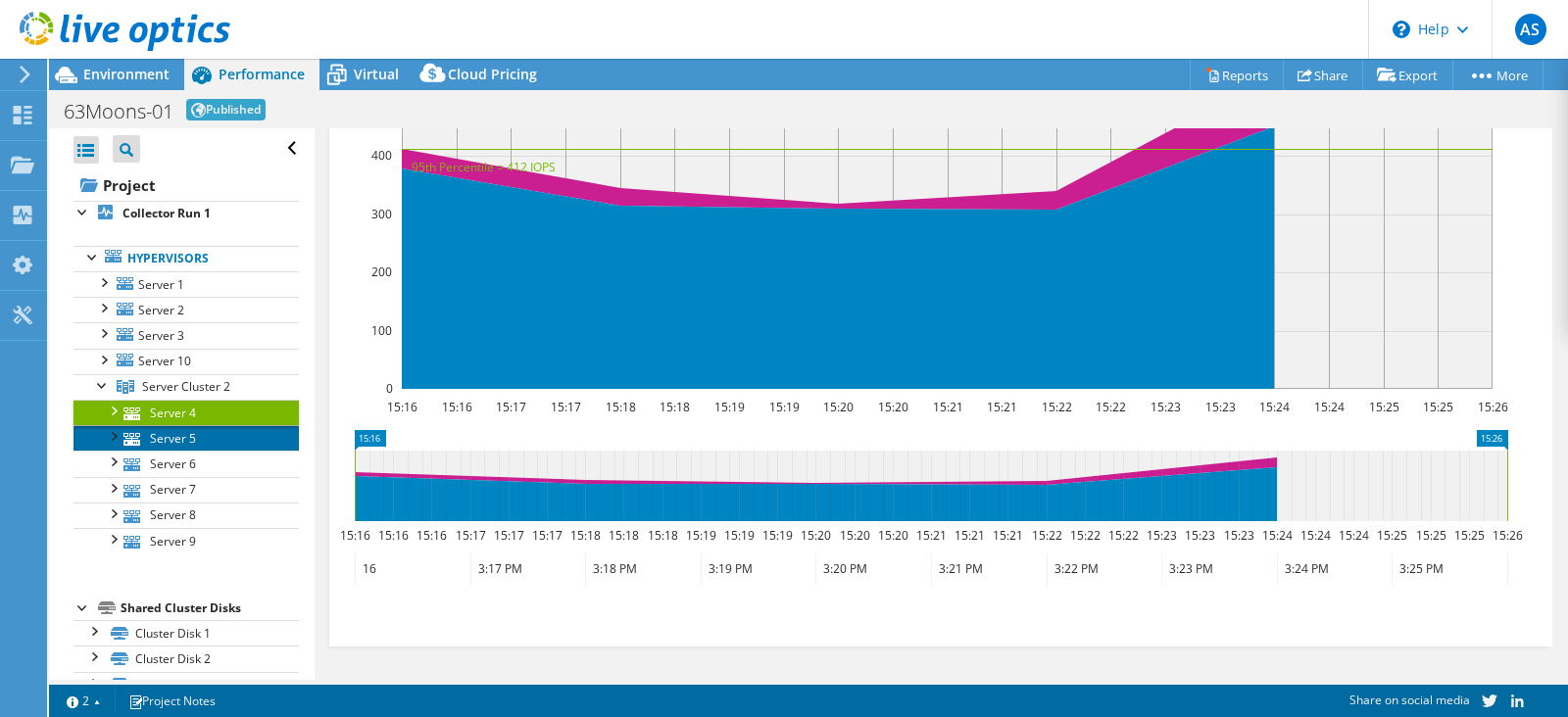 click on "Server 5" at bounding box center (186, 438) 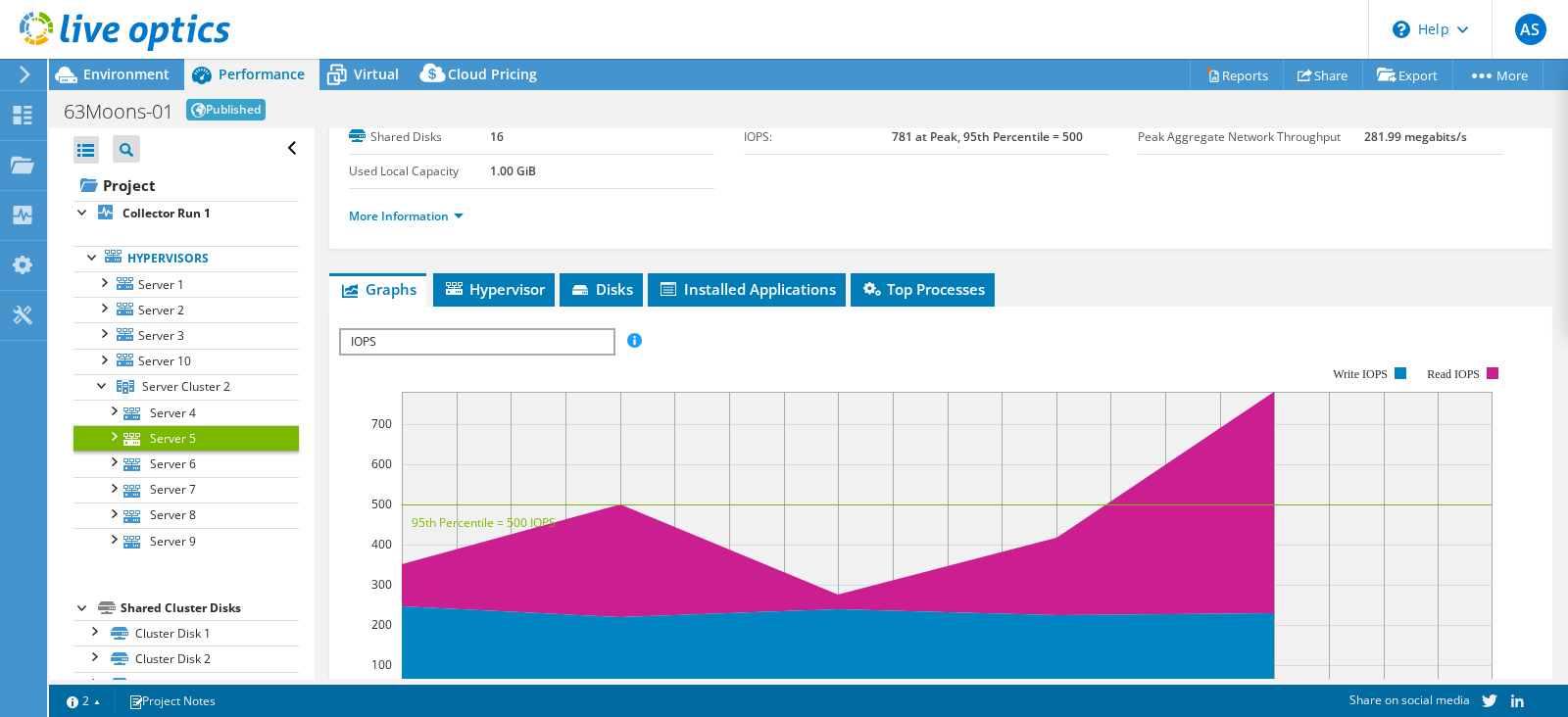 scroll, scrollTop: 0, scrollLeft: 0, axis: both 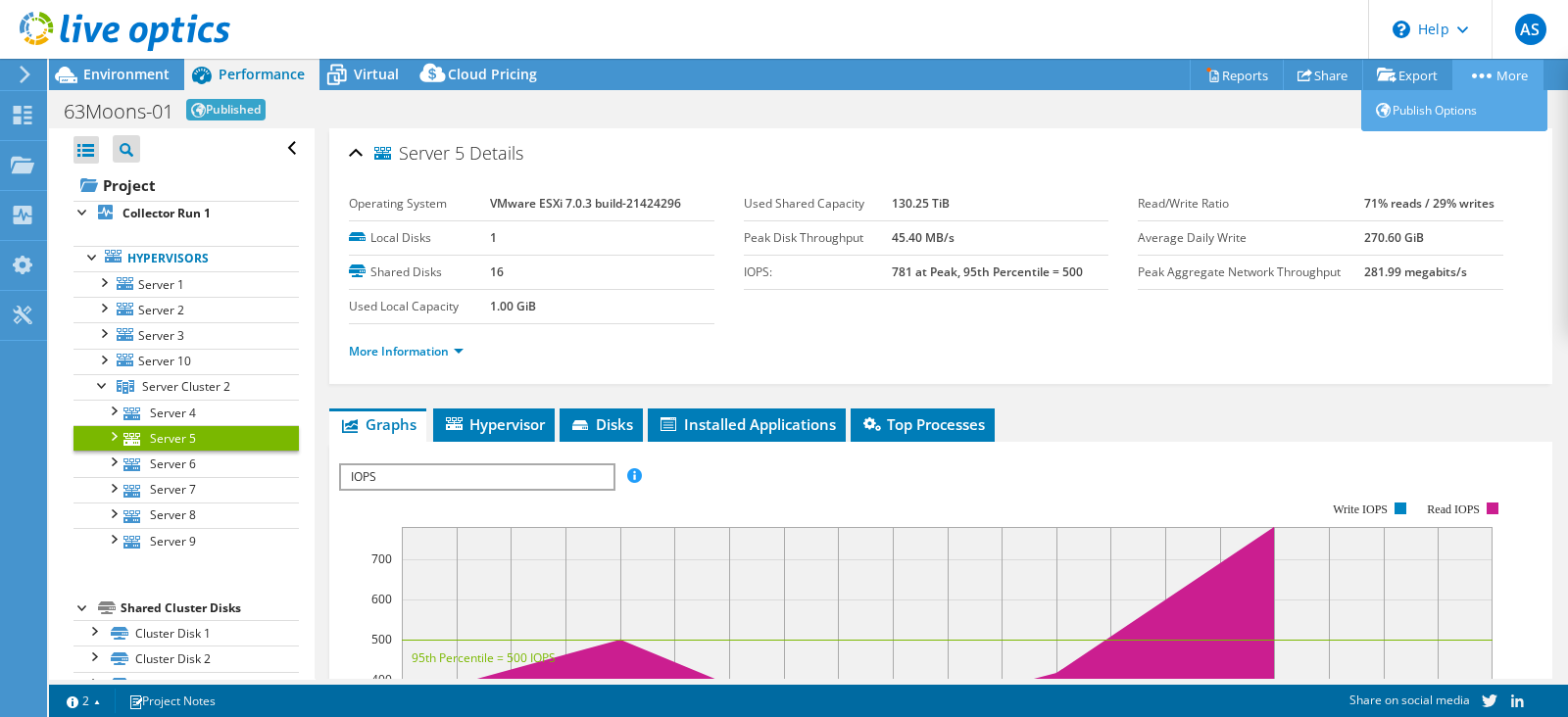 click on "More" at bounding box center (1497, 74) 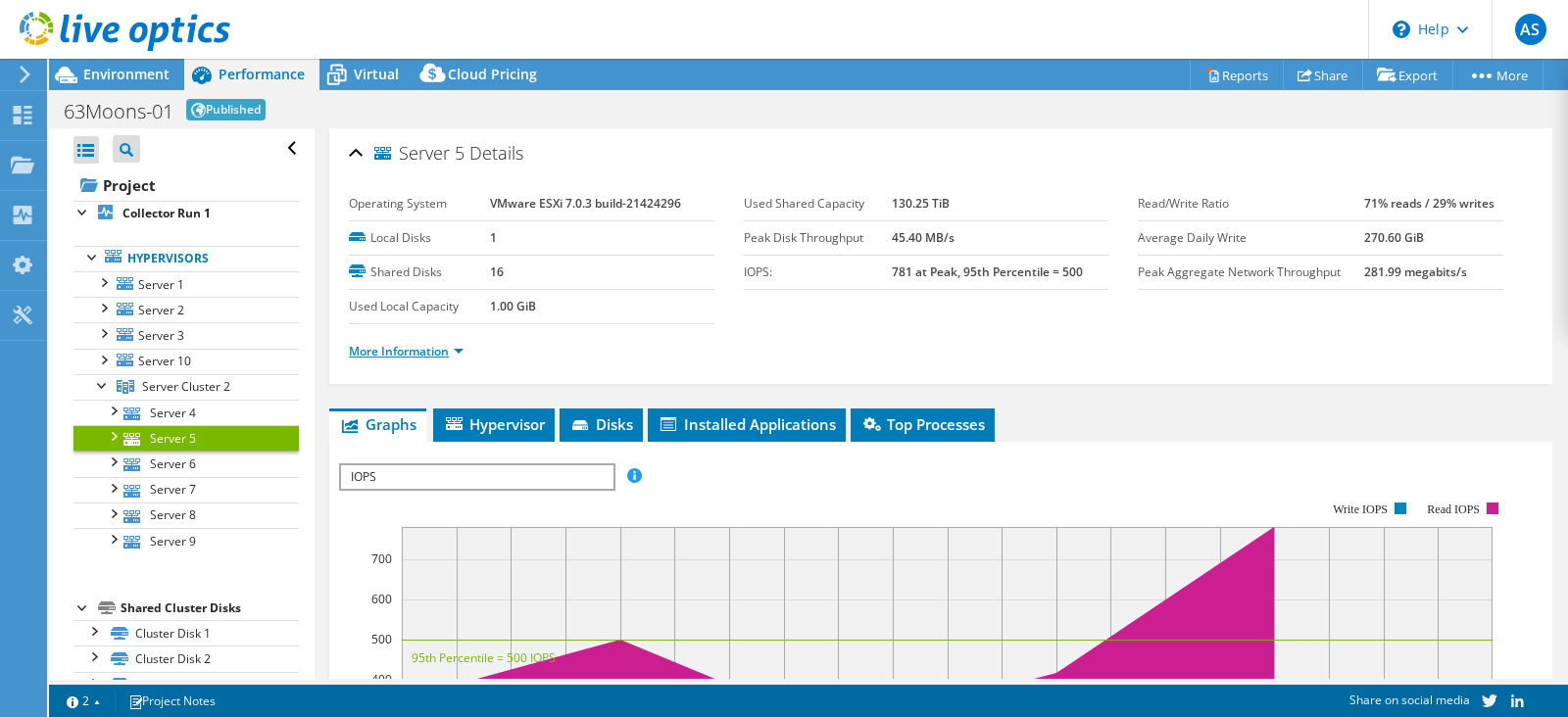 click on "More Information" at bounding box center (406, 351) 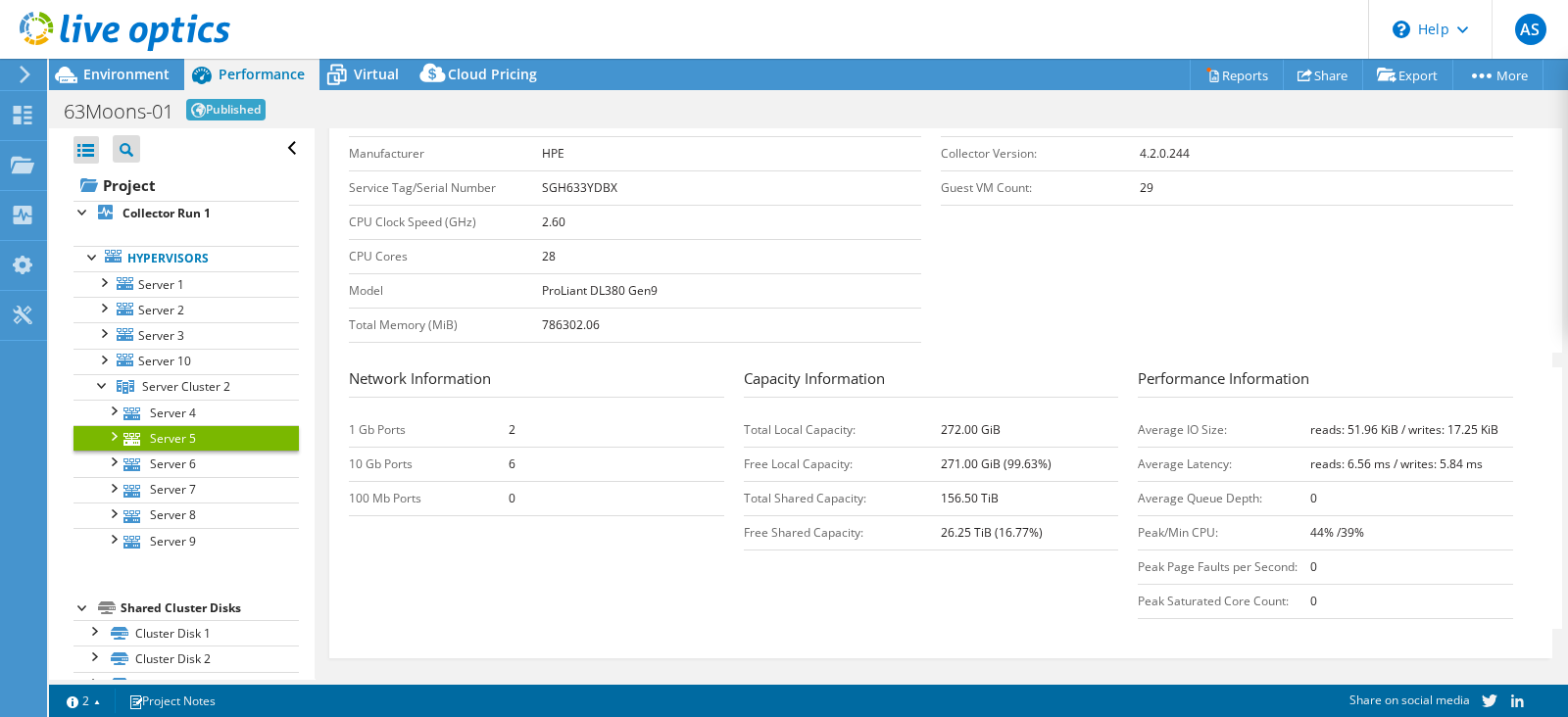 scroll, scrollTop: 415, scrollLeft: 0, axis: vertical 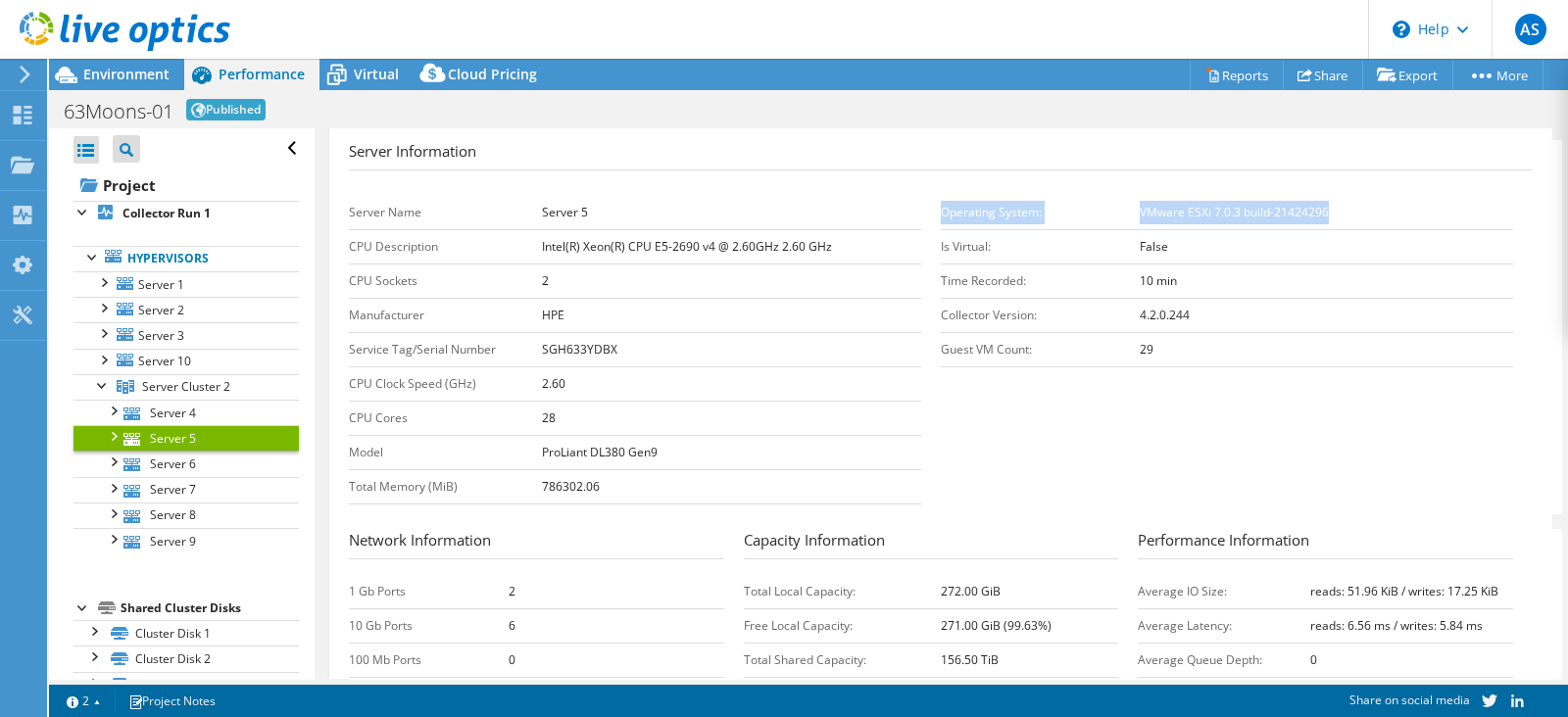 drag, startPoint x: 1321, startPoint y: 205, endPoint x: 934, endPoint y: 213, distance: 387.083 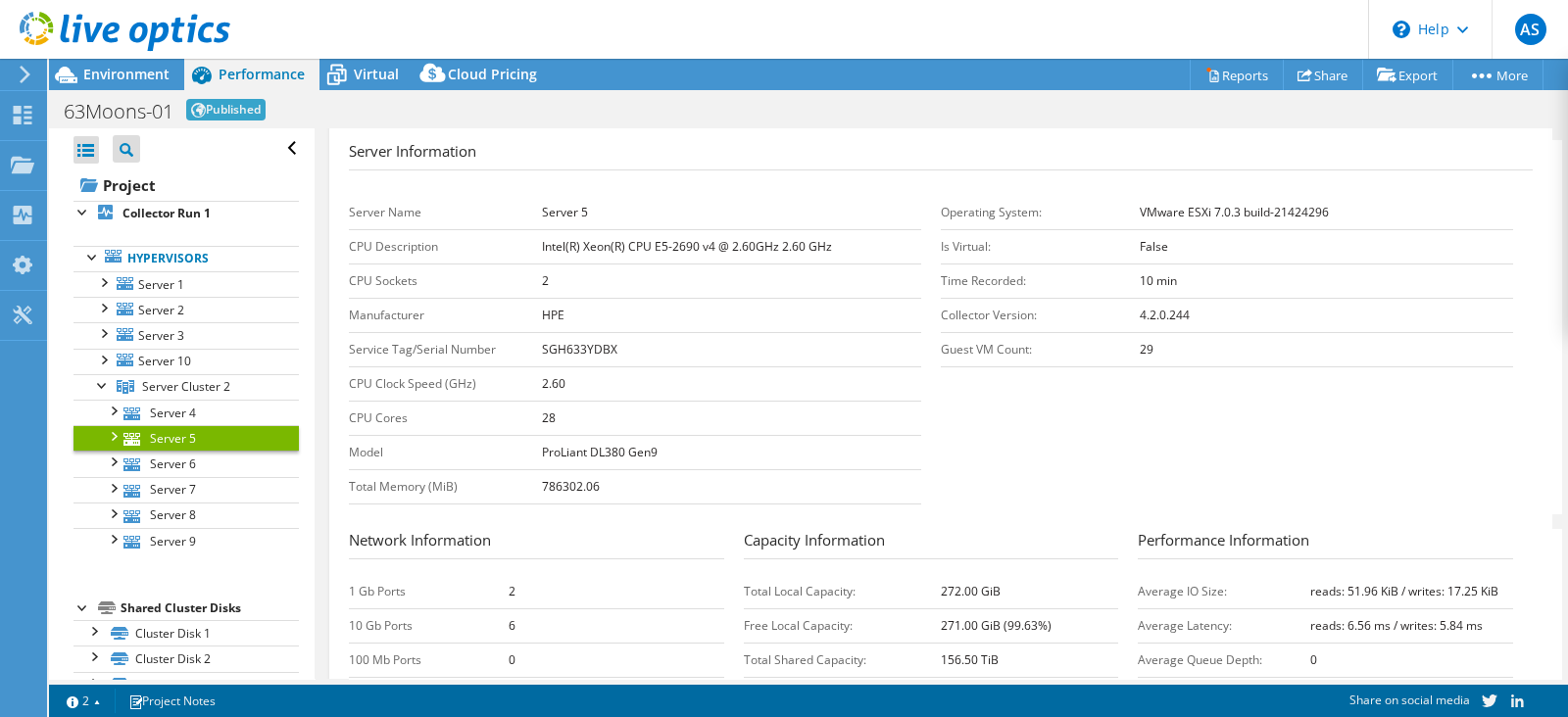 click on "Server Name
Server 5
CPU Description
Intel(R) Xeon(R) CPU E5-2690 v4 @ 2.60GHz 2.60 GHz
CPU Sockets
2
Manufacturer
HPE
Service Tag/Serial Number
SGH633YDBX
CPU Clock Speed (GHz)
2.60
CPU Cores 28 Model" at bounding box center (645, 350) 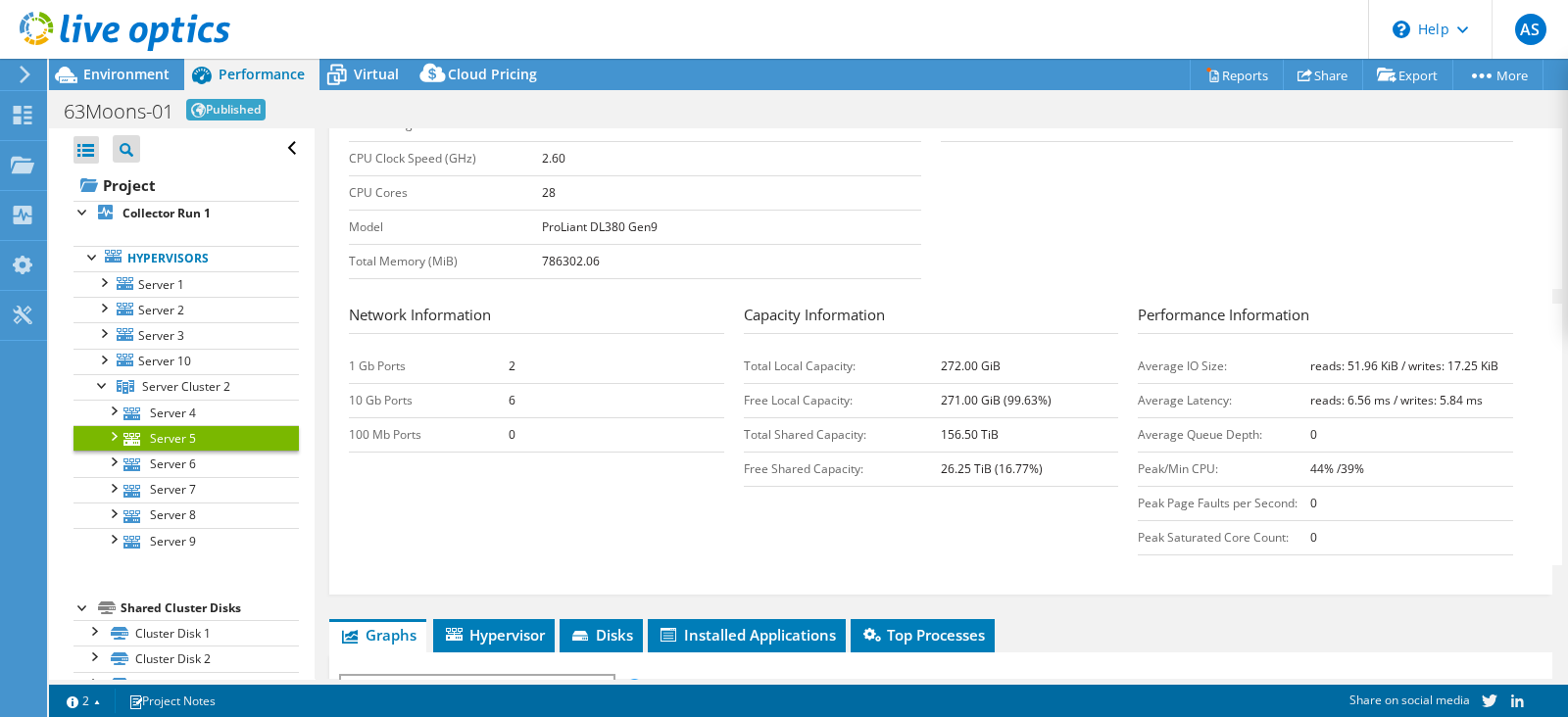 scroll, scrollTop: 479, scrollLeft: 0, axis: vertical 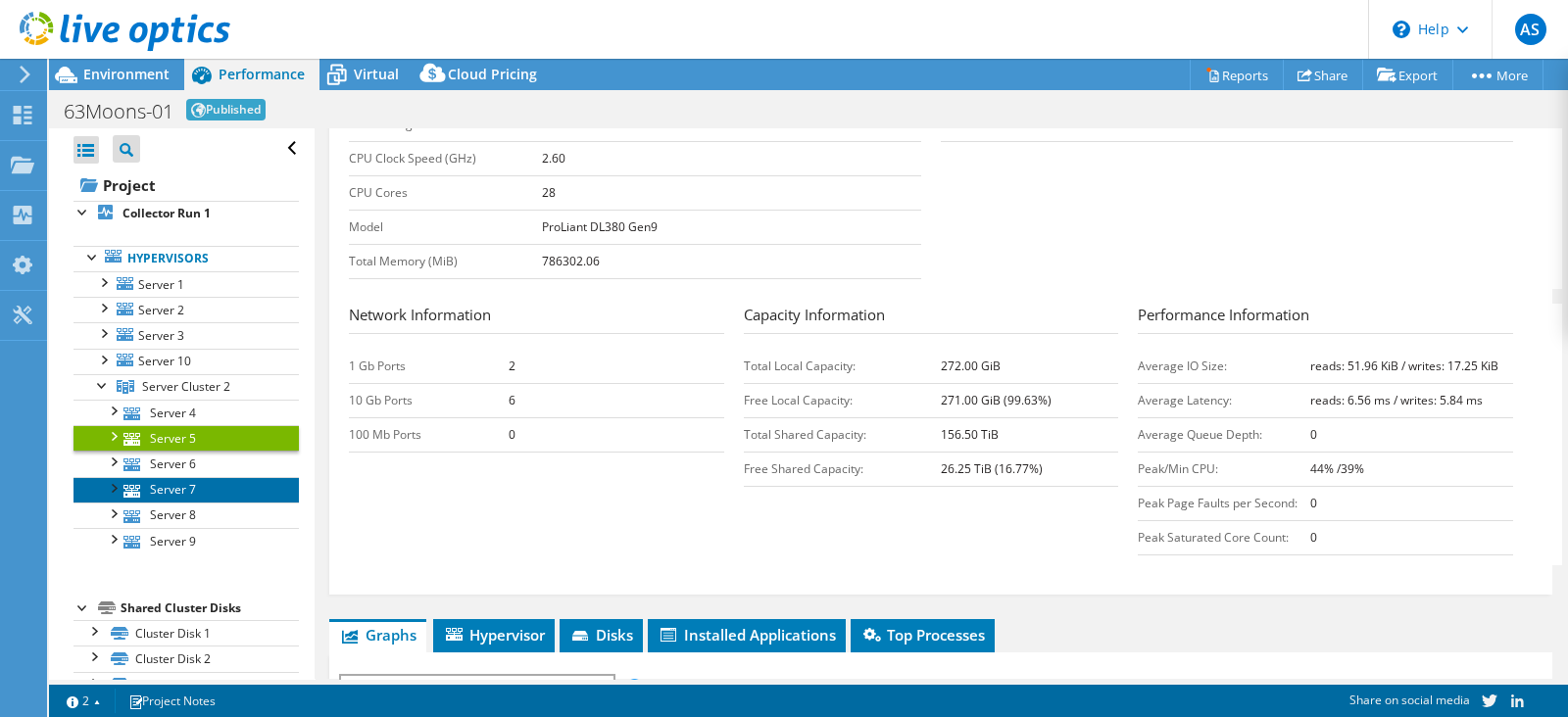 click on "Server 7" at bounding box center [186, 490] 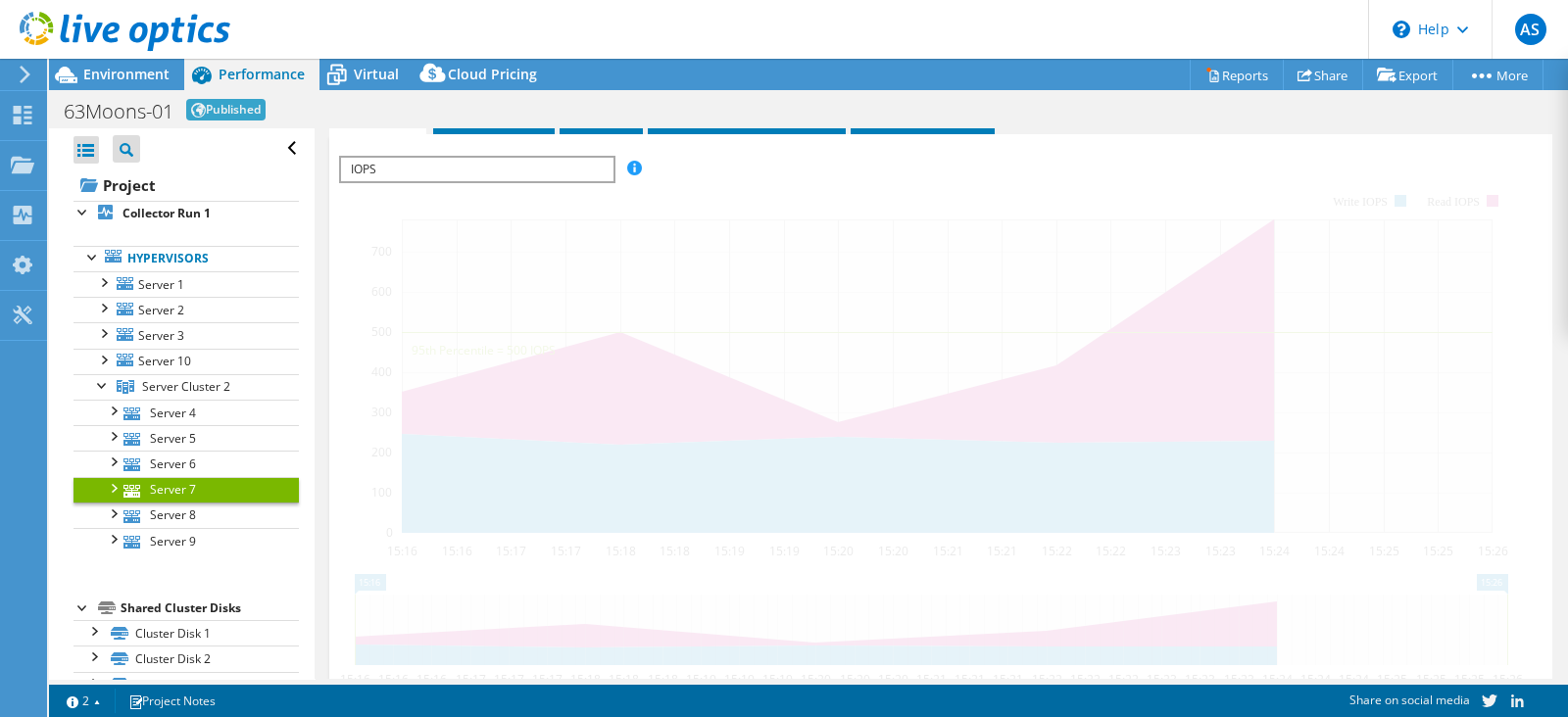 scroll, scrollTop: 452, scrollLeft: 0, axis: vertical 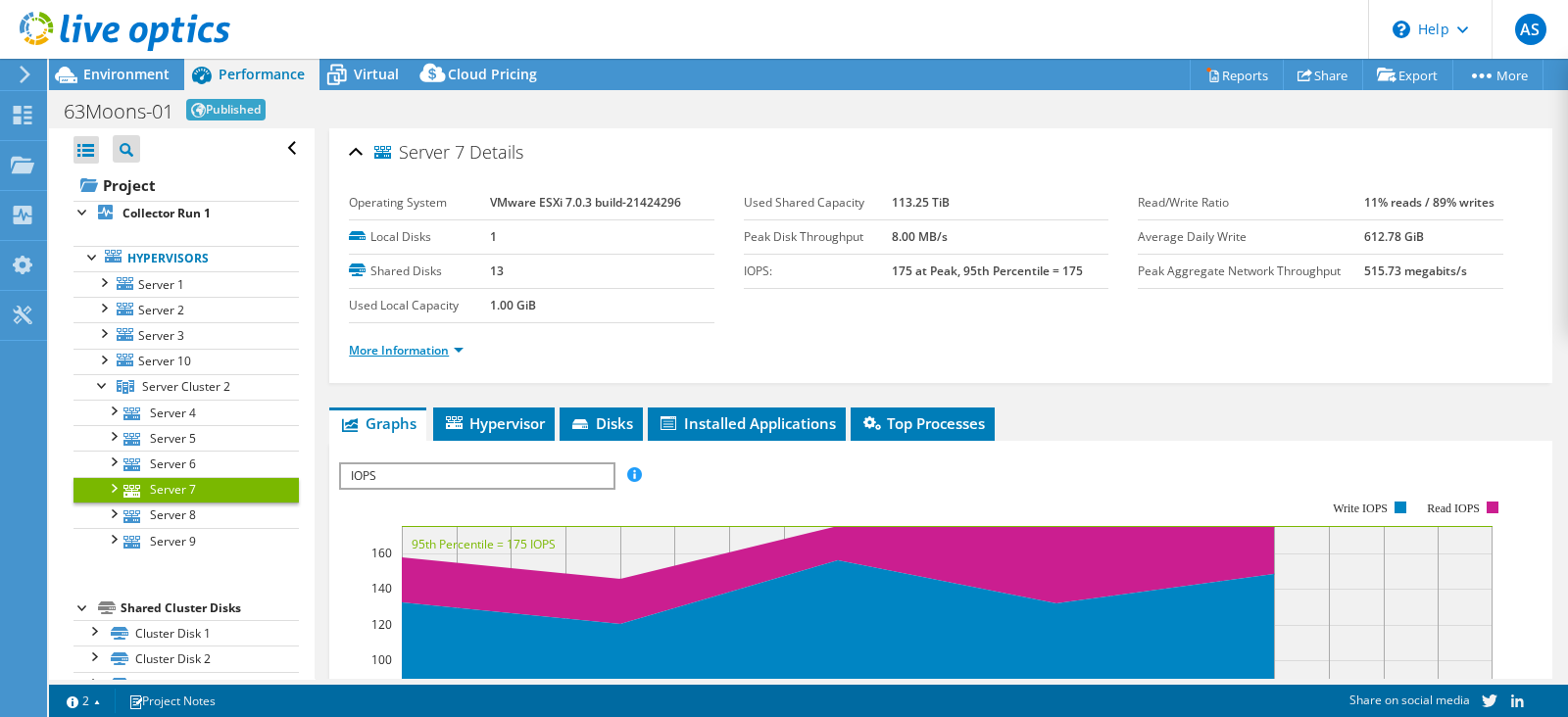 click on "More Information" at bounding box center [406, 350] 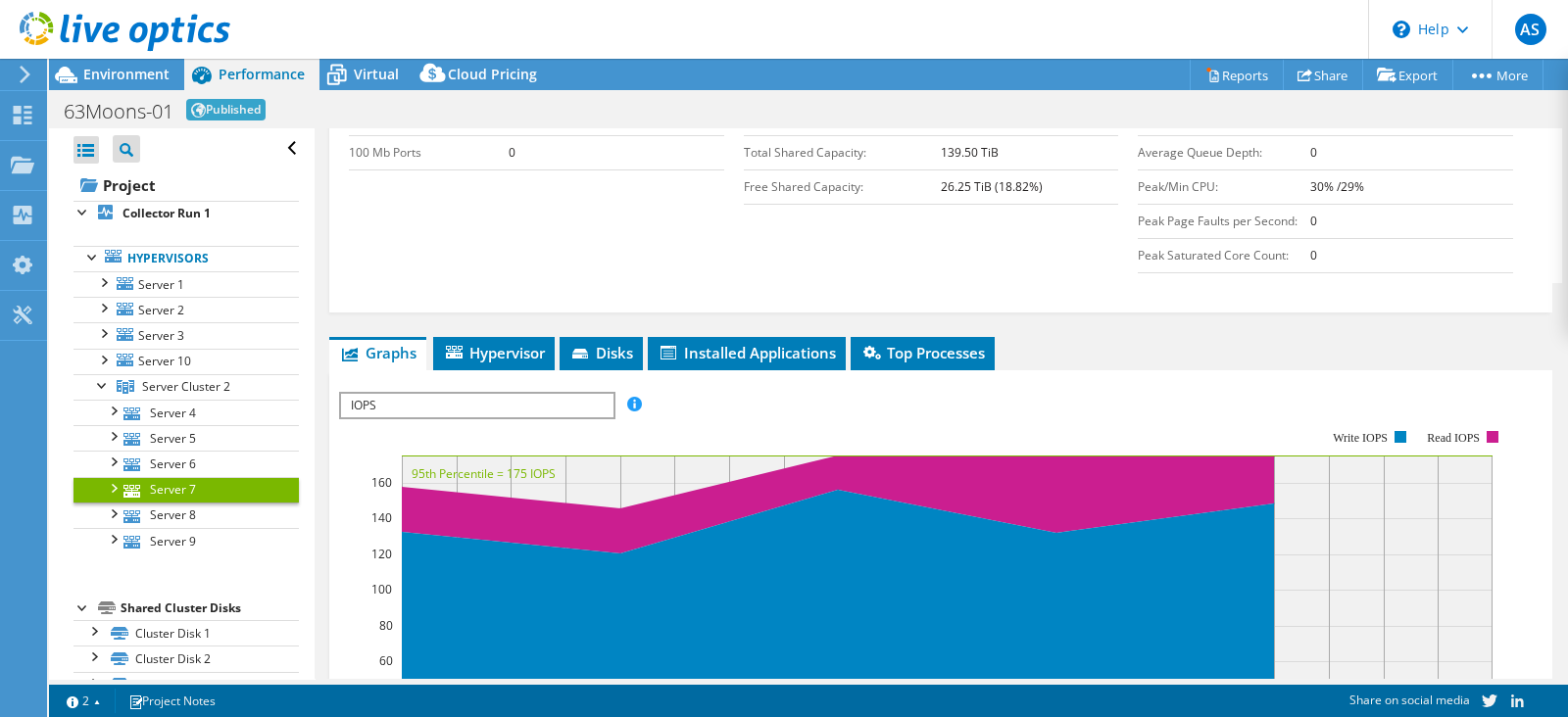 scroll, scrollTop: 768, scrollLeft: 0, axis: vertical 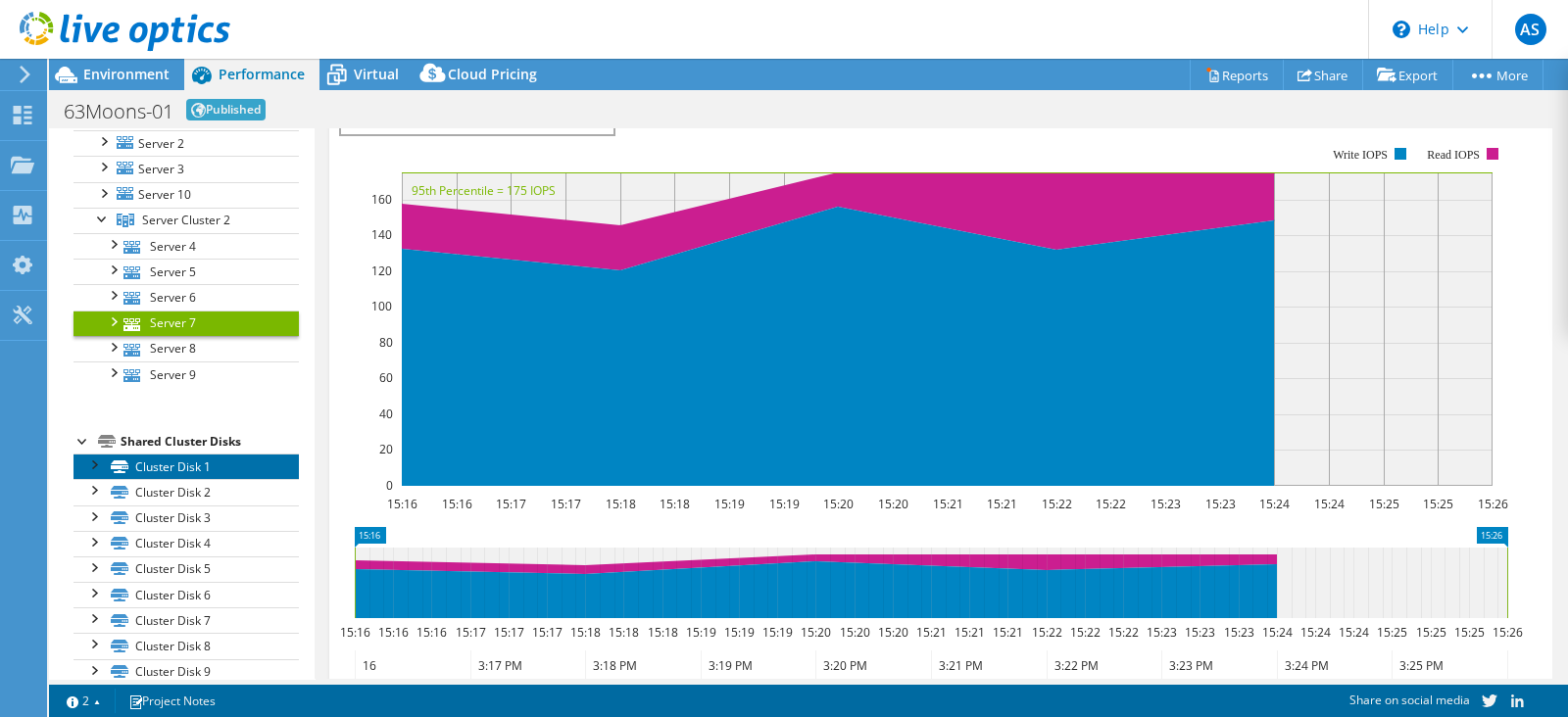 click on "Cluster Disk  1" at bounding box center [186, 466] 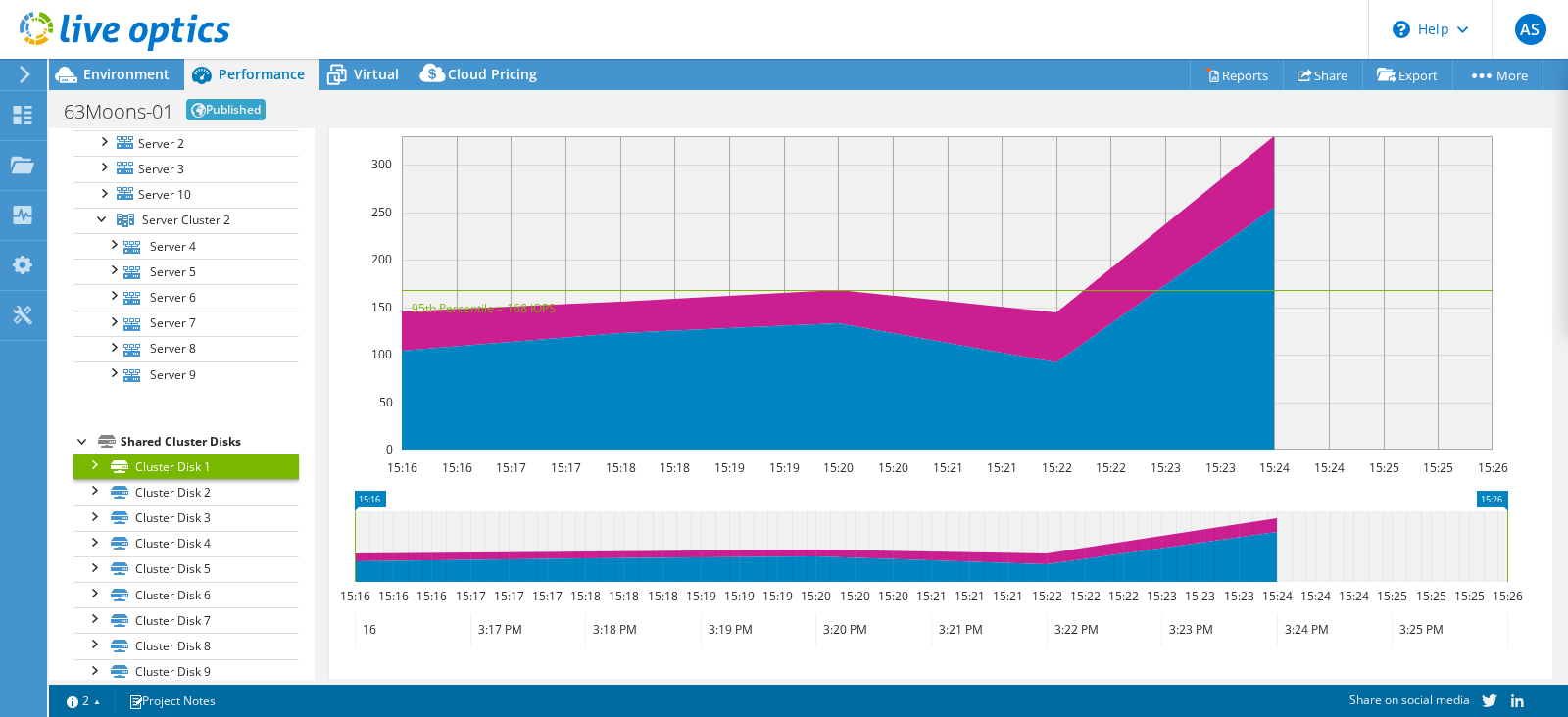 scroll, scrollTop: 494, scrollLeft: 0, axis: vertical 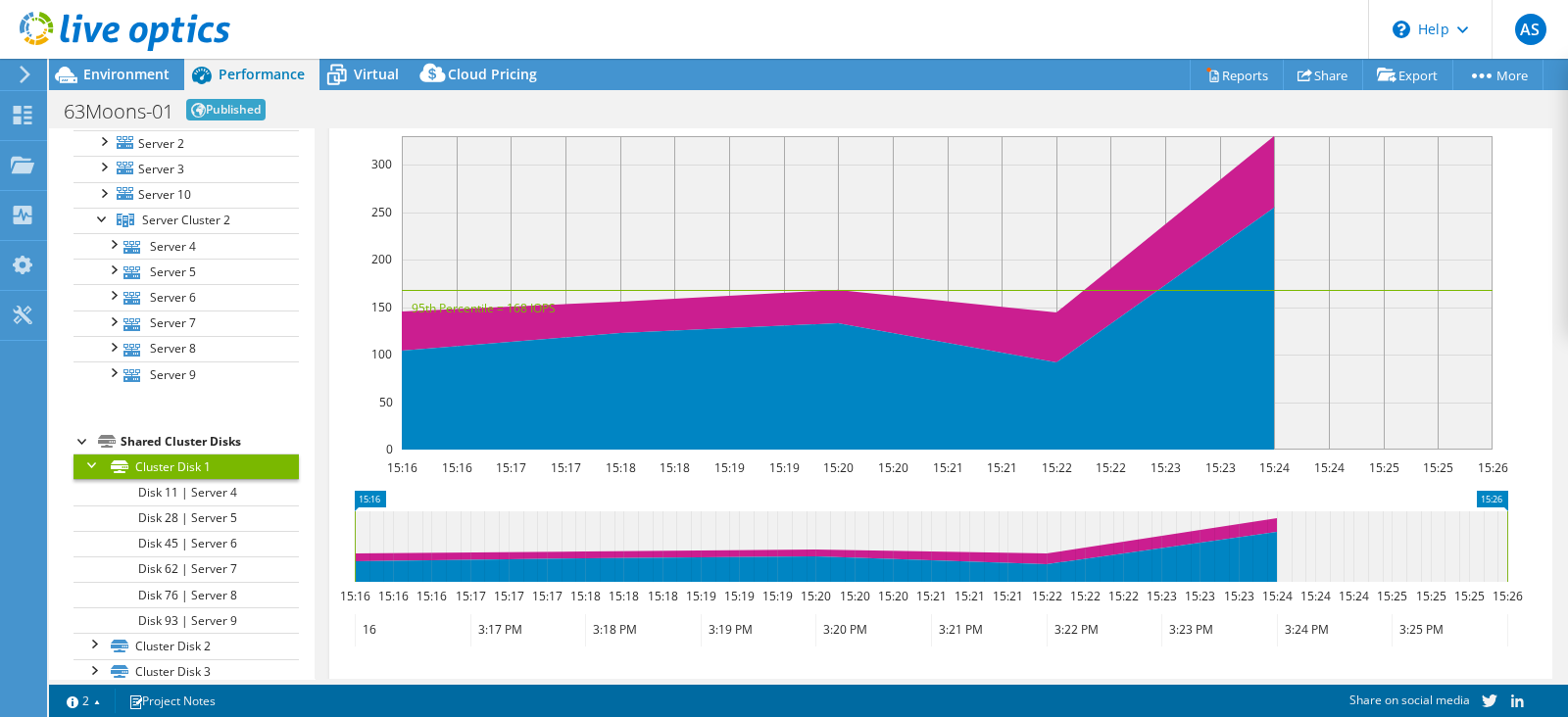 click at bounding box center (93, 463) 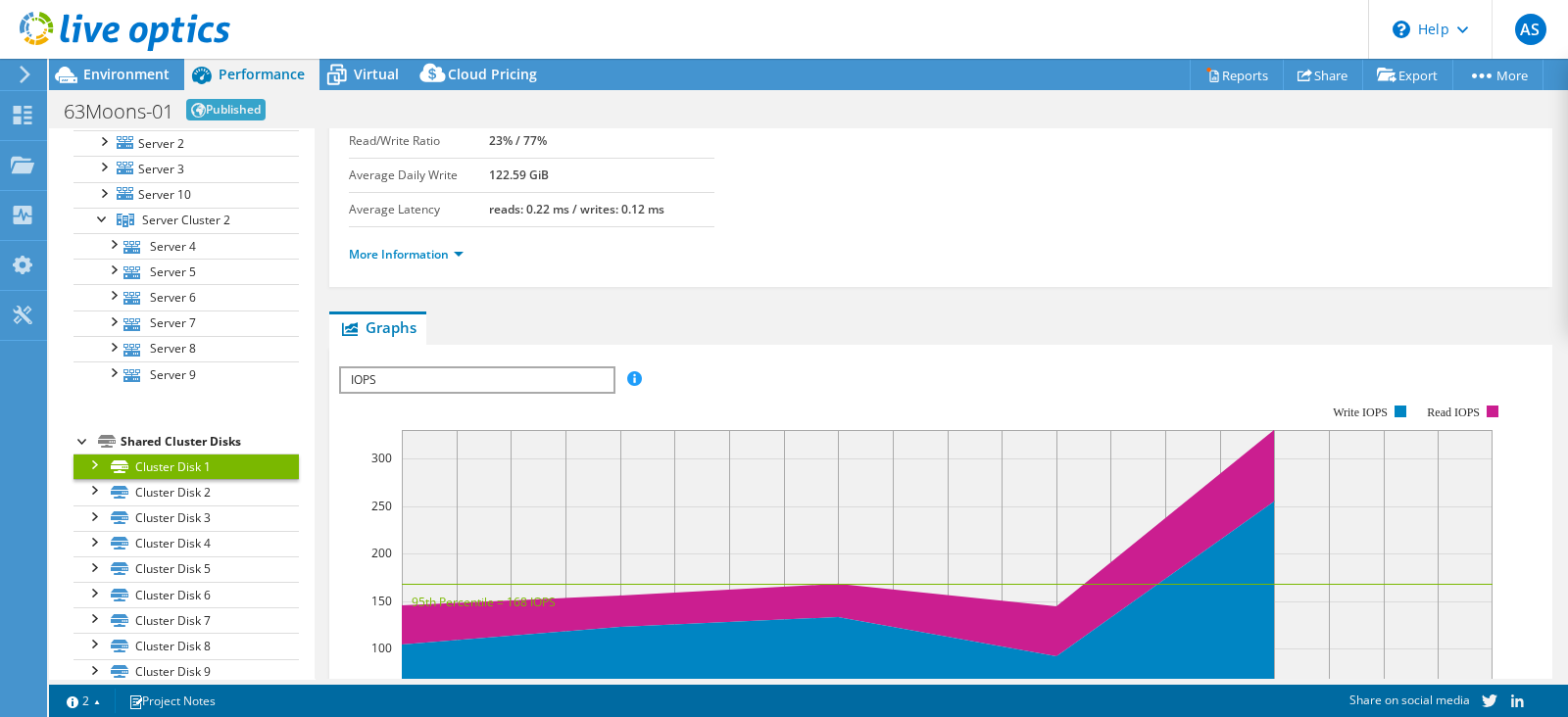 scroll, scrollTop: 227, scrollLeft: 0, axis: vertical 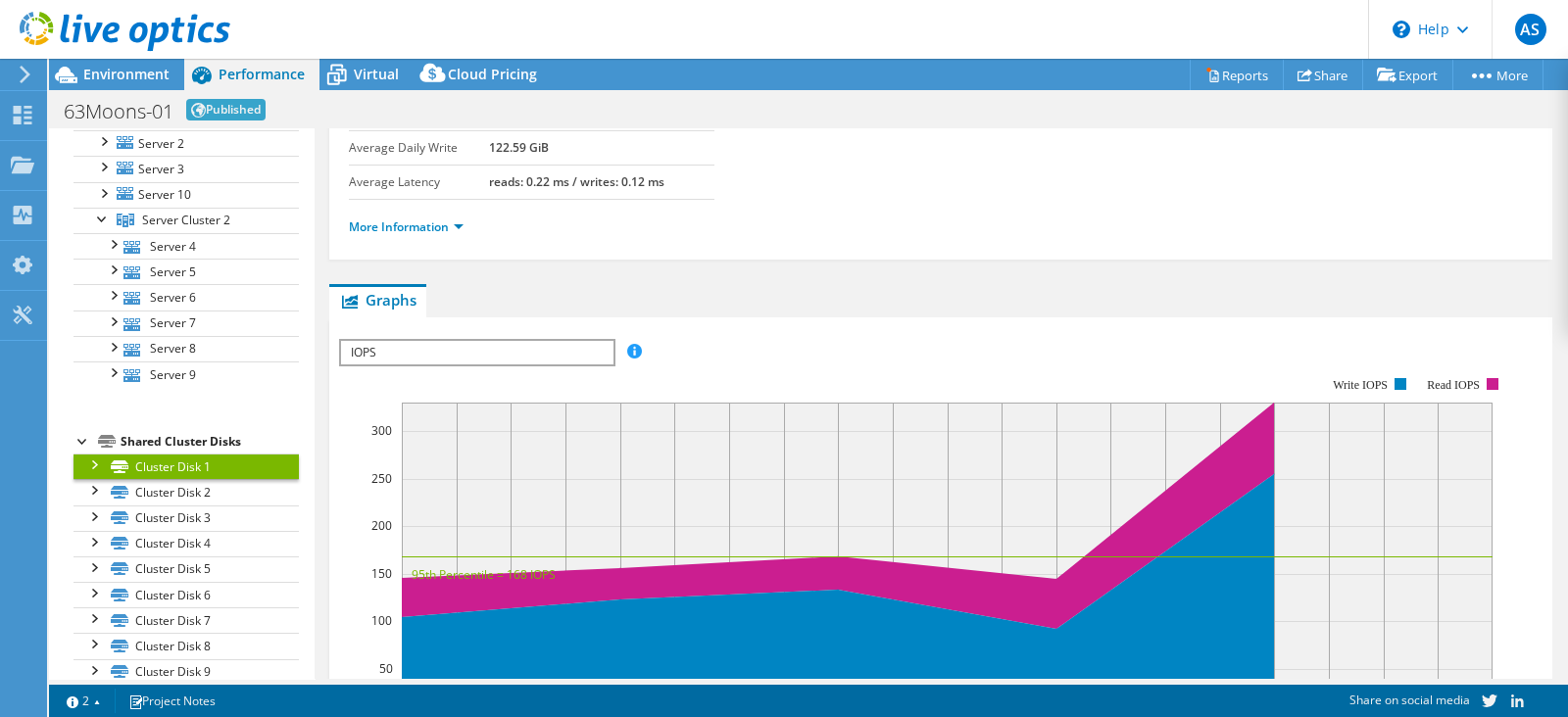 click on "Hypervisors
Server 1
Disk 1
Disk 2" at bounding box center (186, 233) 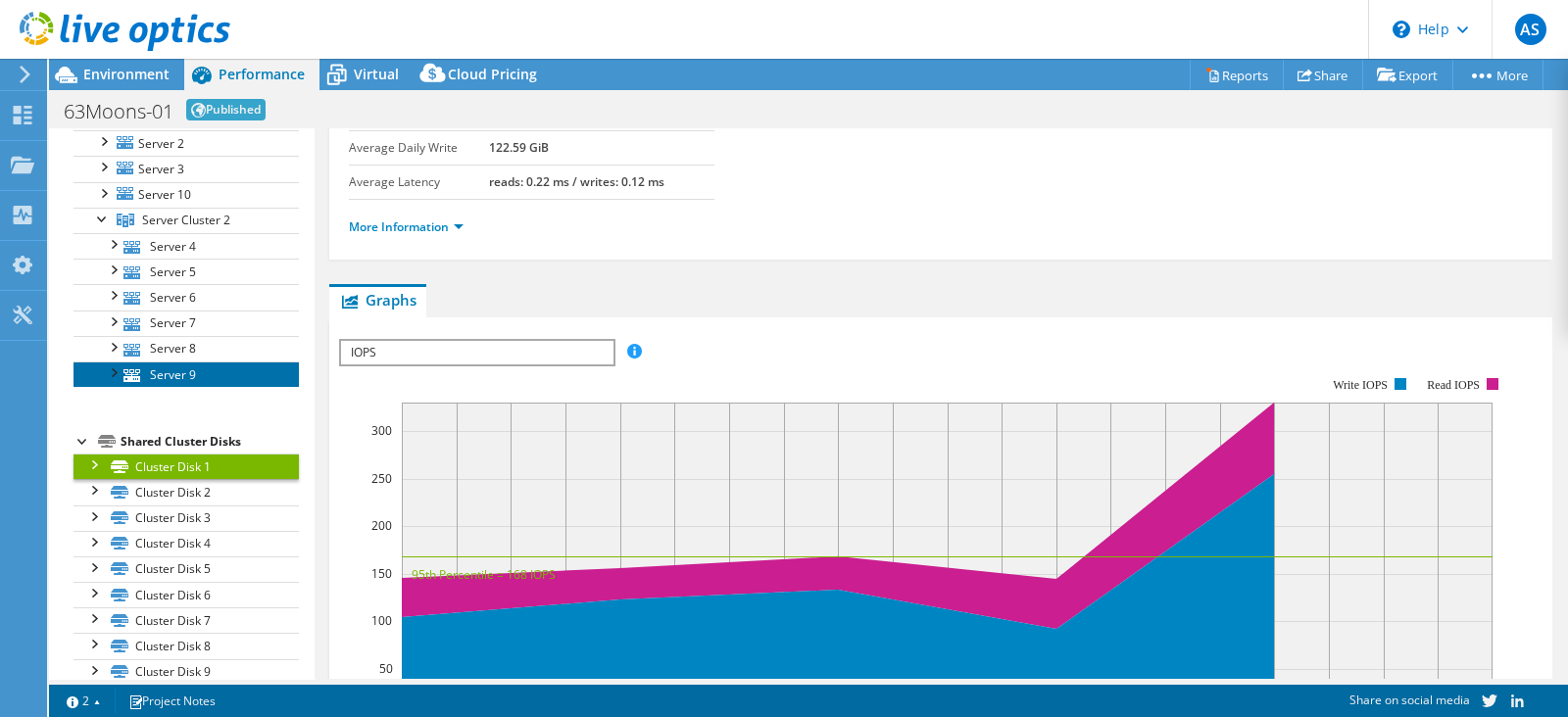 click on "Server 9" at bounding box center (186, 374) 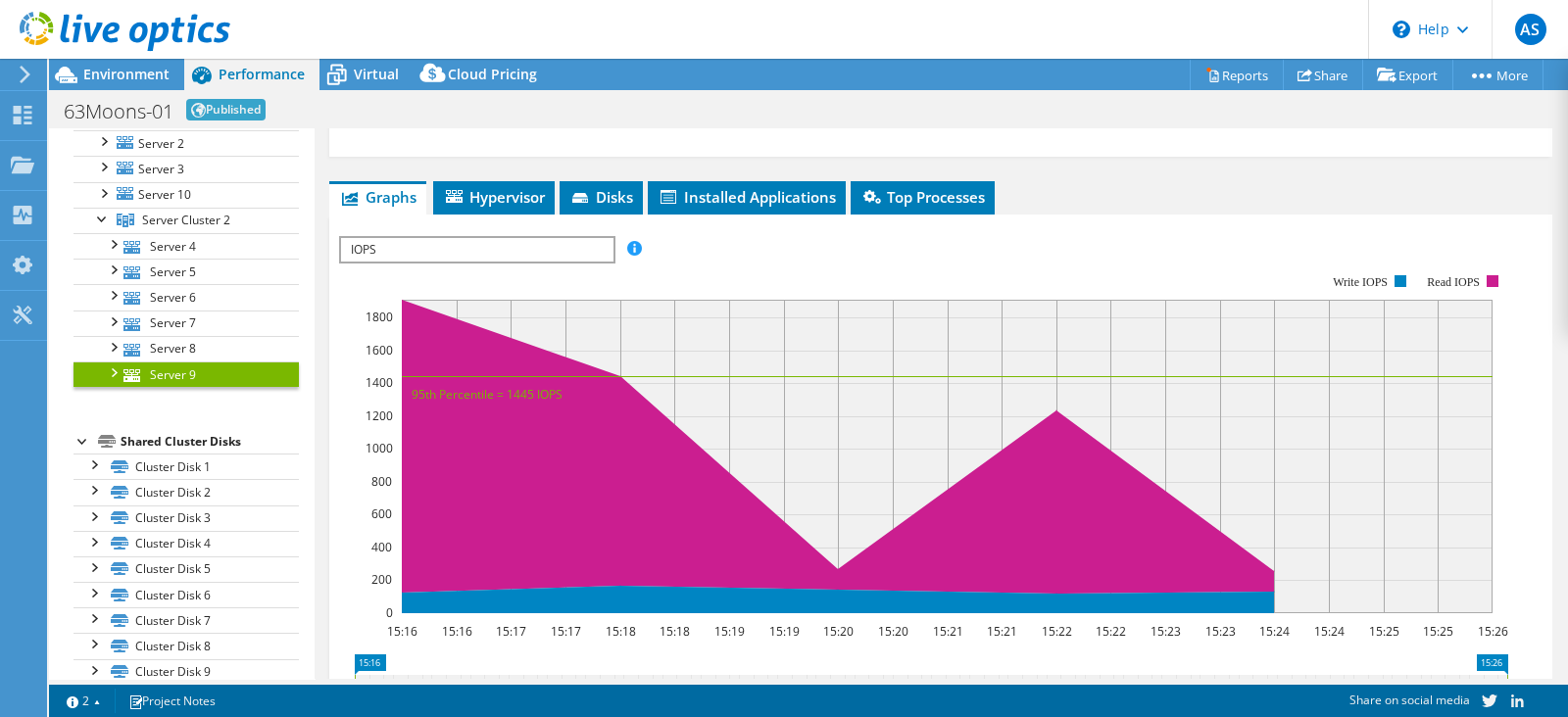 scroll, scrollTop: 0, scrollLeft: 0, axis: both 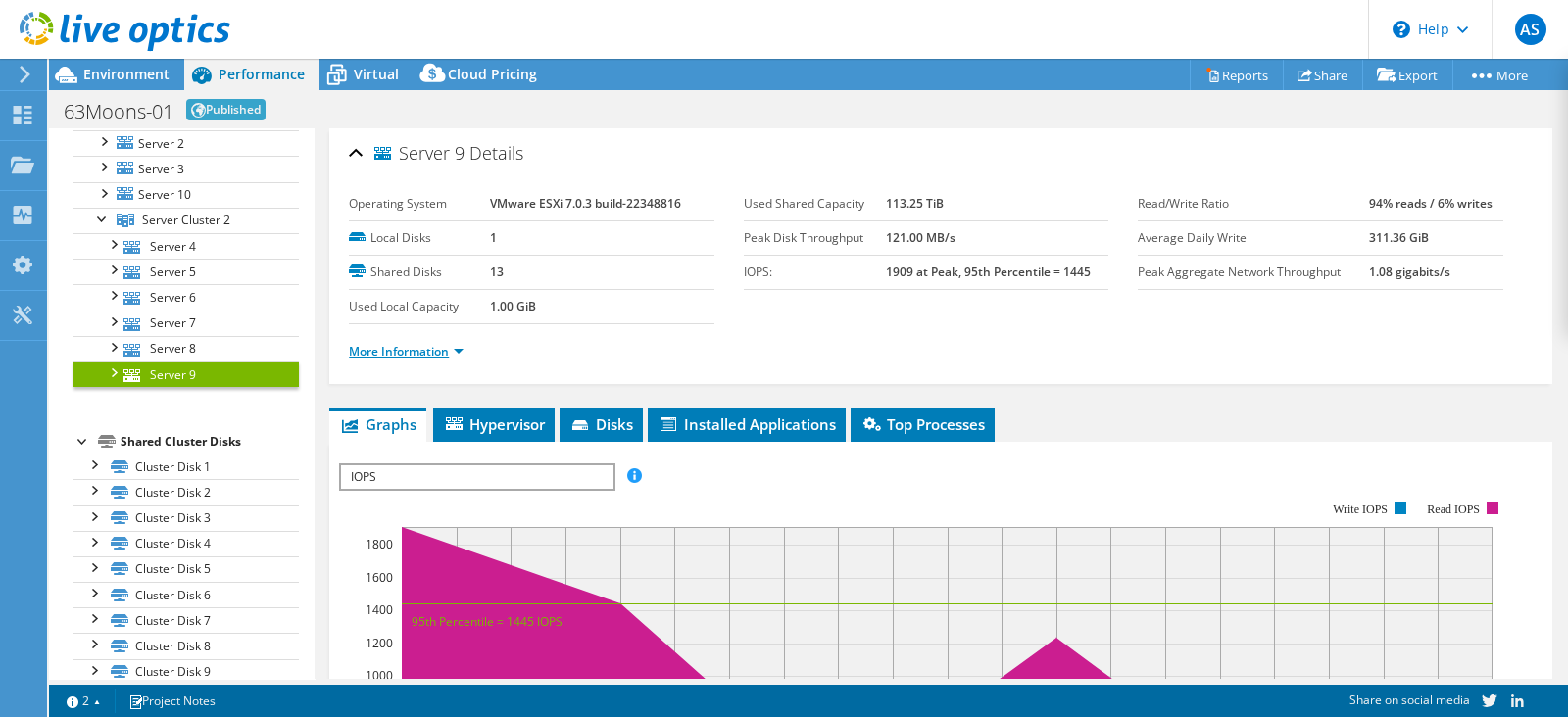click on "More Information" at bounding box center [406, 351] 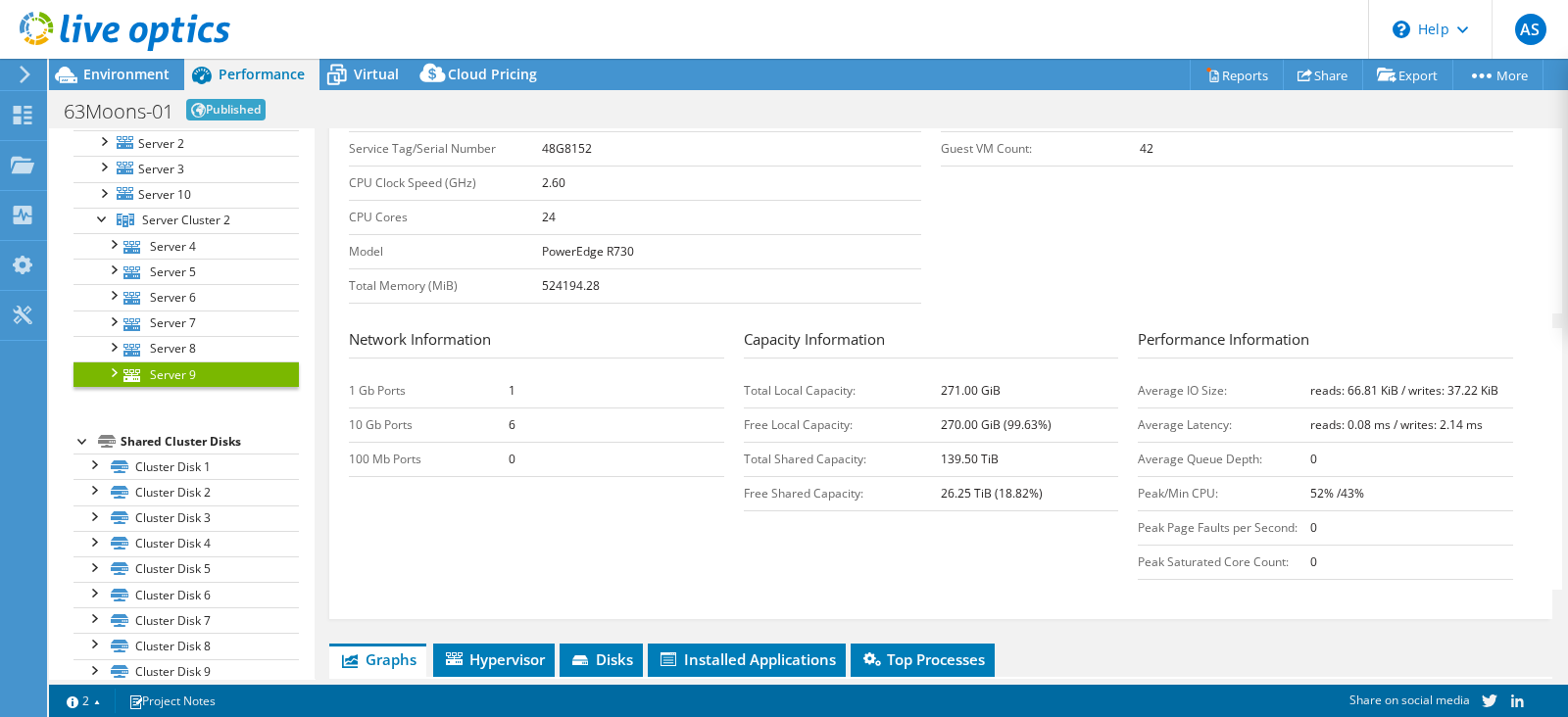 scroll, scrollTop: 521, scrollLeft: 0, axis: vertical 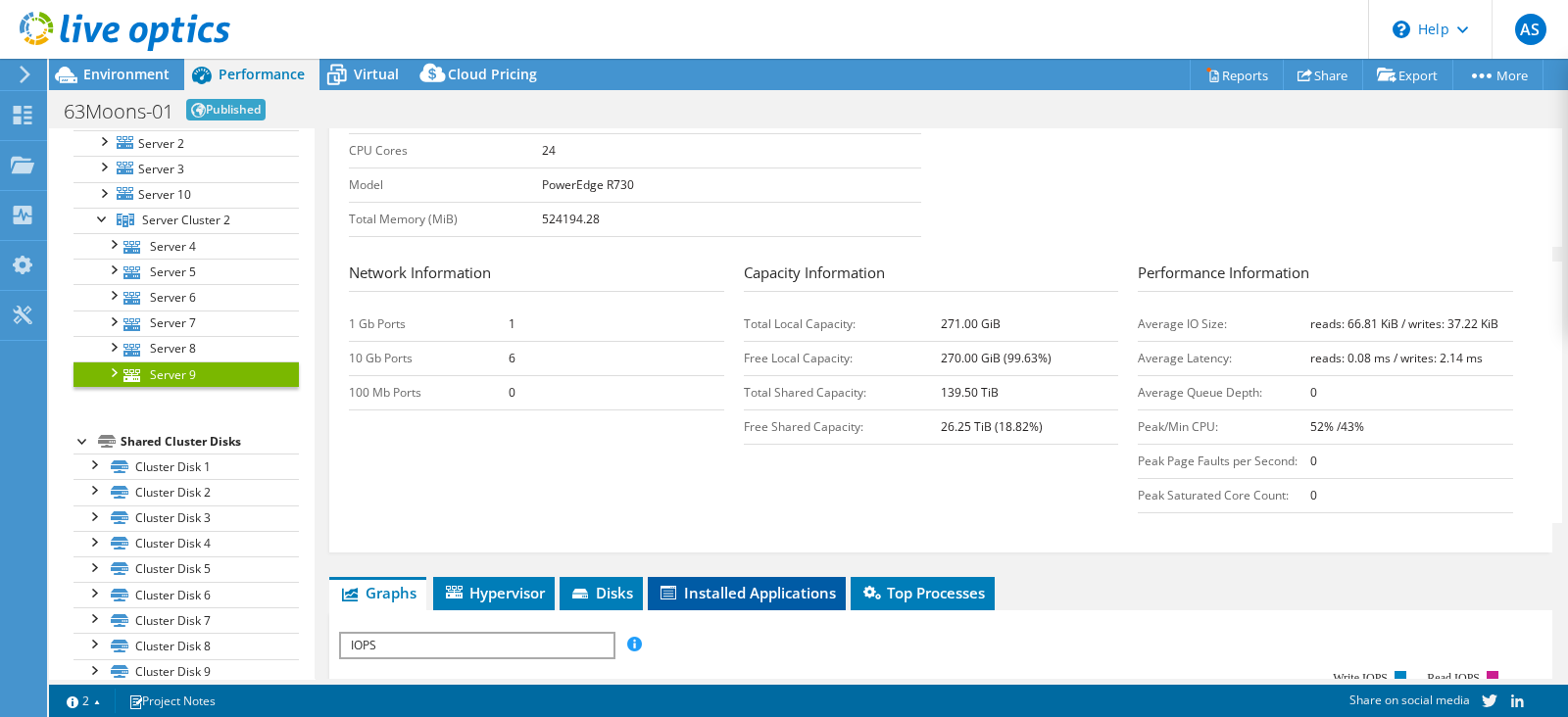 click on "Installed Applications" at bounding box center (747, 593) 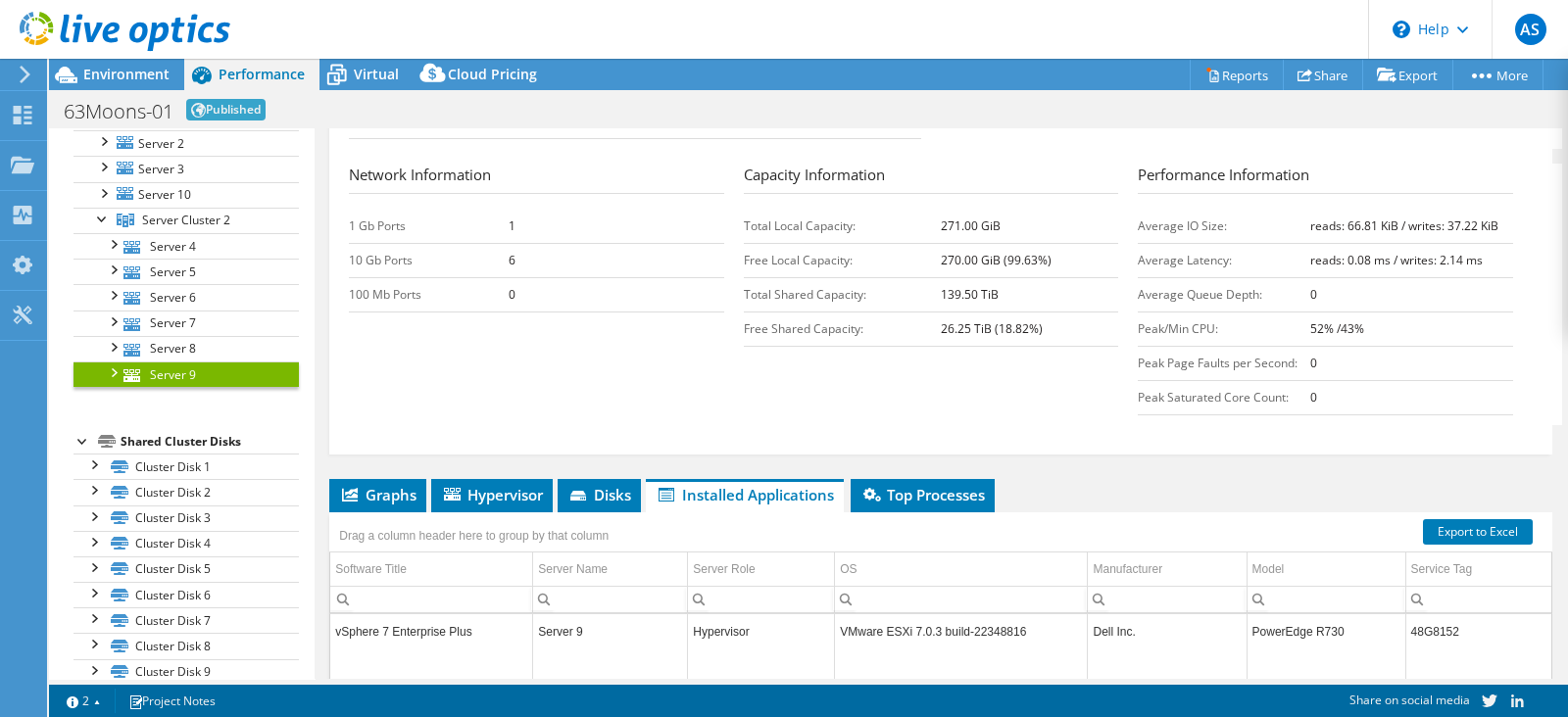 scroll, scrollTop: 720, scrollLeft: 0, axis: vertical 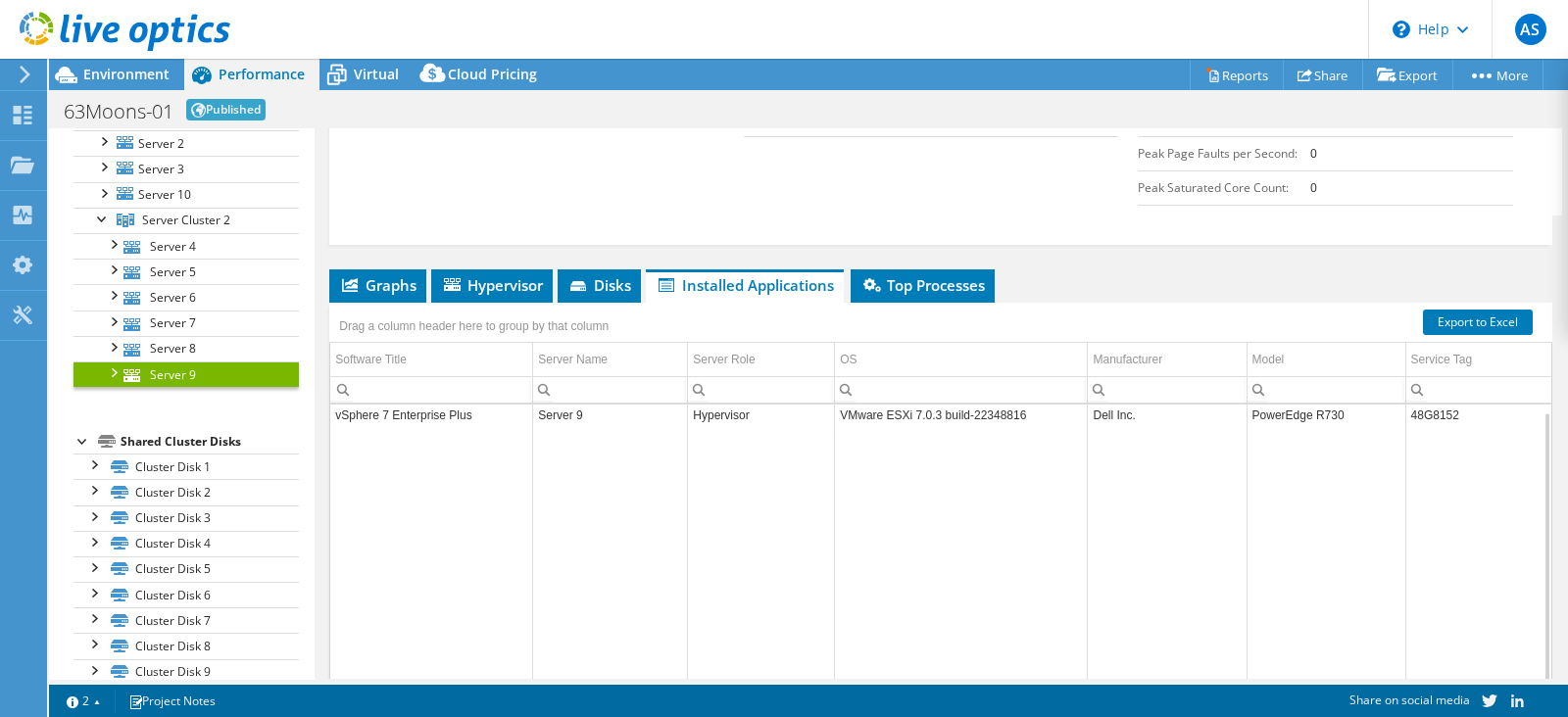 click at bounding box center (113, 371) 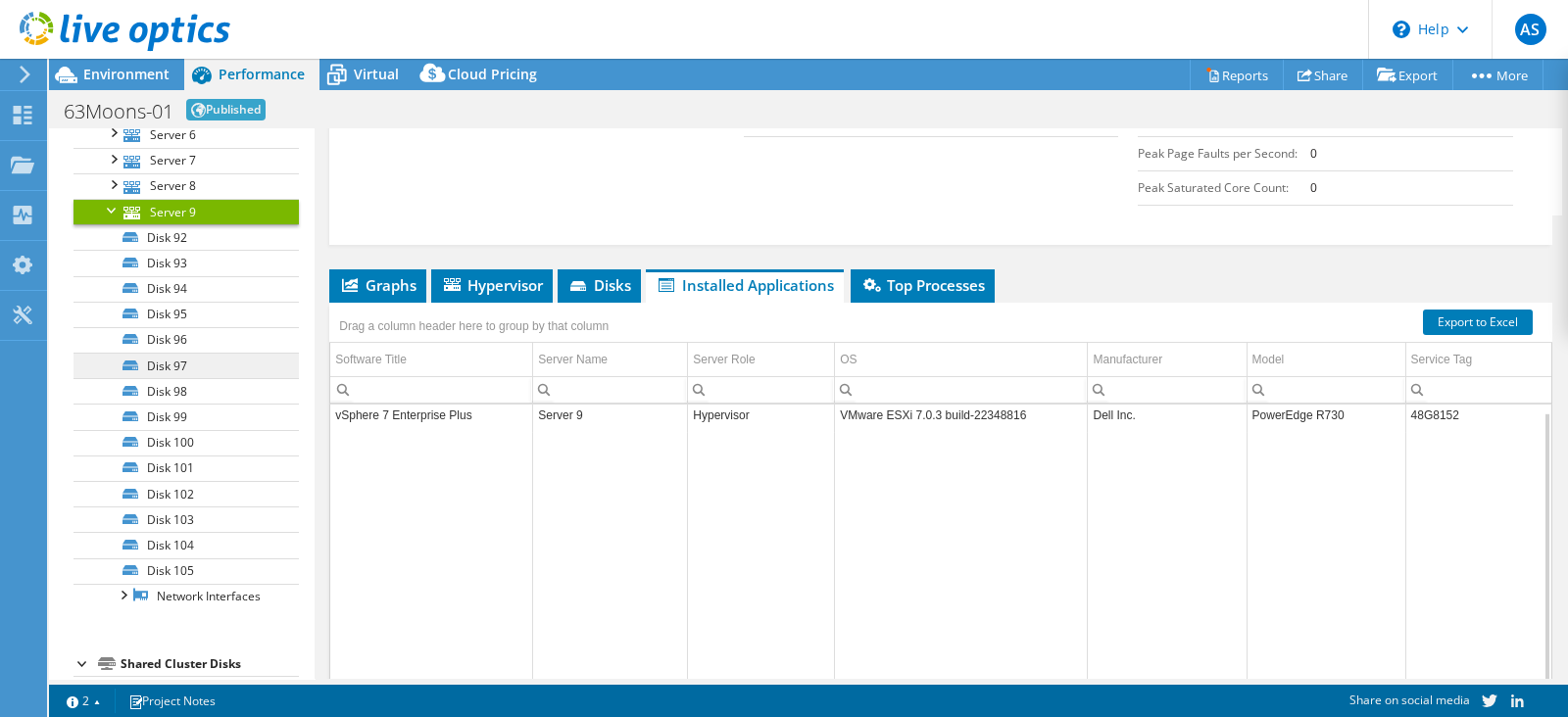 scroll, scrollTop: 328, scrollLeft: 0, axis: vertical 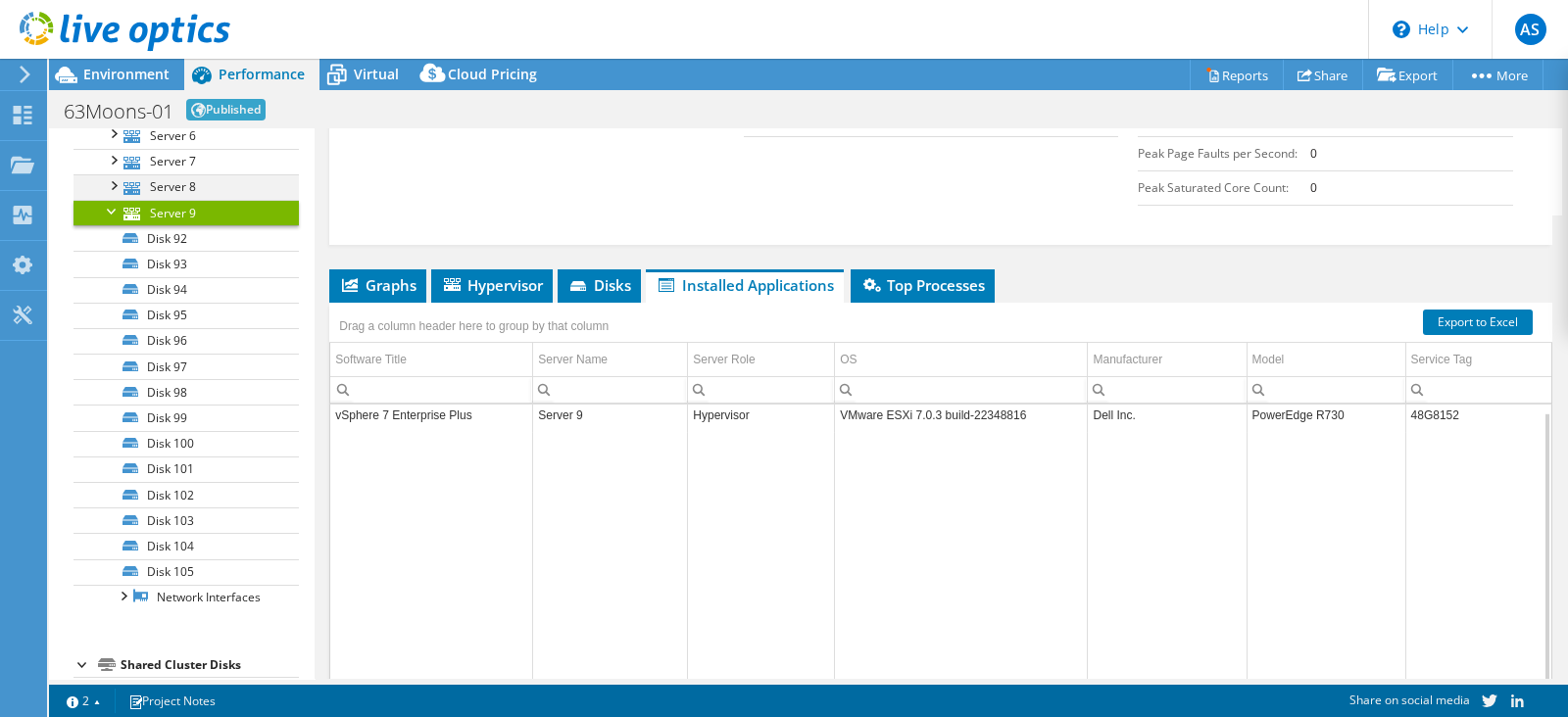 click at bounding box center [113, 184] 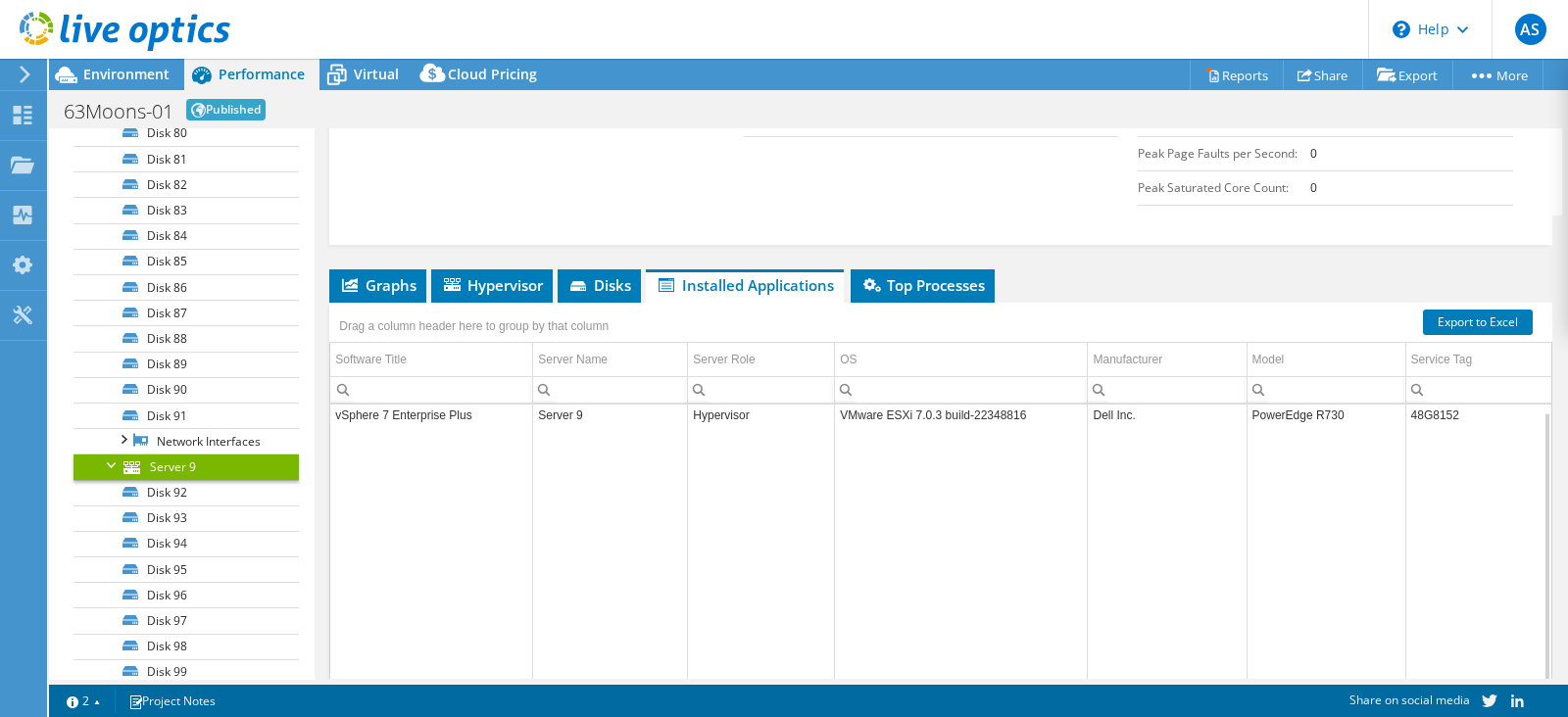 scroll, scrollTop: 538, scrollLeft: 0, axis: vertical 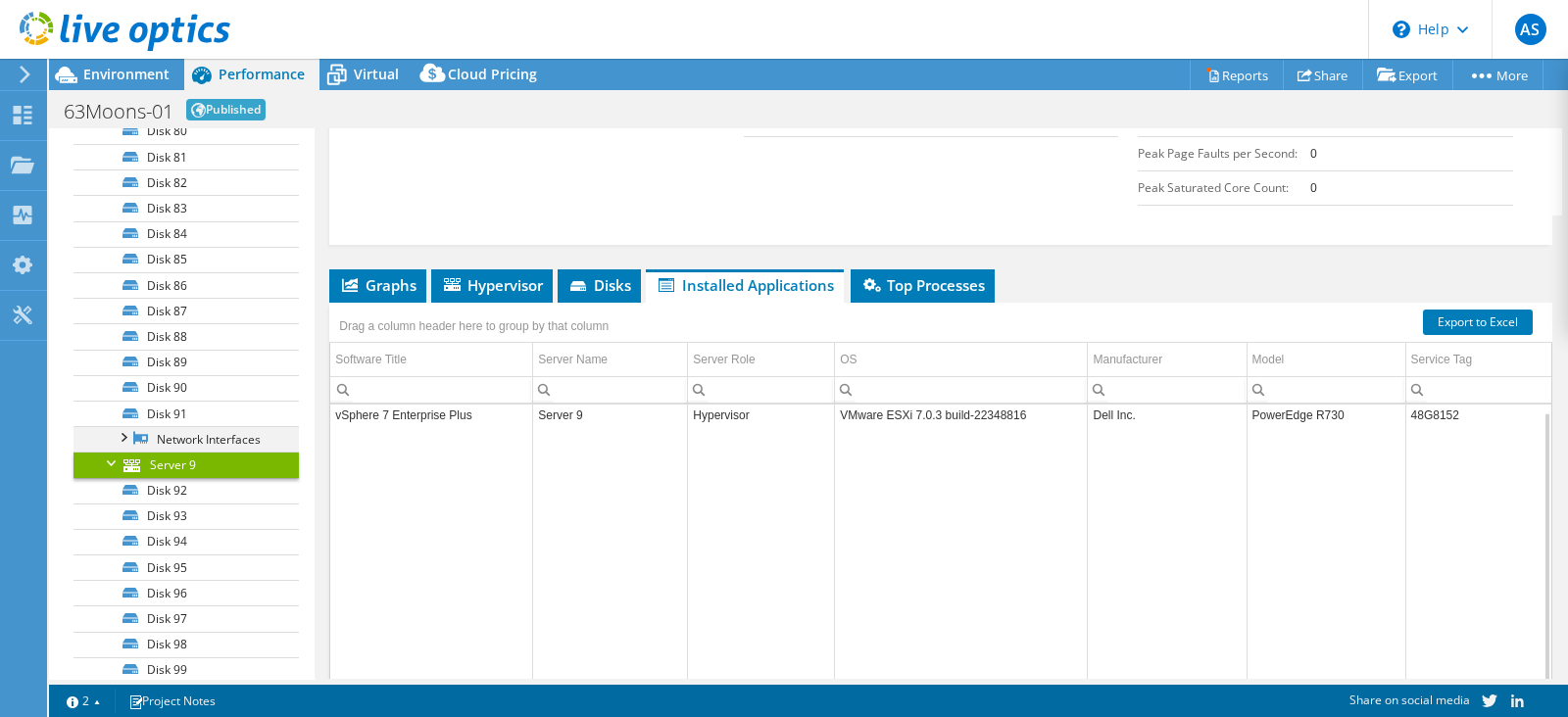 click at bounding box center (122, 436) 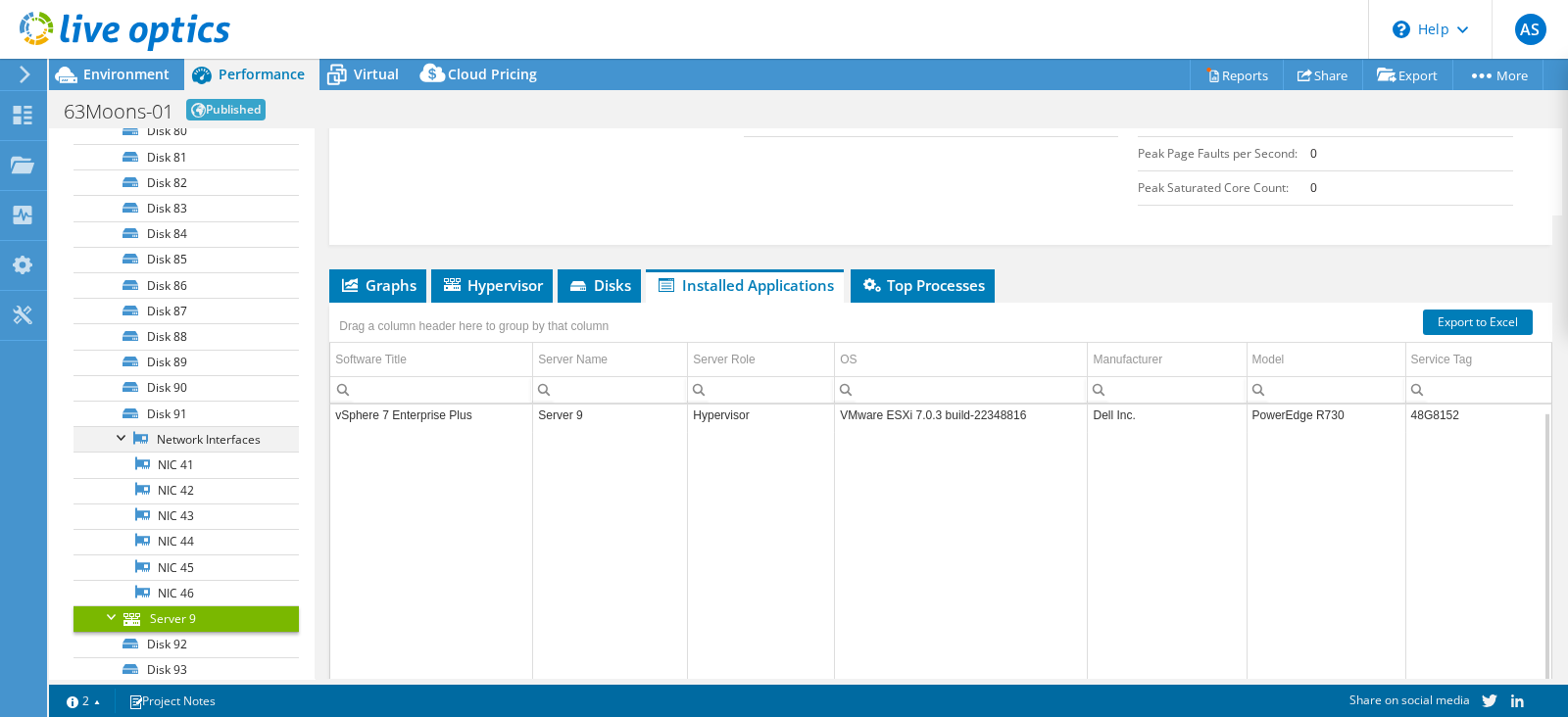 click at bounding box center (122, 436) 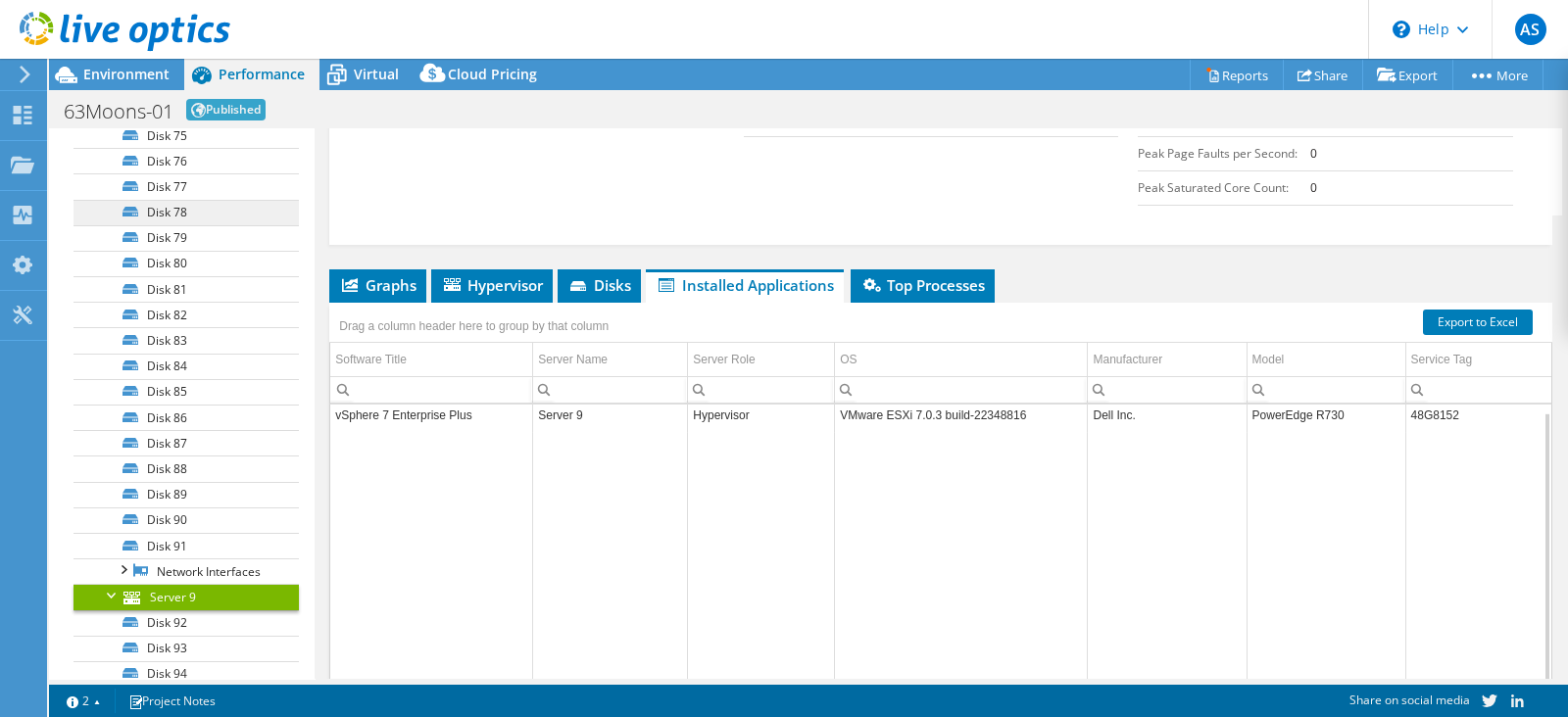 scroll, scrollTop: 290, scrollLeft: 0, axis: vertical 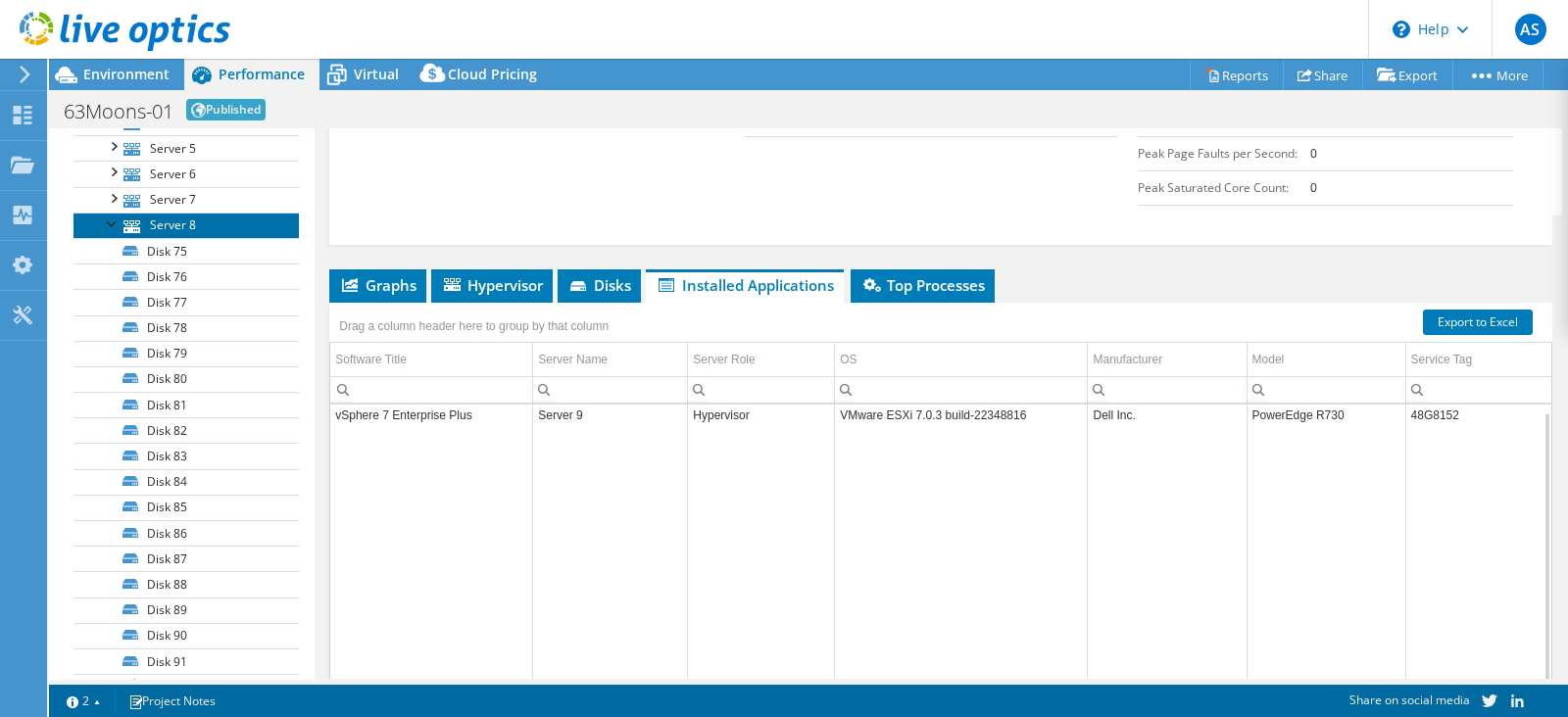 click on "Server 8" at bounding box center (186, 225) 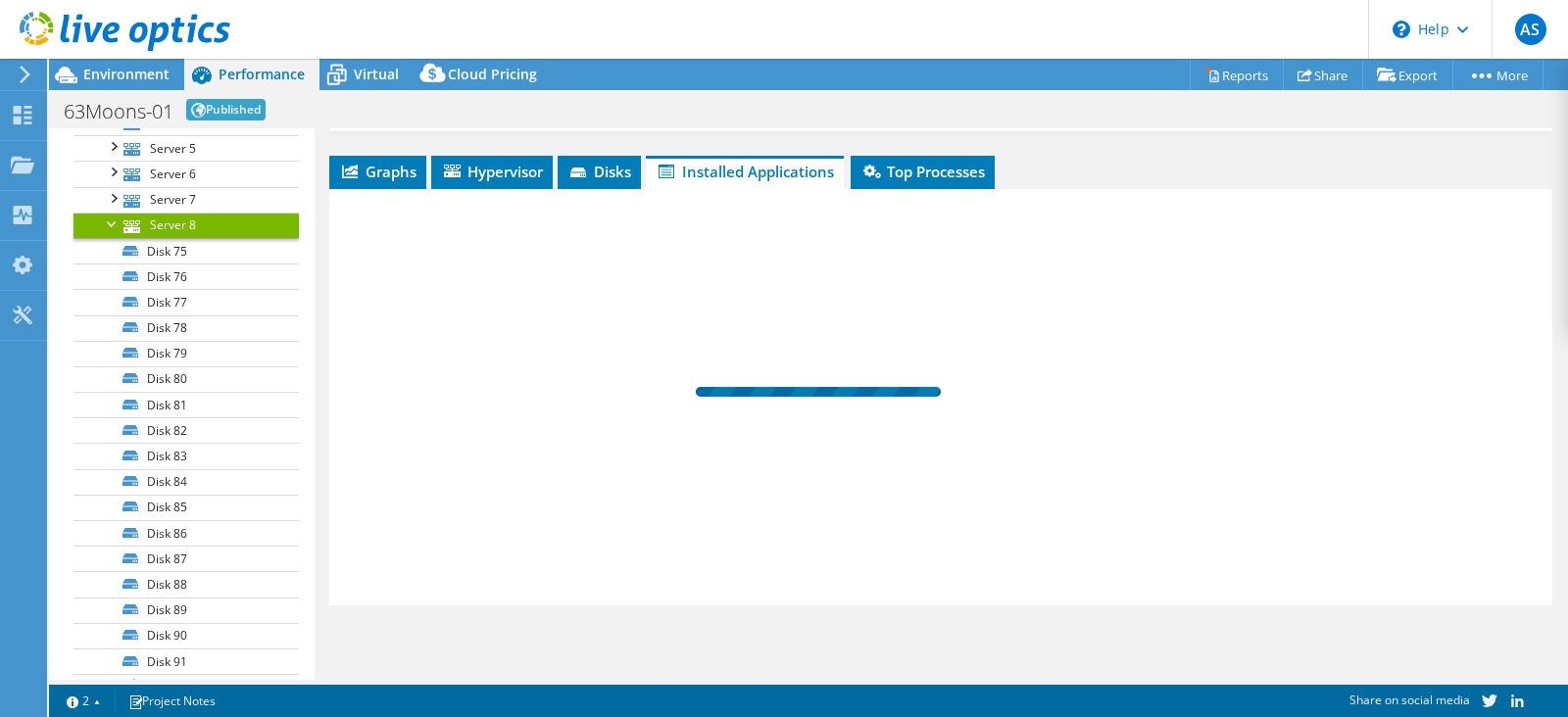 scroll, scrollTop: 253, scrollLeft: 0, axis: vertical 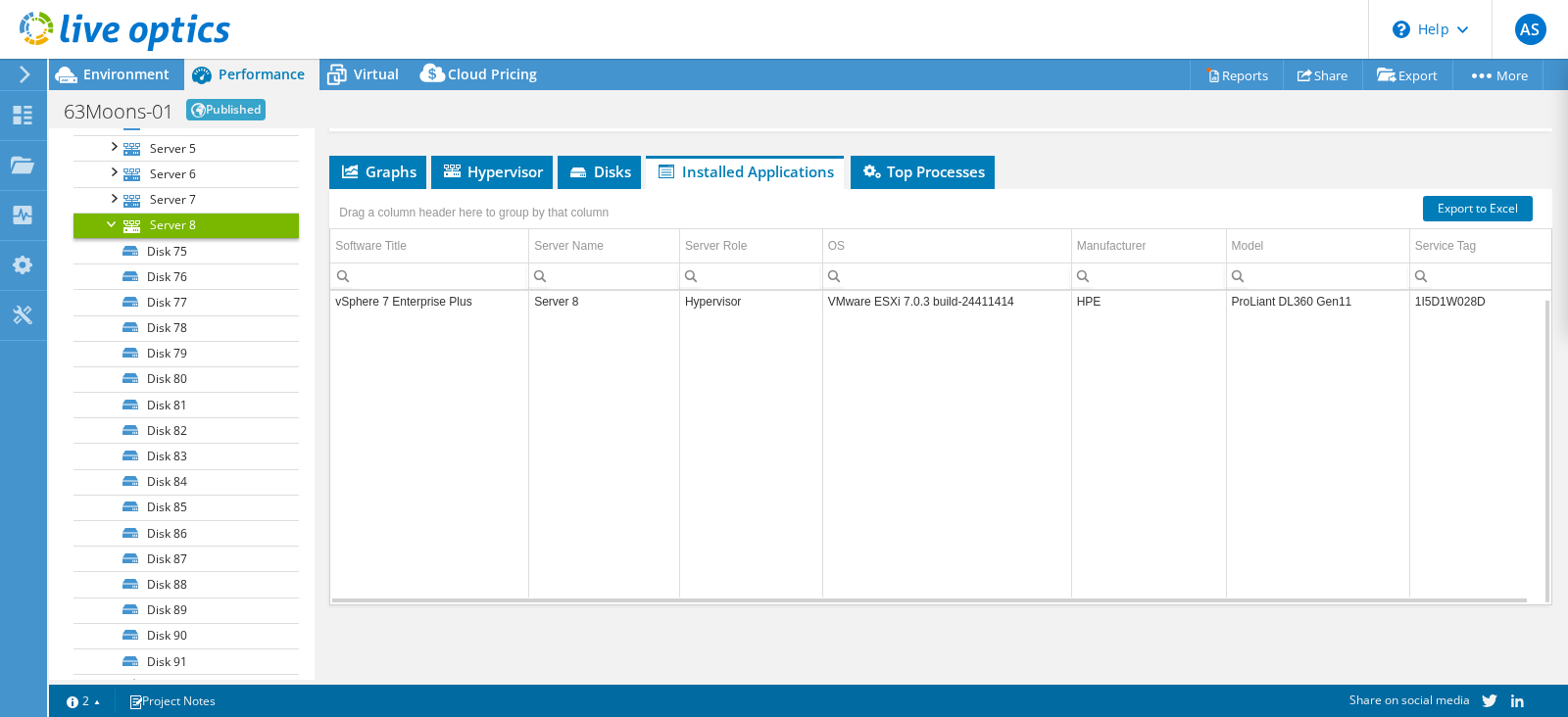 click at bounding box center [113, 222] 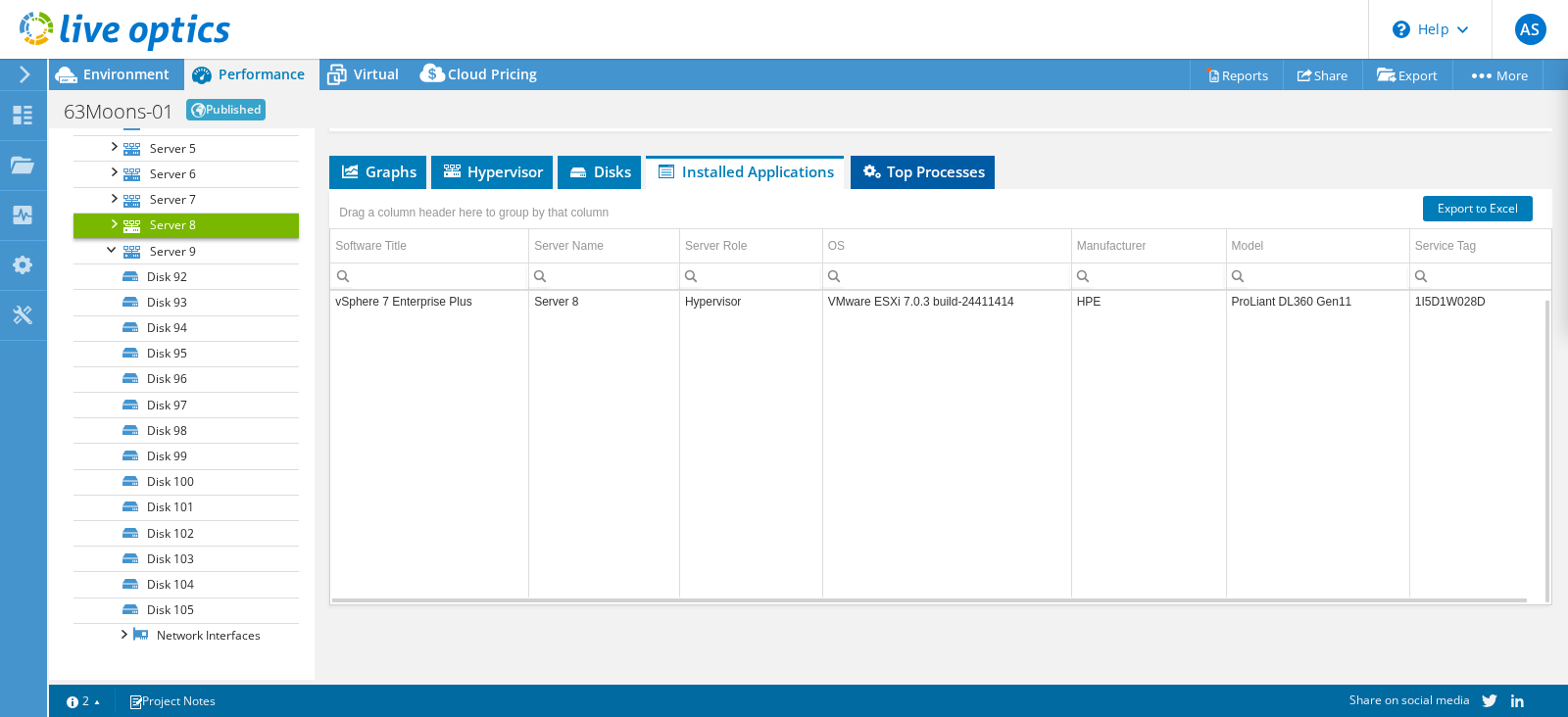 click on "Top Processes" at bounding box center [922, 171] 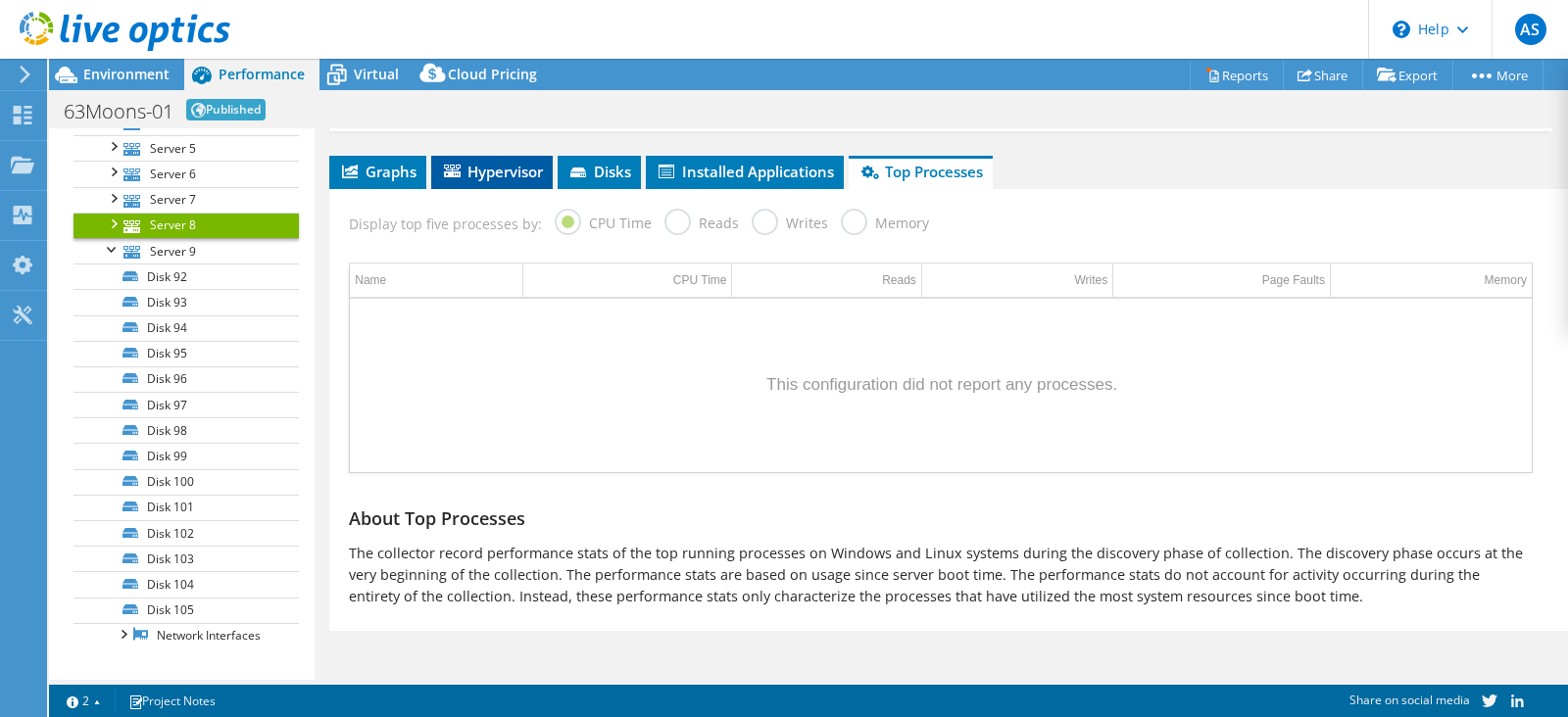 click on "Hypervisor" at bounding box center (492, 171) 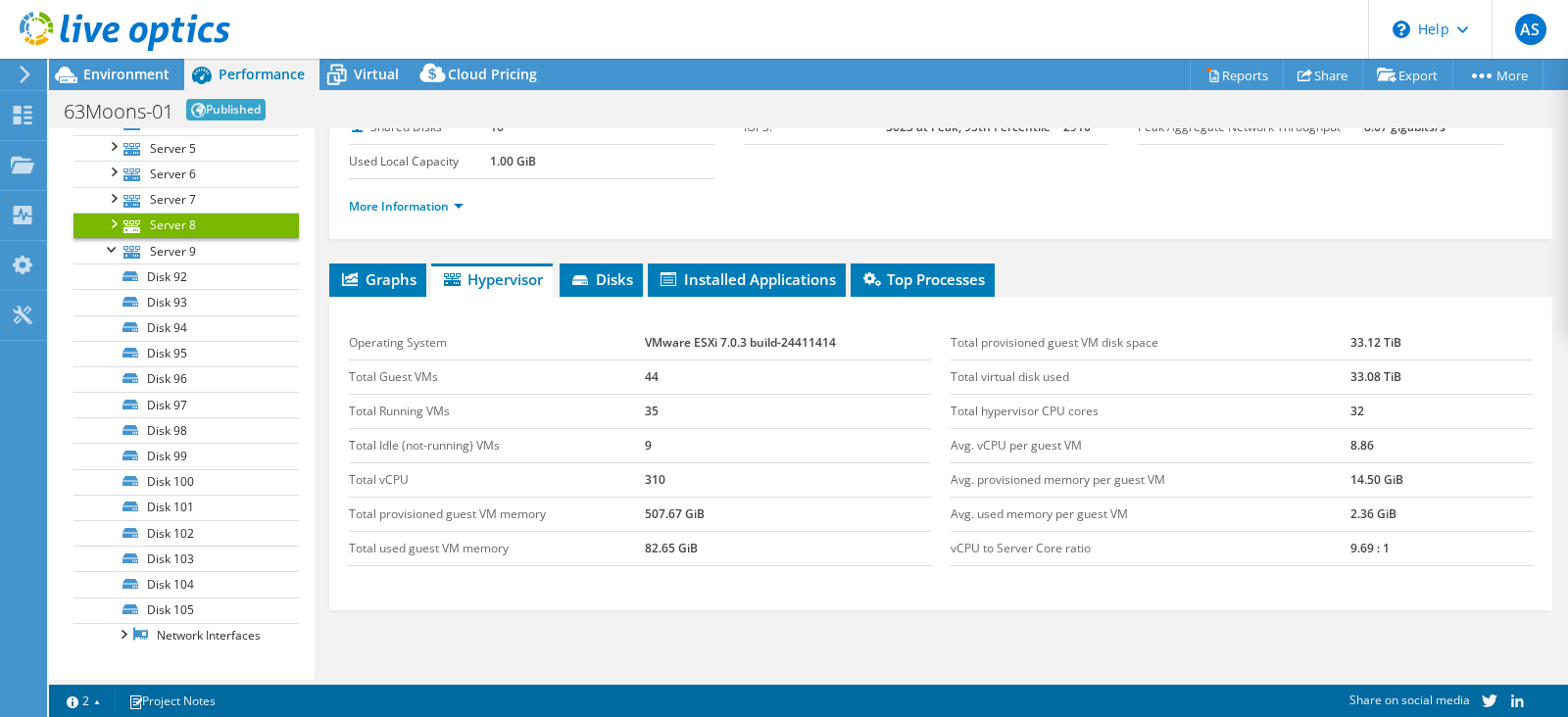 scroll, scrollTop: 145, scrollLeft: 0, axis: vertical 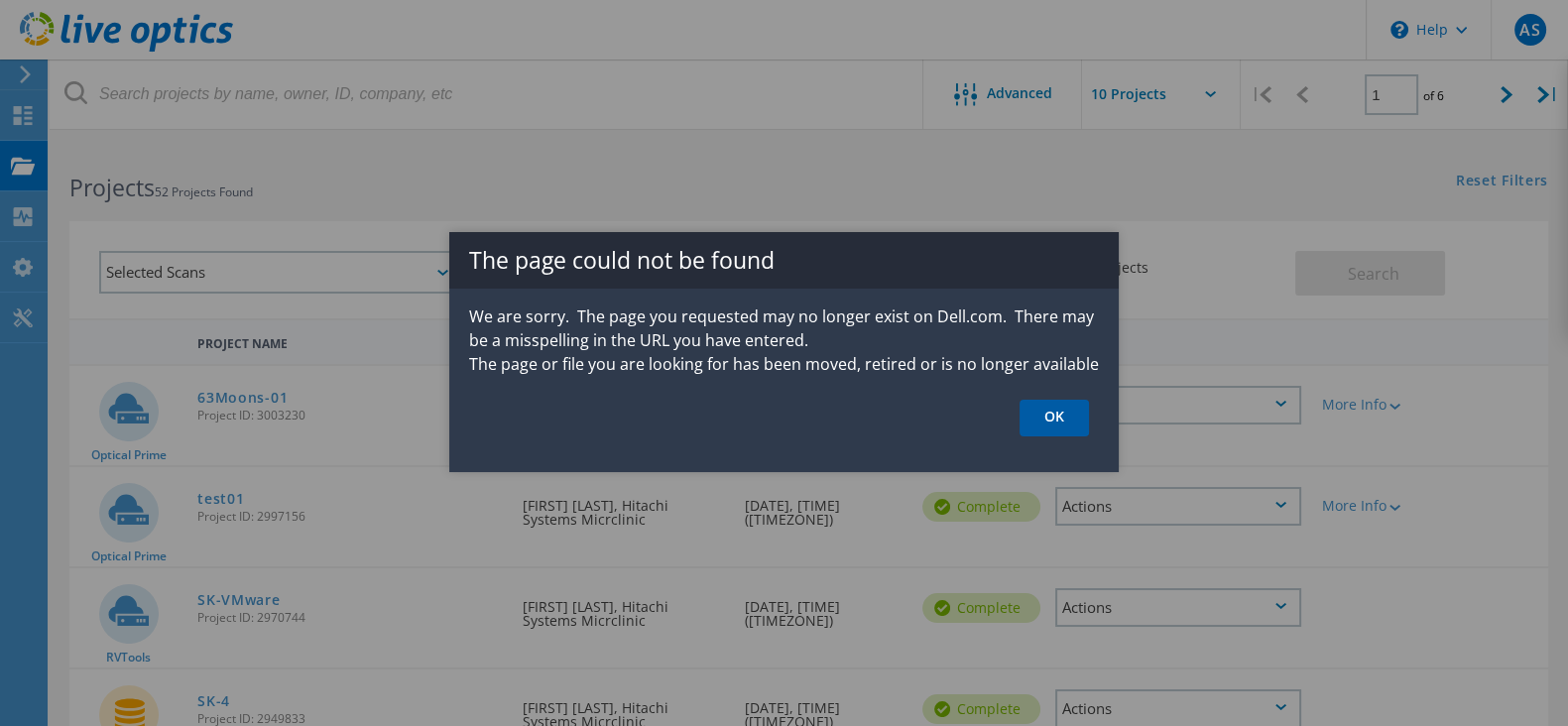 click on "OK" at bounding box center [1054, 418] 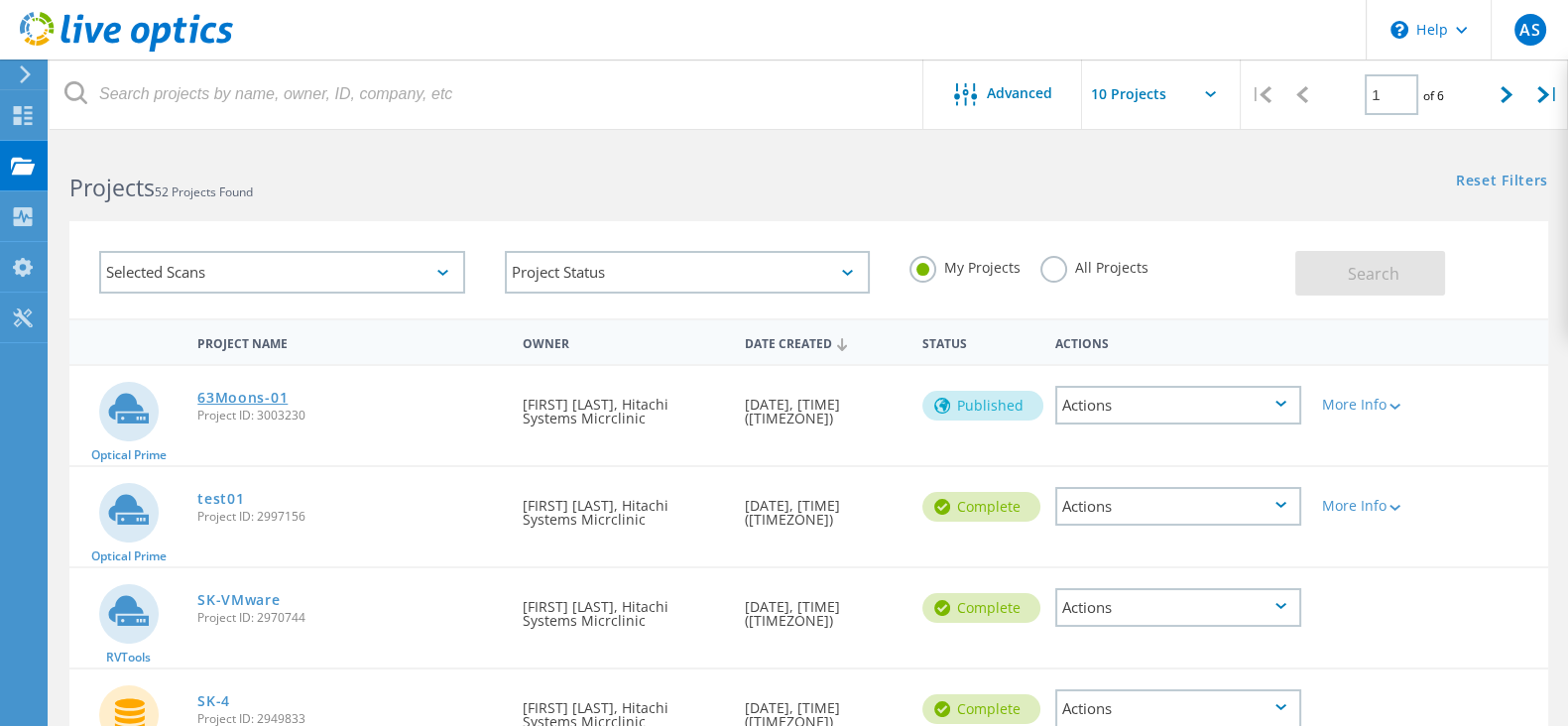 click on "63Moons-01" 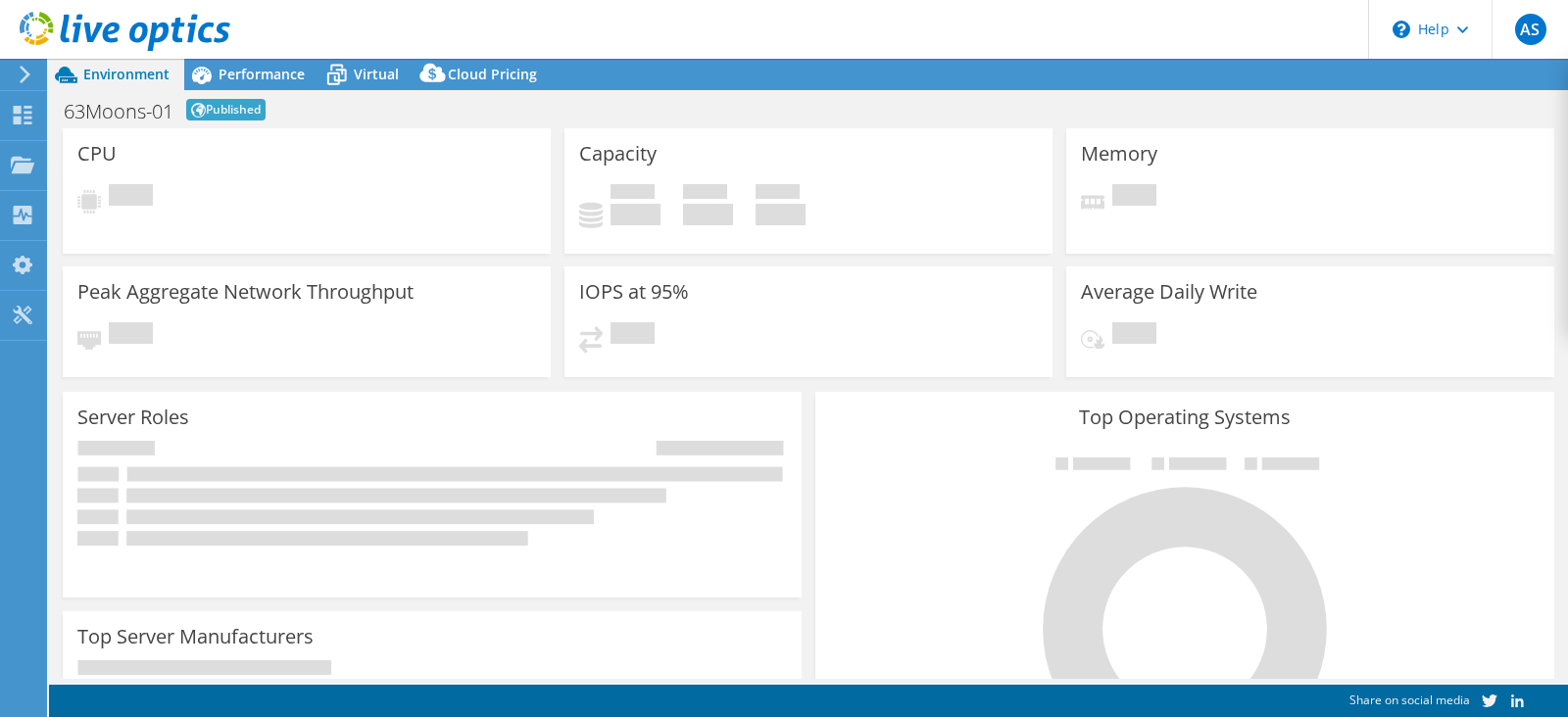 scroll, scrollTop: 0, scrollLeft: 0, axis: both 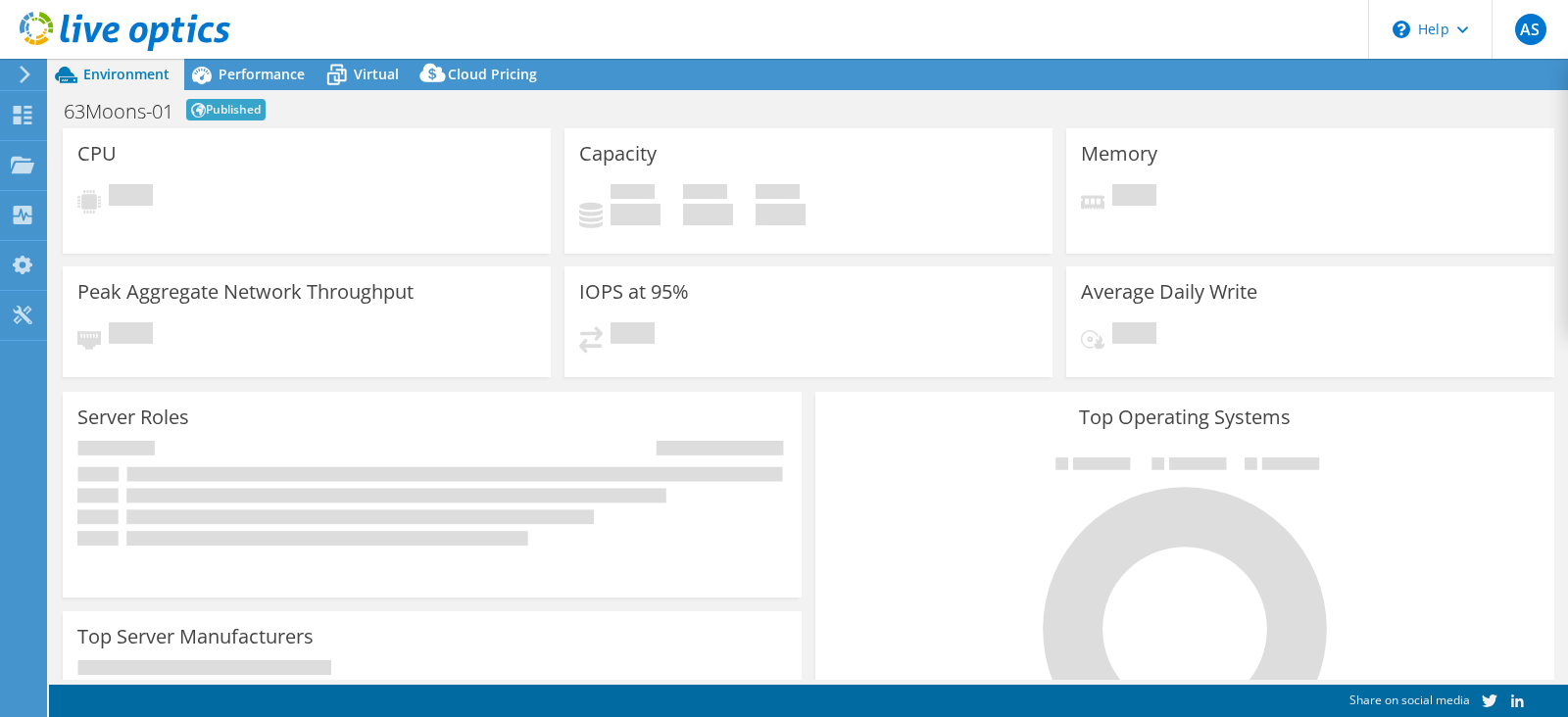 select on "USD" 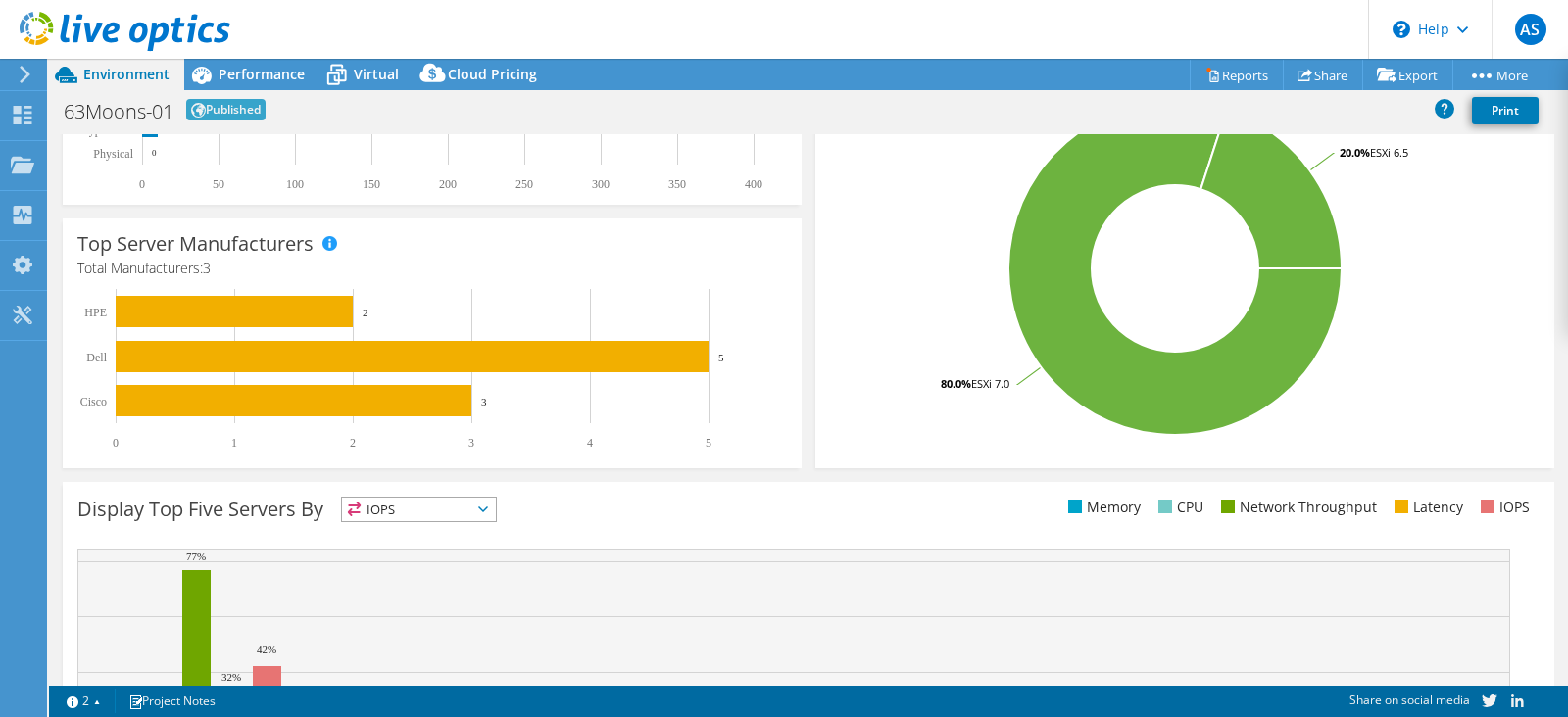 scroll, scrollTop: 399, scrollLeft: 0, axis: vertical 